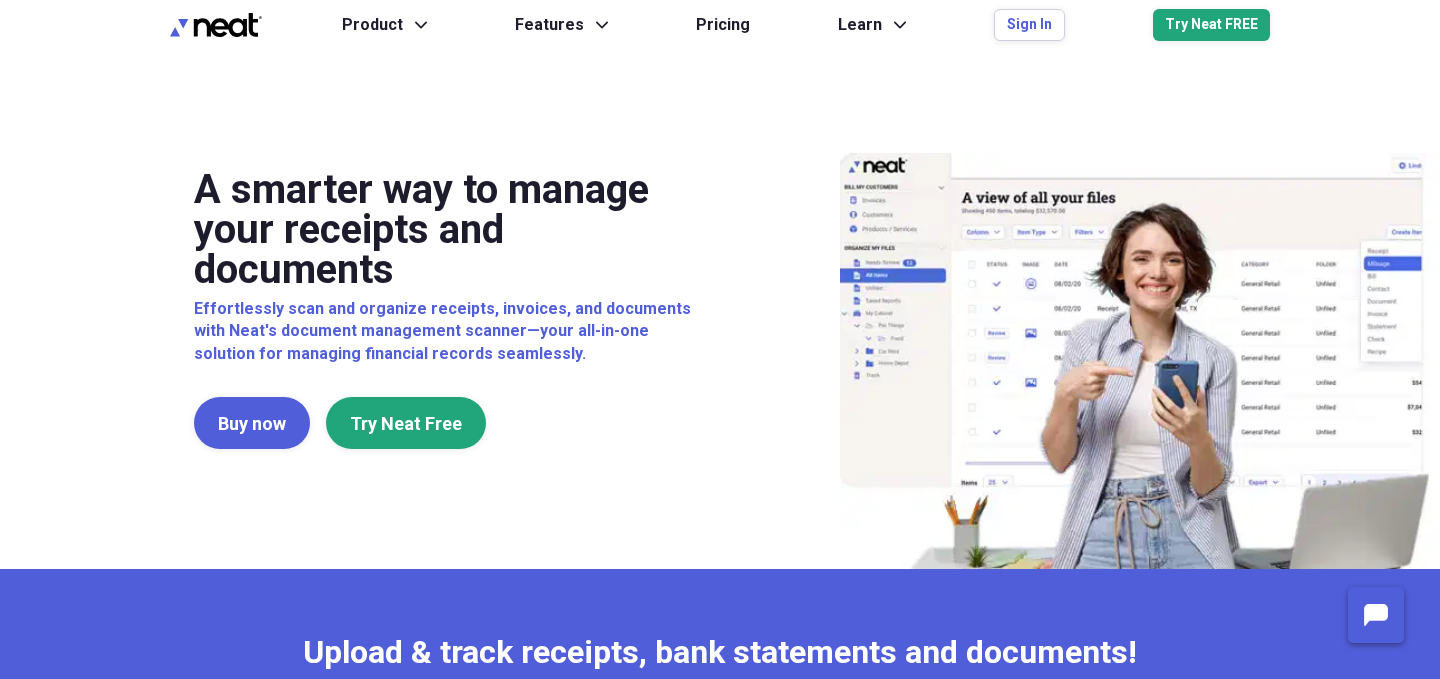 scroll, scrollTop: 0, scrollLeft: 0, axis: both 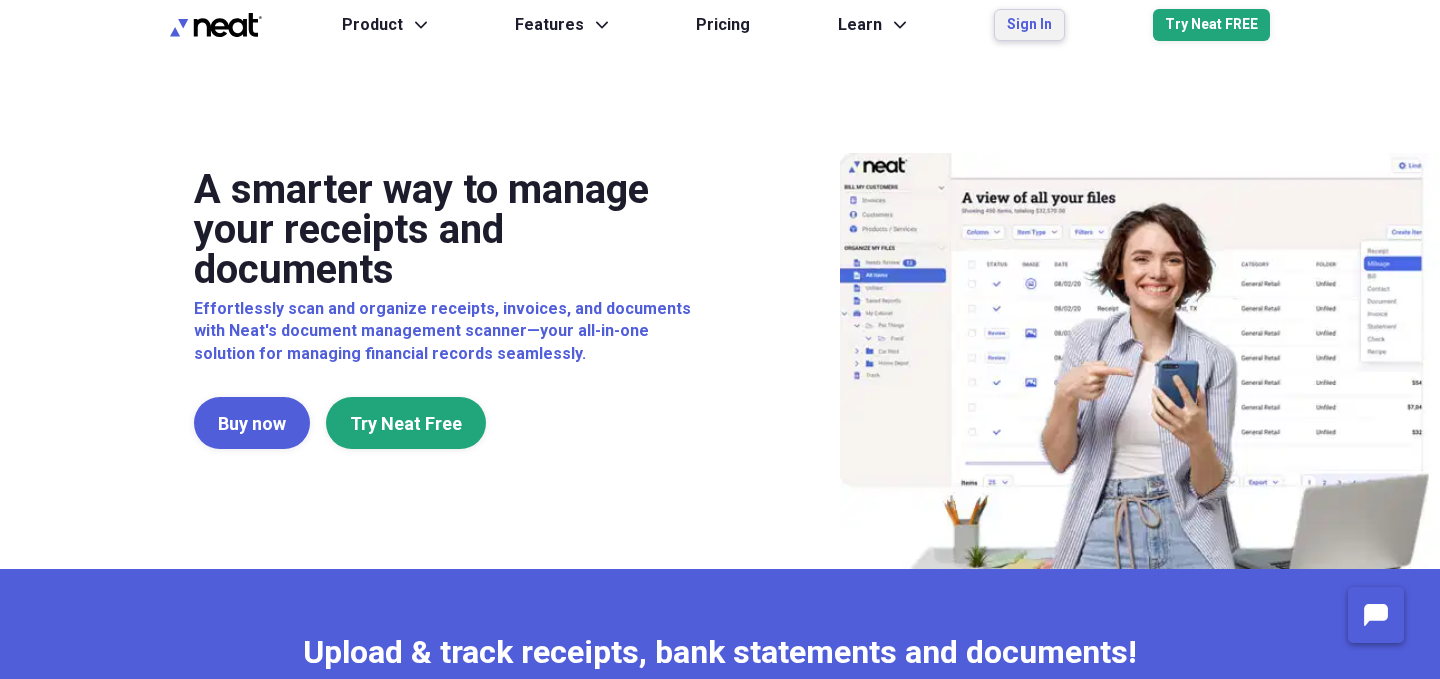 click on "Sign In" at bounding box center [1029, 25] 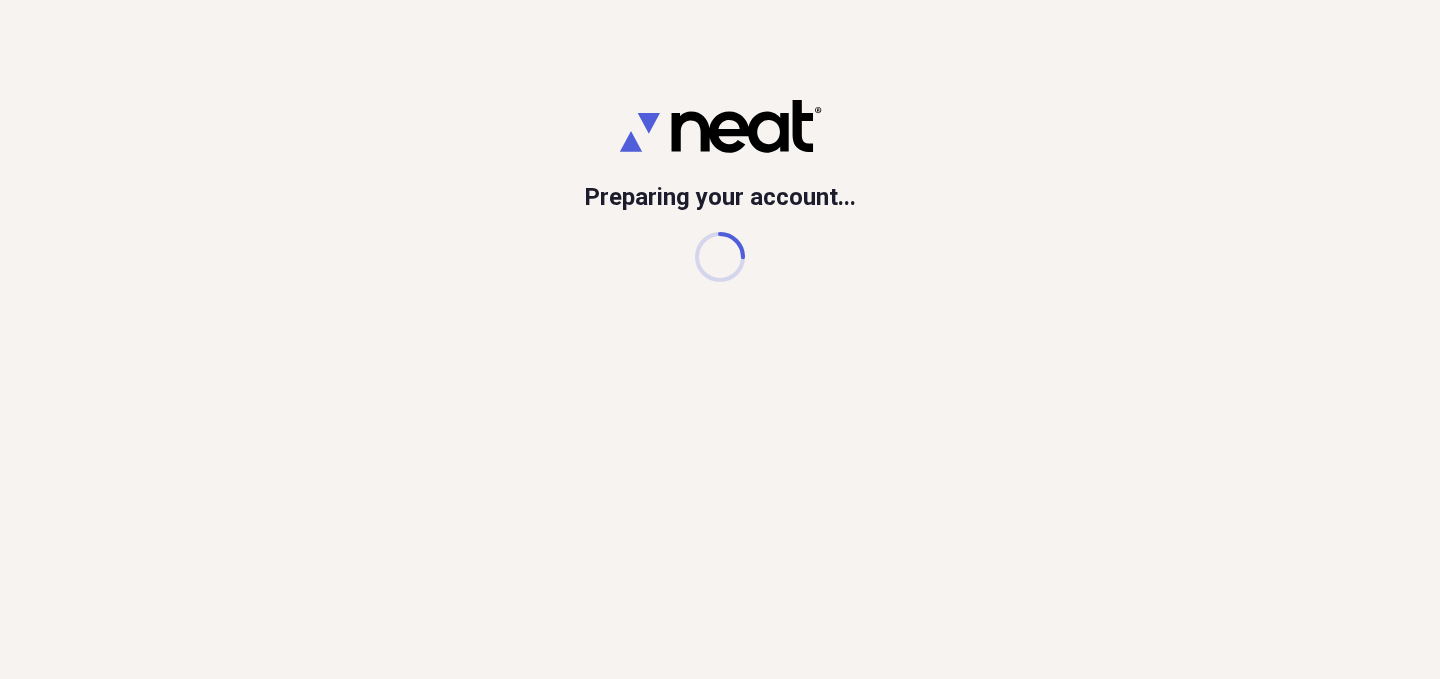 scroll, scrollTop: 0, scrollLeft: 0, axis: both 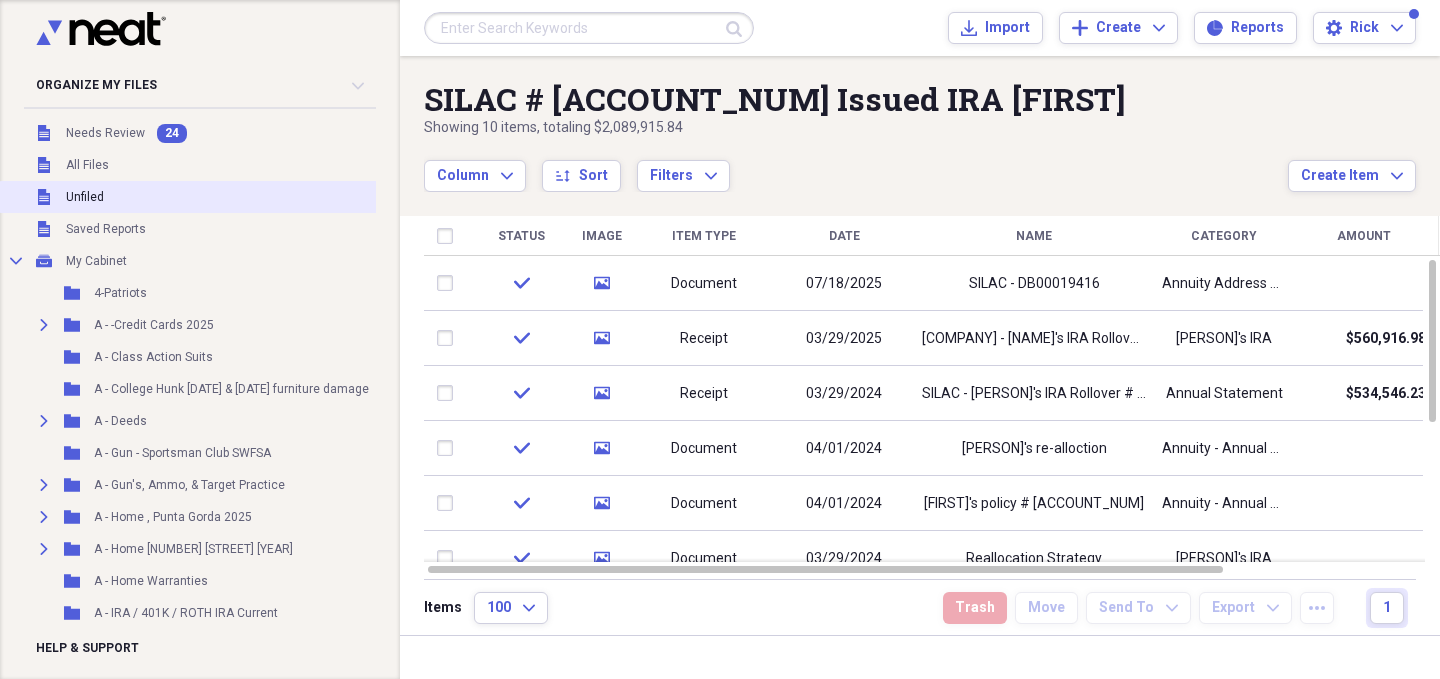 click on "Unfiled Unfiled" at bounding box center [303, 197] 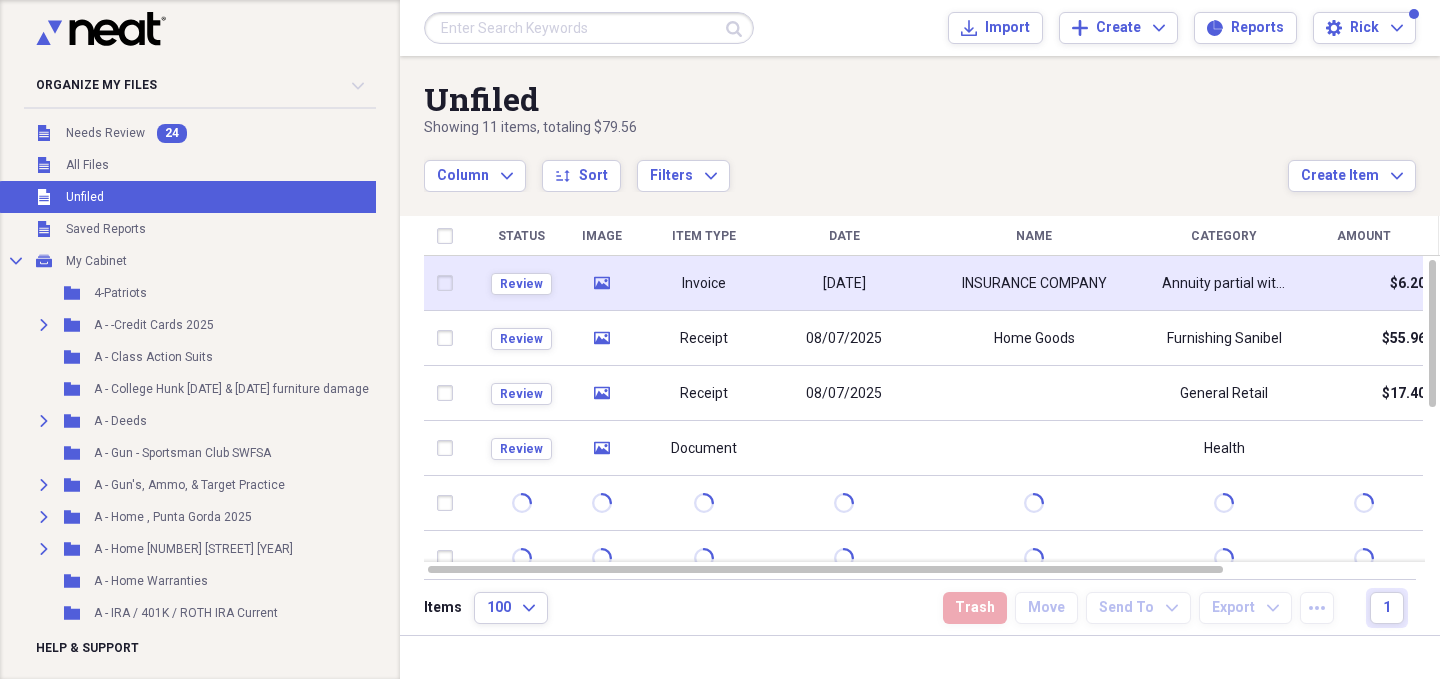 click on "Invoice" at bounding box center (704, 283) 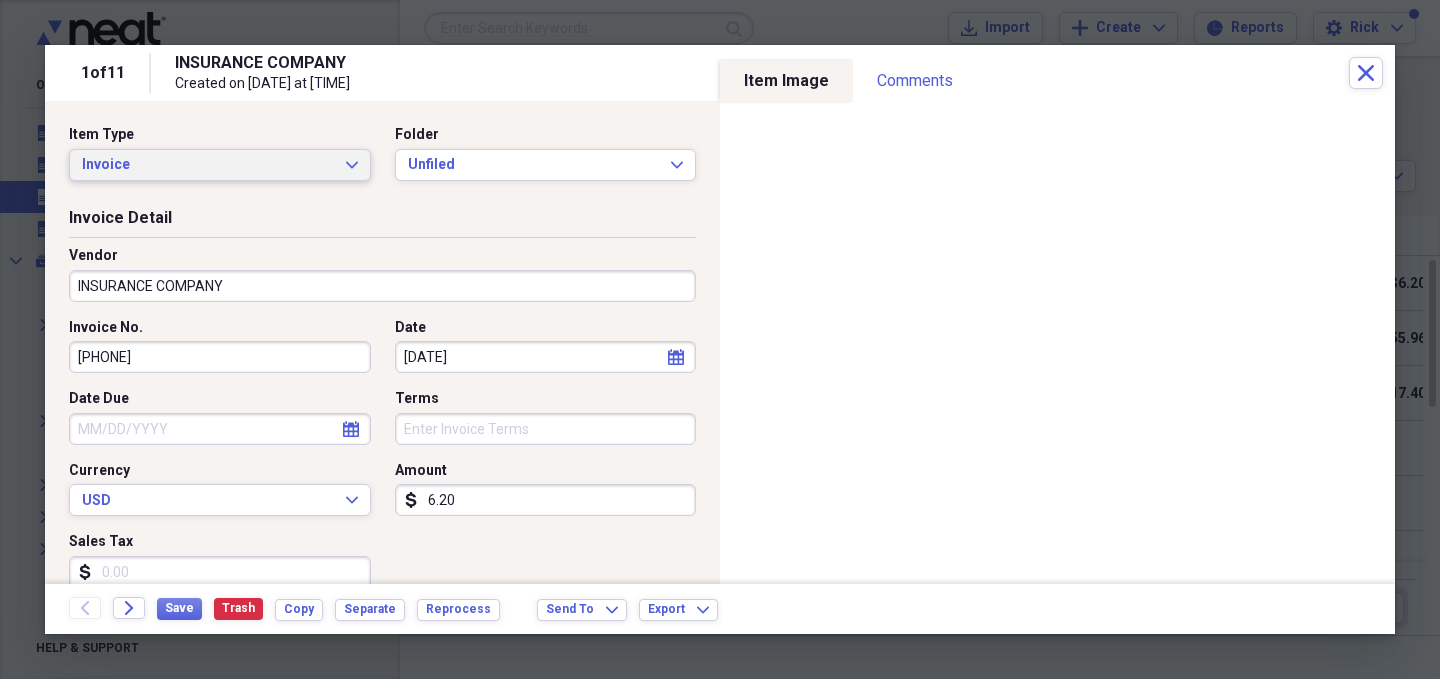 click on "Expand" 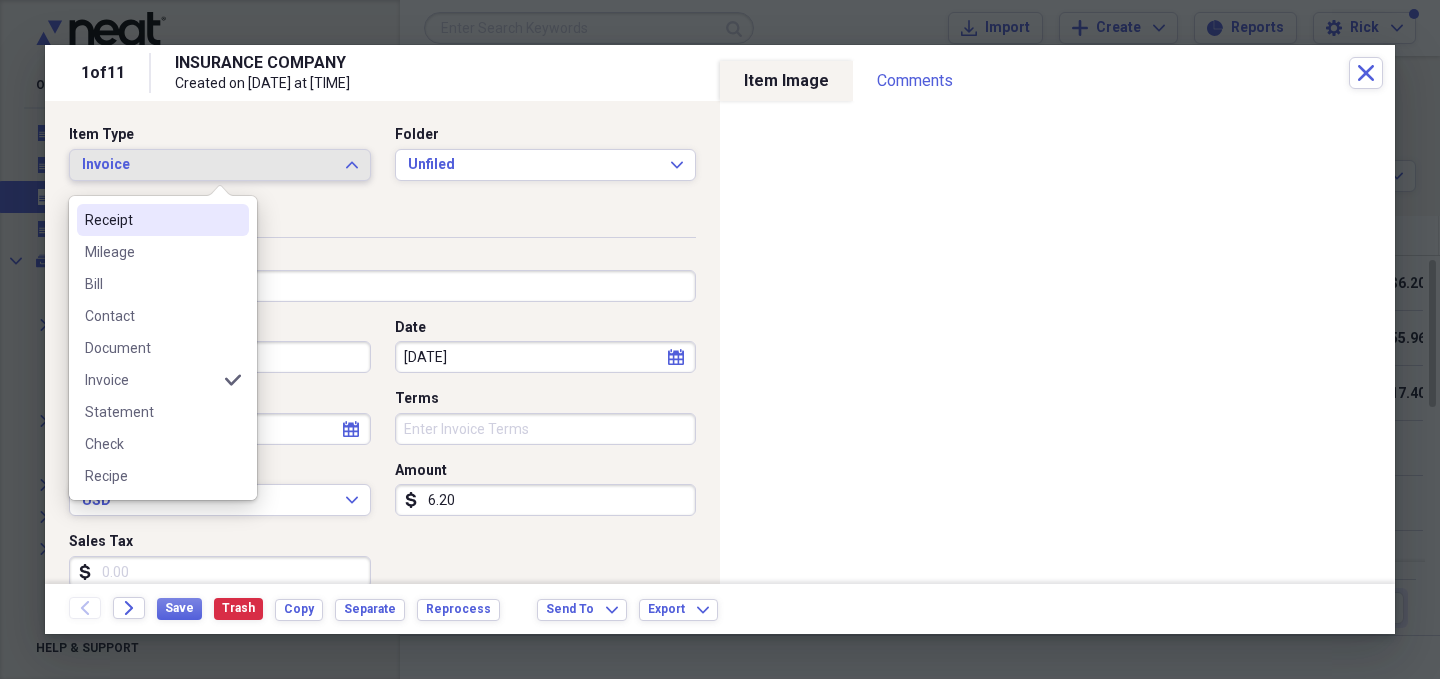 click on "Receipt" at bounding box center (151, 220) 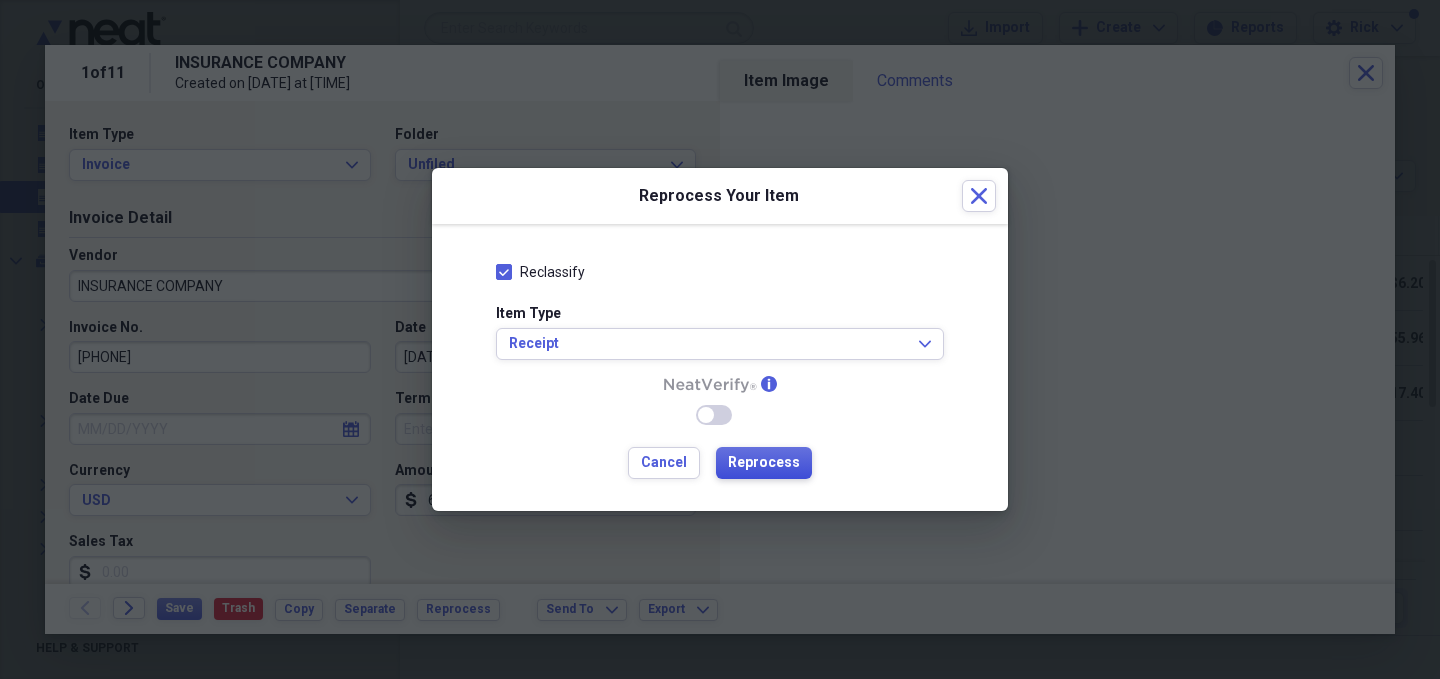 click on "Reprocess" at bounding box center [764, 463] 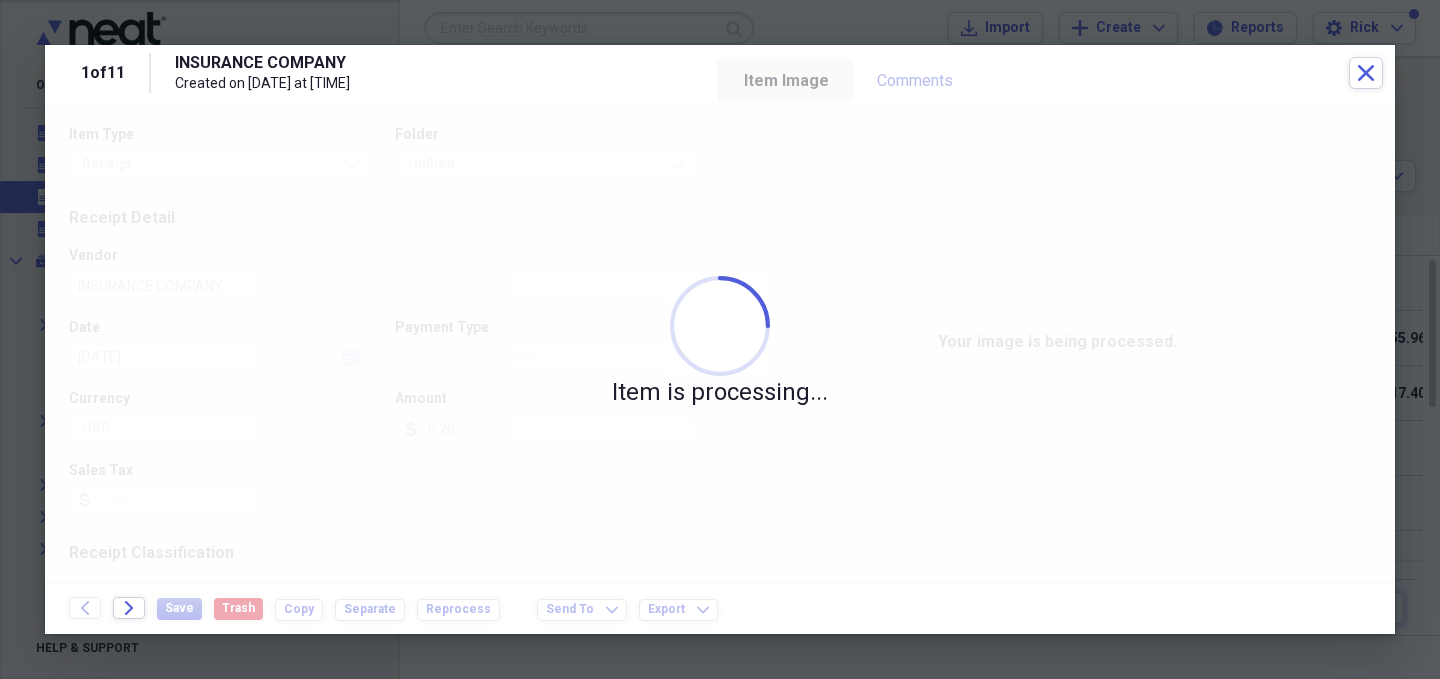 type on "Cash" 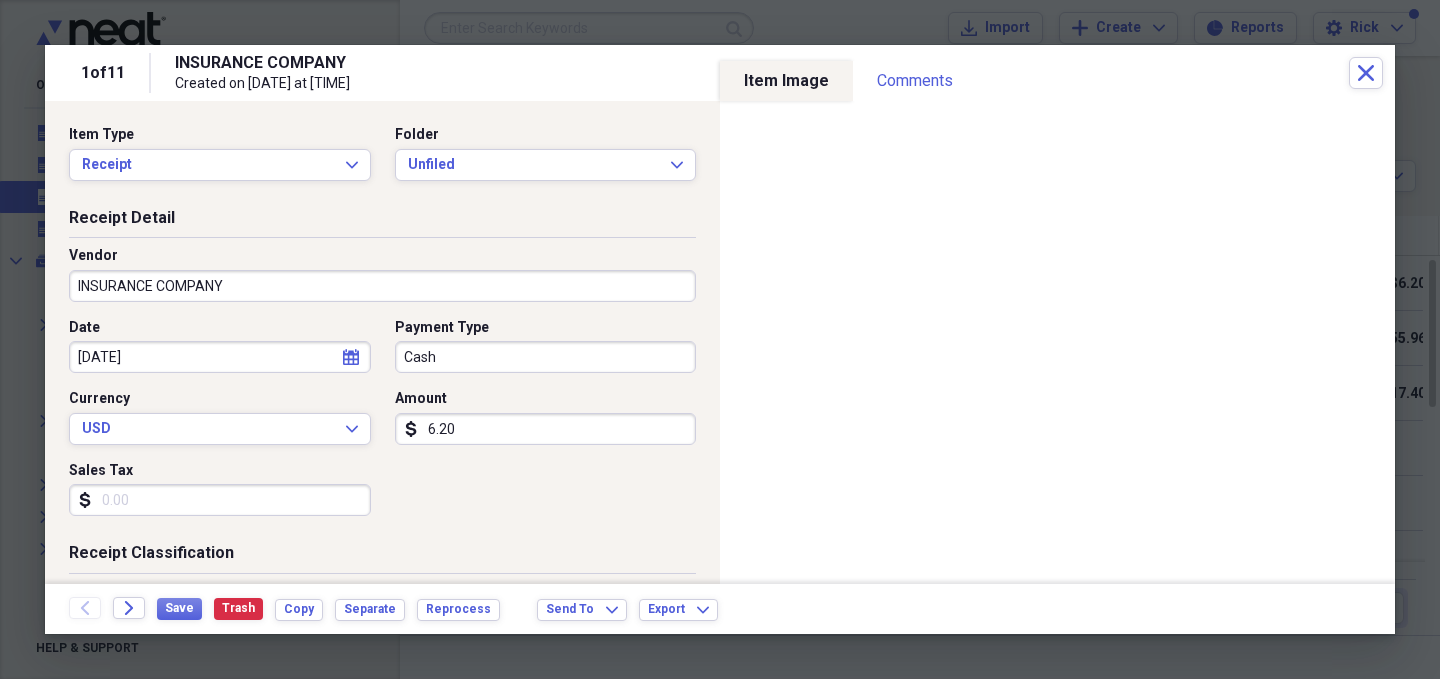 click on "INSURANCE COMPANY" at bounding box center [382, 286] 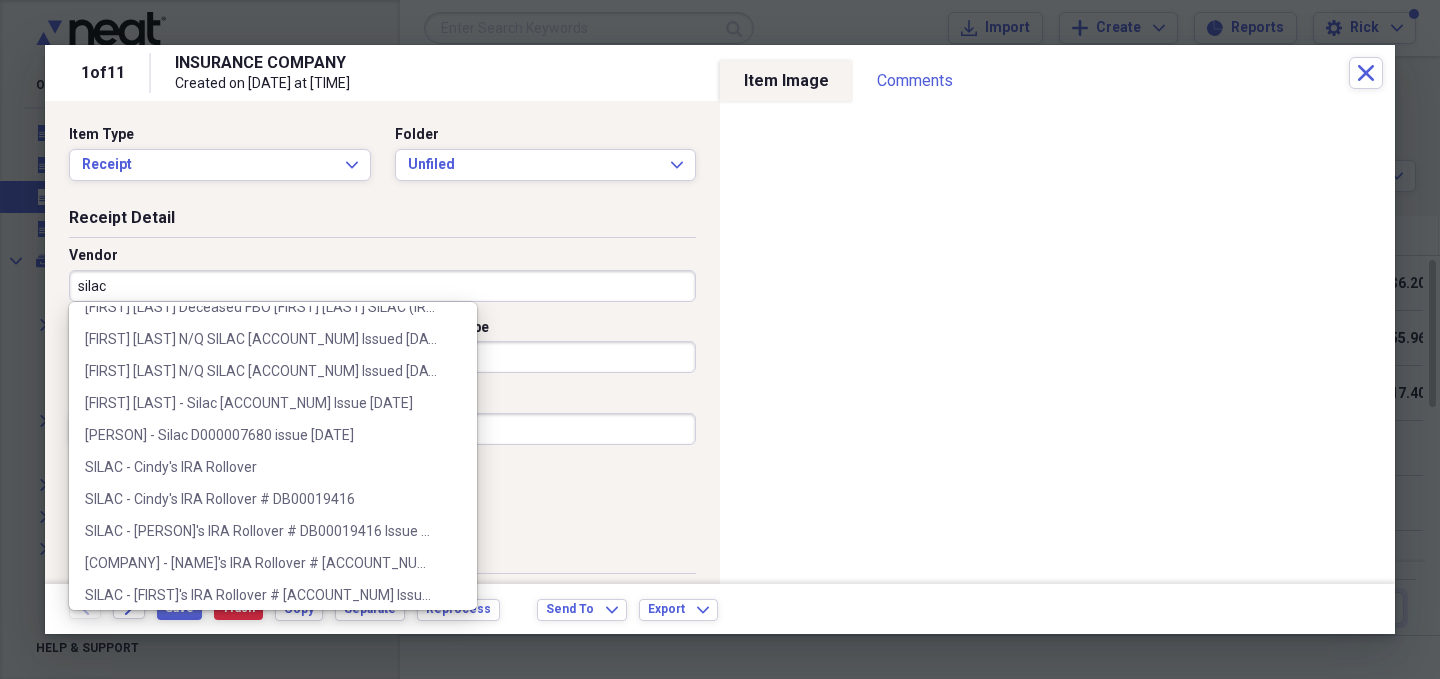 scroll, scrollTop: 372, scrollLeft: 0, axis: vertical 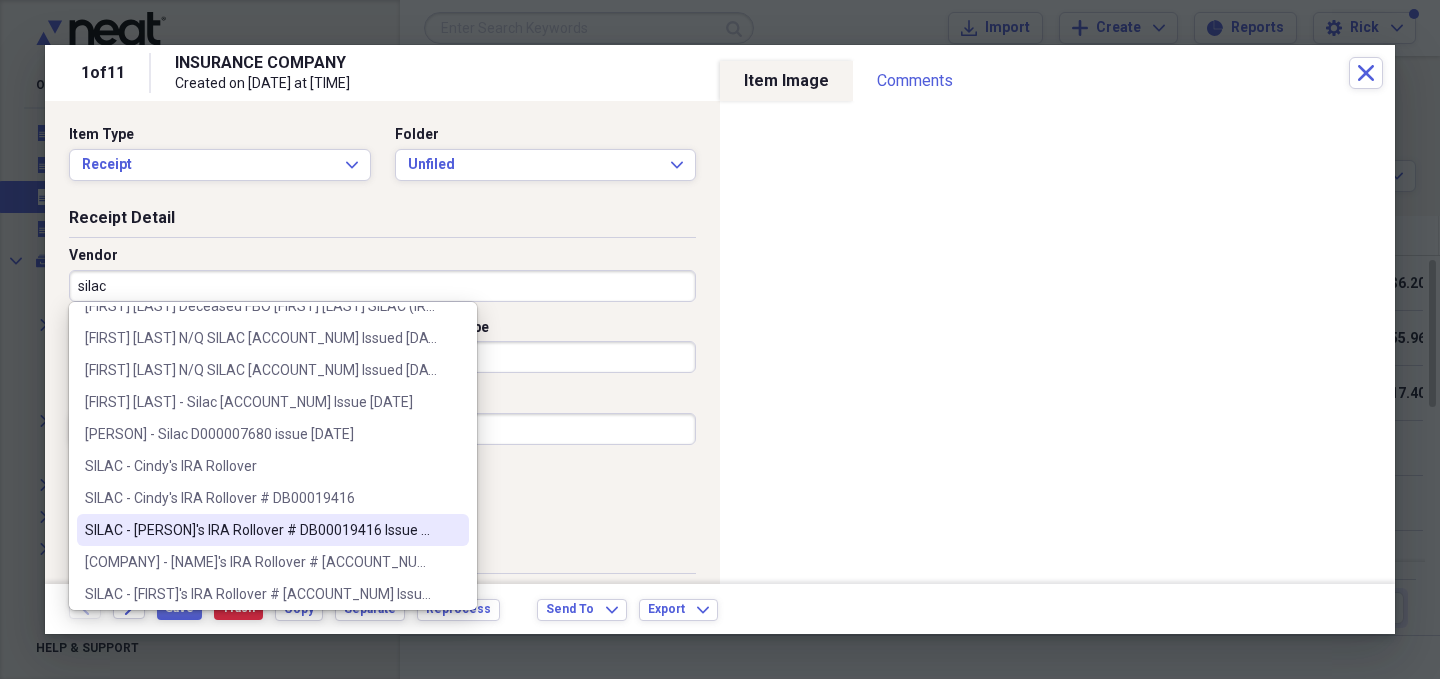 click on "[COMPANY] - [FIRST]'s IRA Rollover # [NUMBER] Issue Date [DATE]" at bounding box center (261, 530) 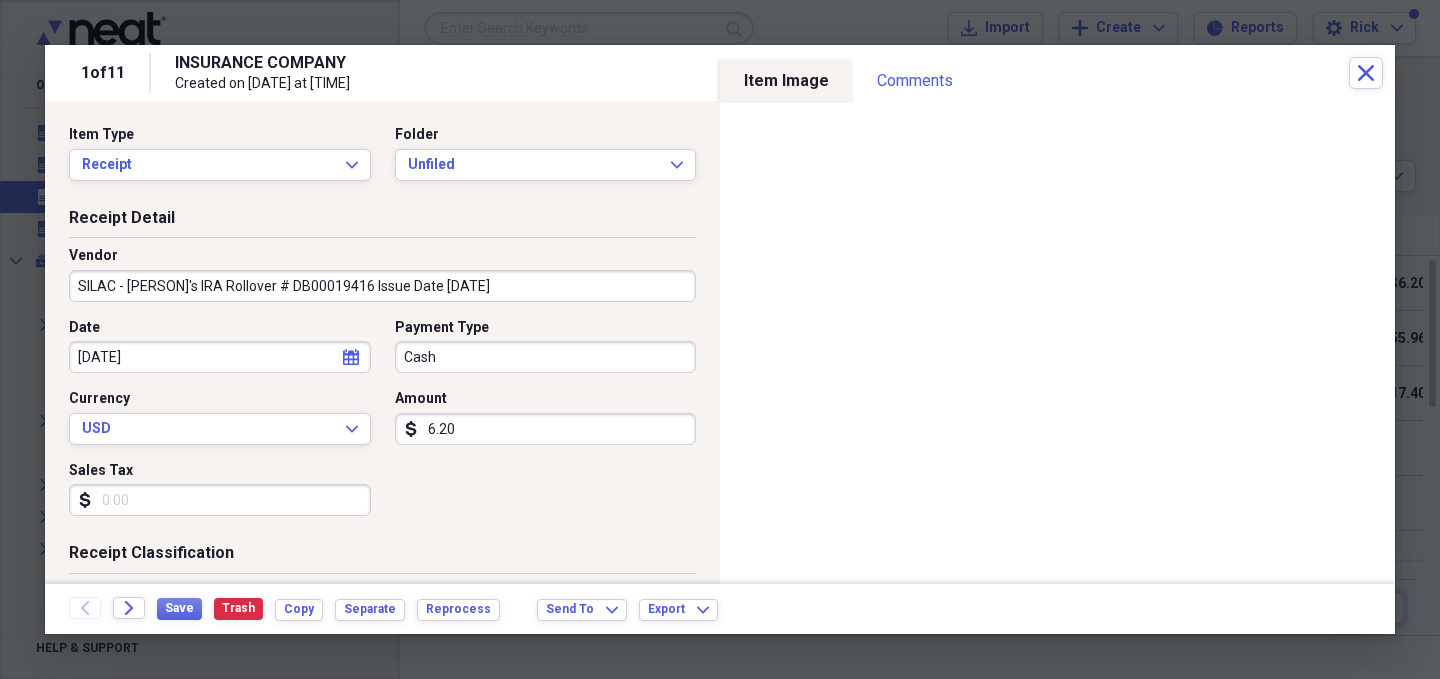 type on "Annual Statement" 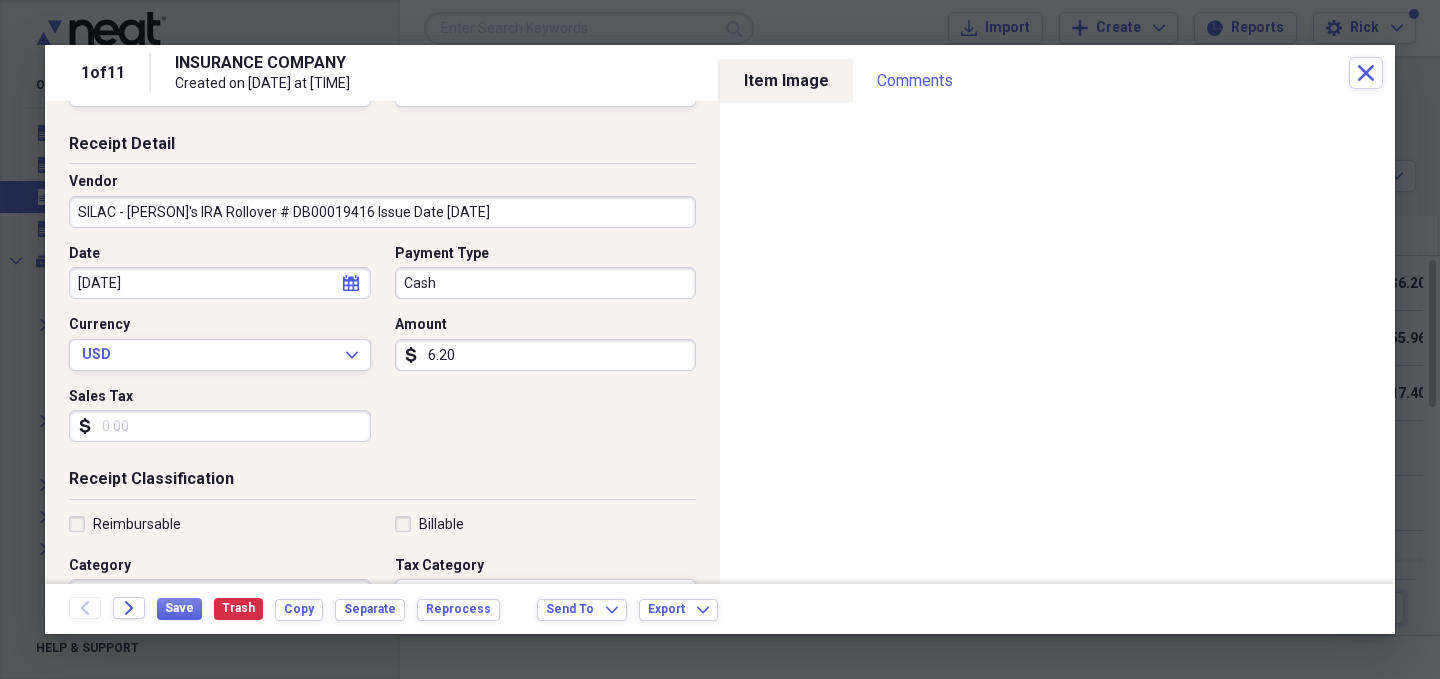 scroll, scrollTop: 75, scrollLeft: 0, axis: vertical 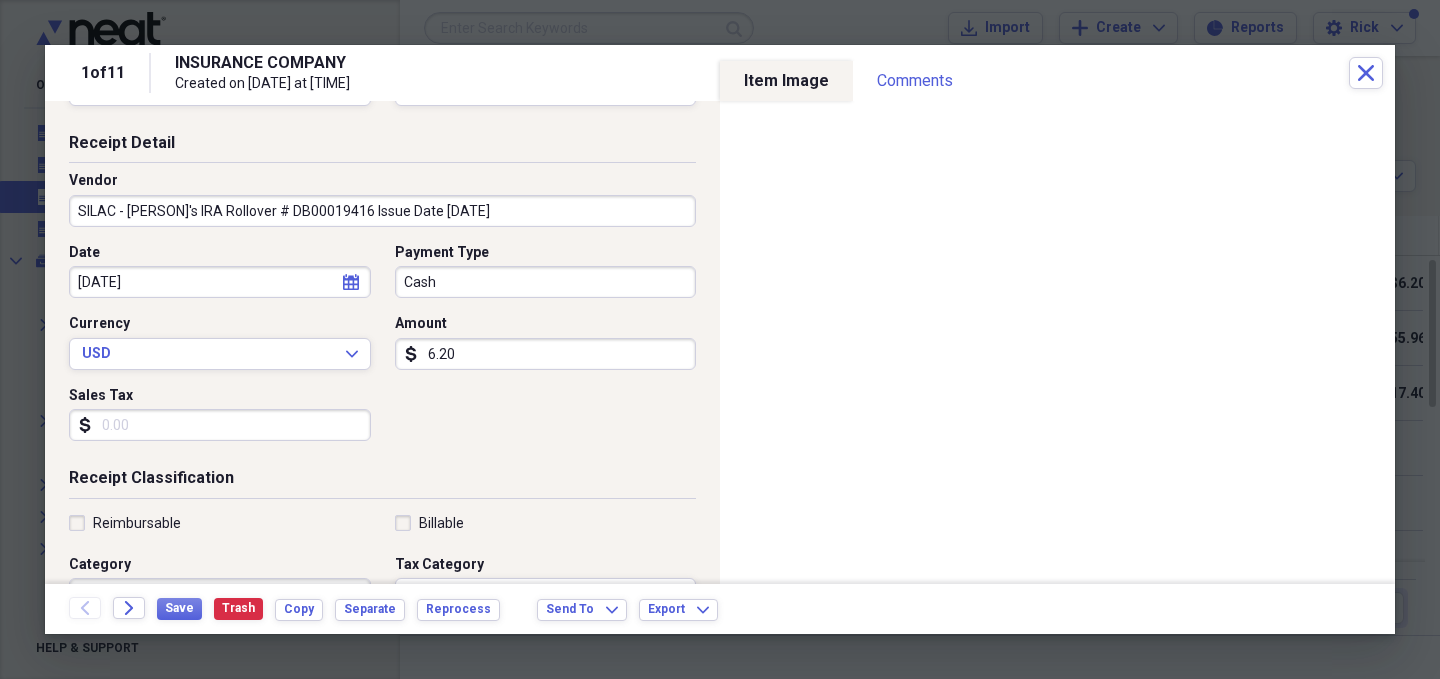 click on "6.20" at bounding box center [546, 354] 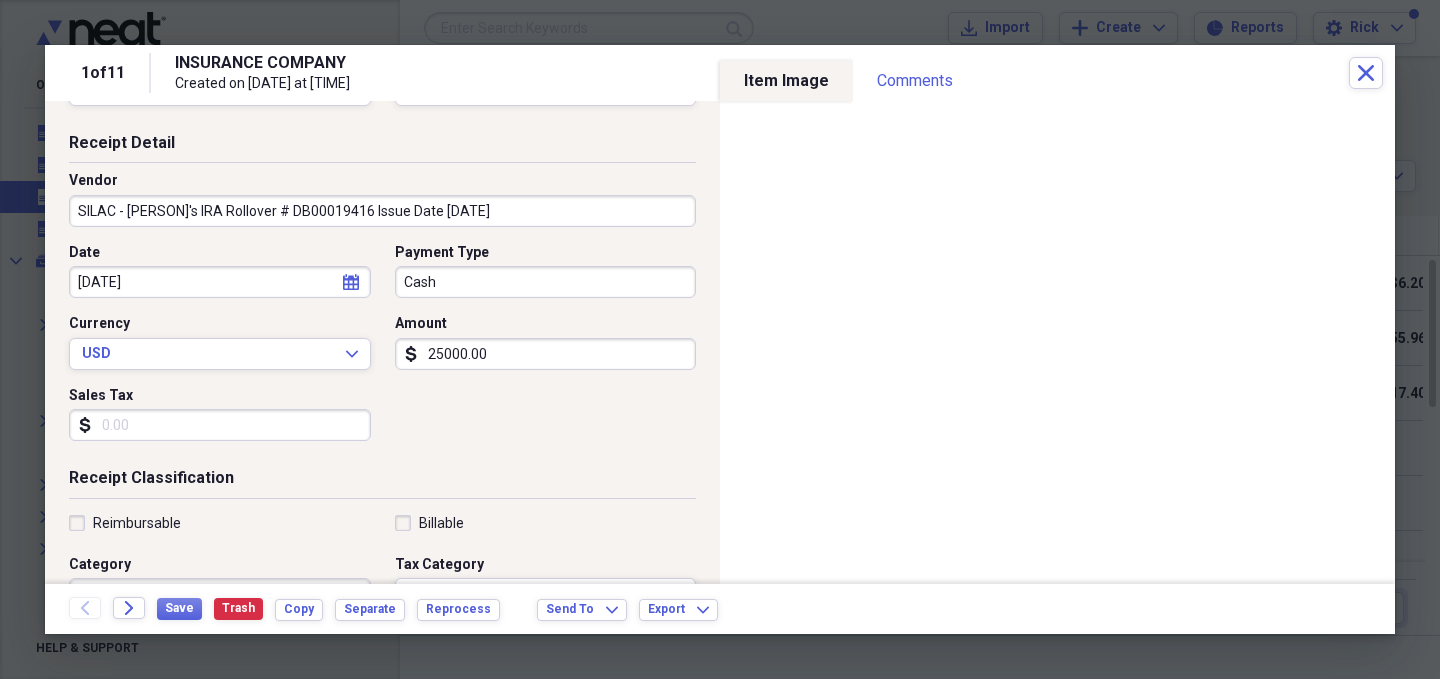 type on "25000.00" 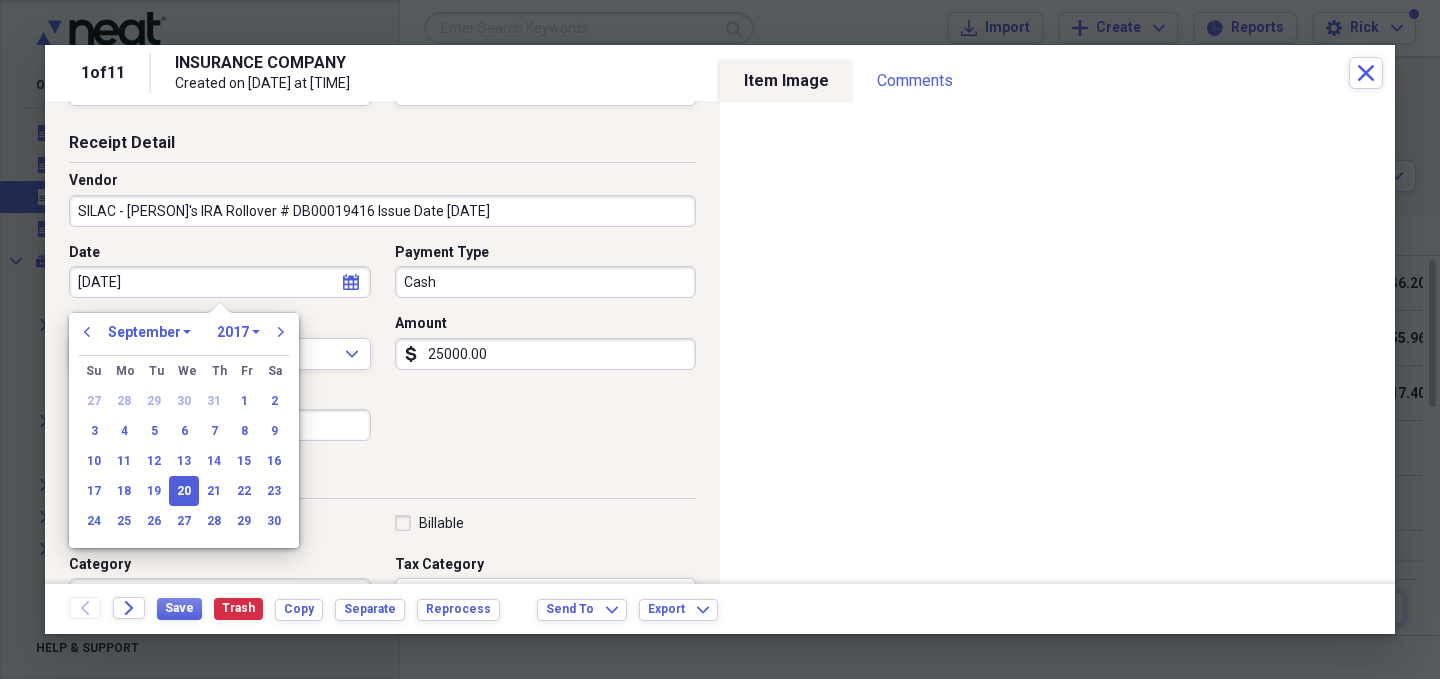 type on "09/20/20" 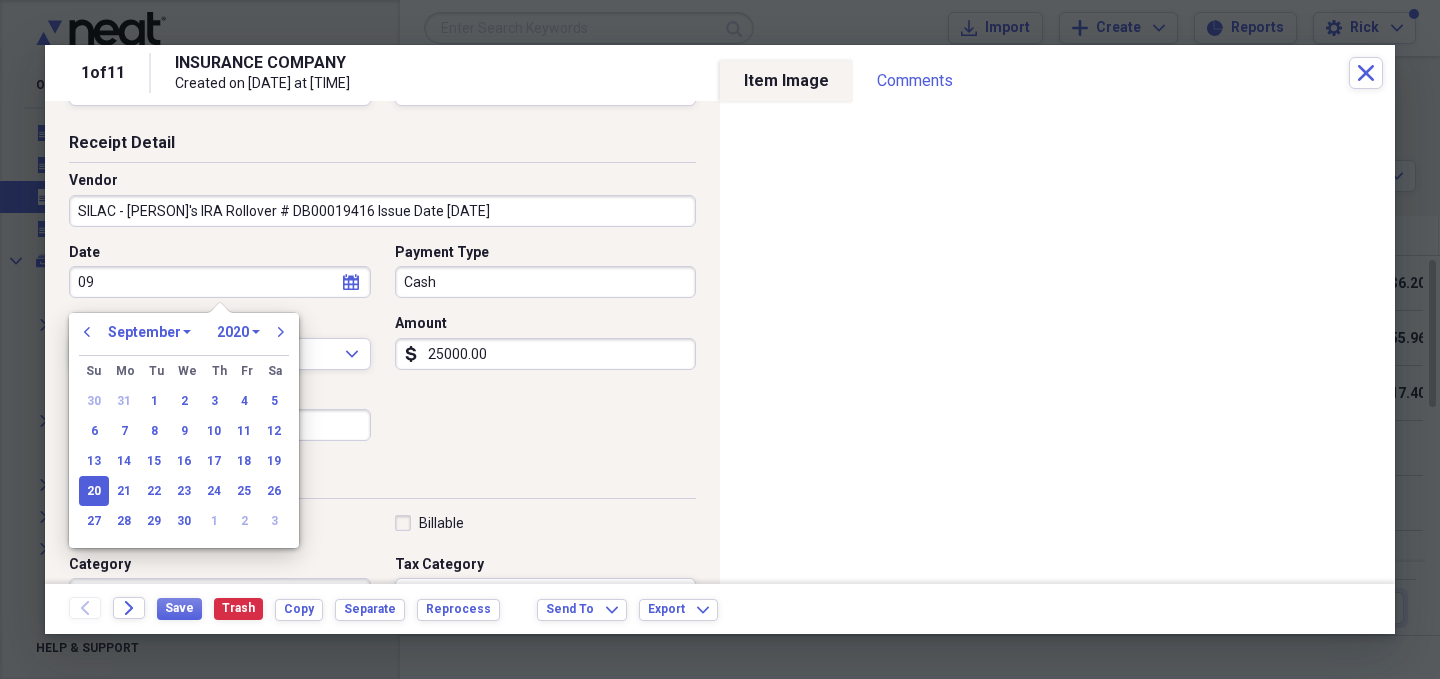 type on "0" 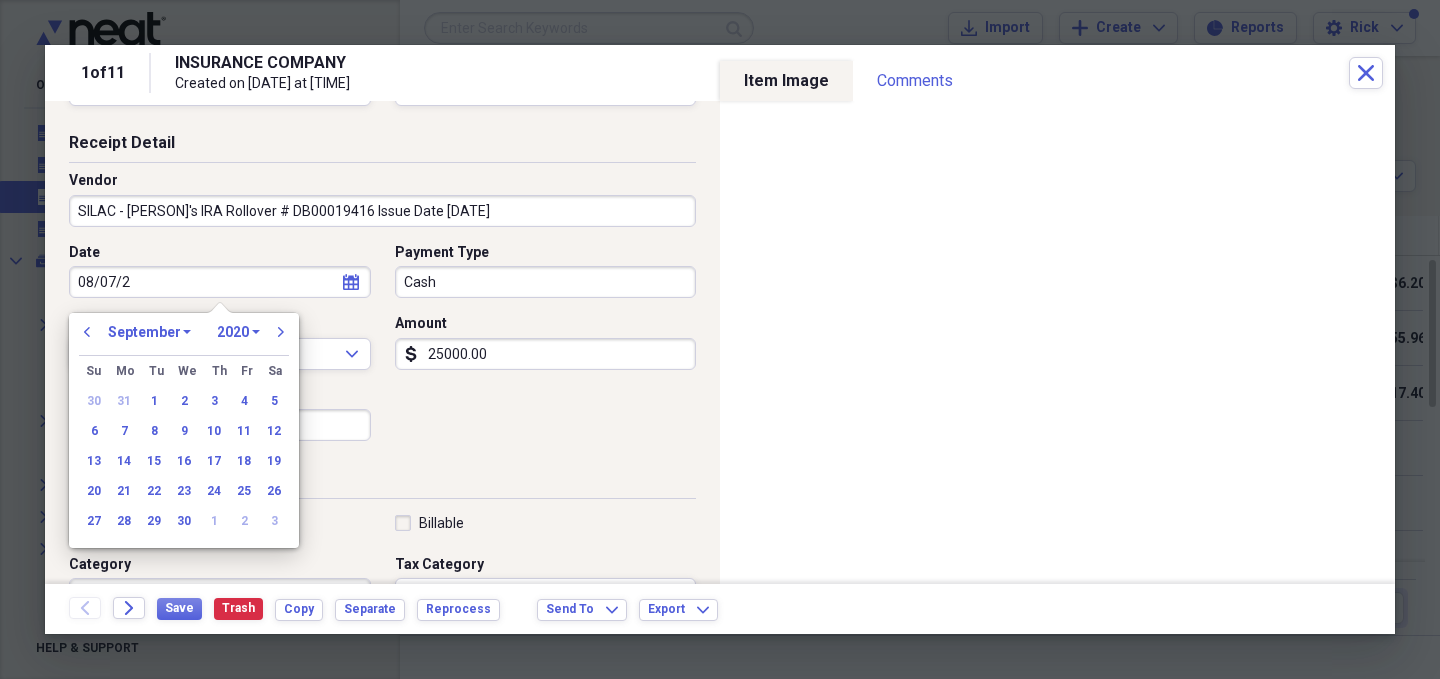 type on "08/07/20" 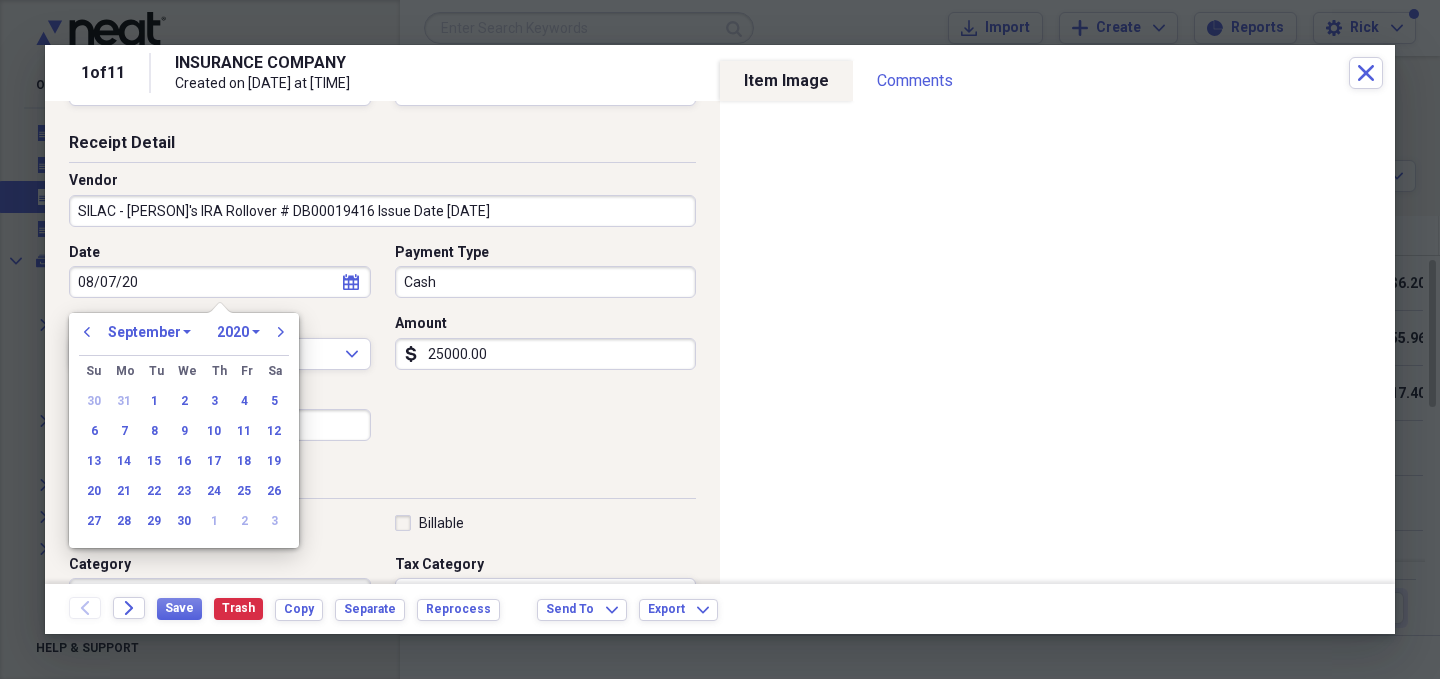 select on "7" 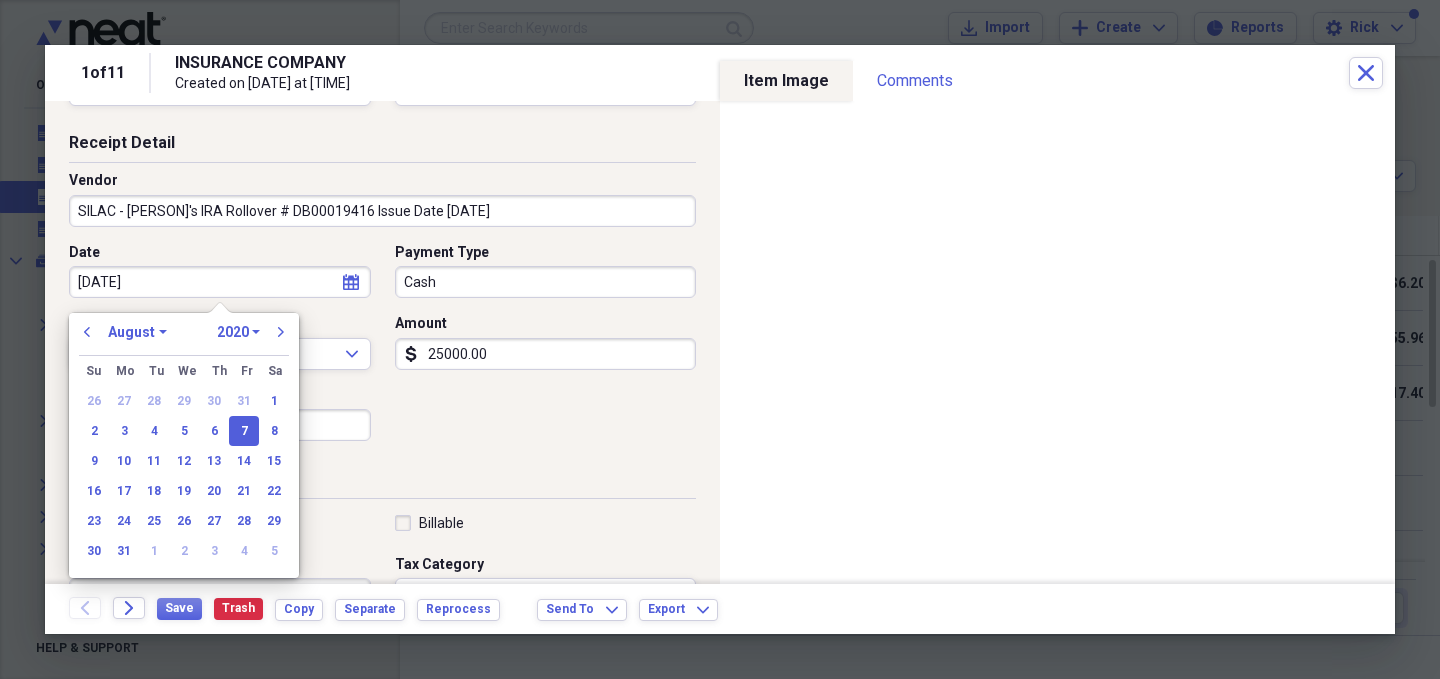 type on "08/07/2015" 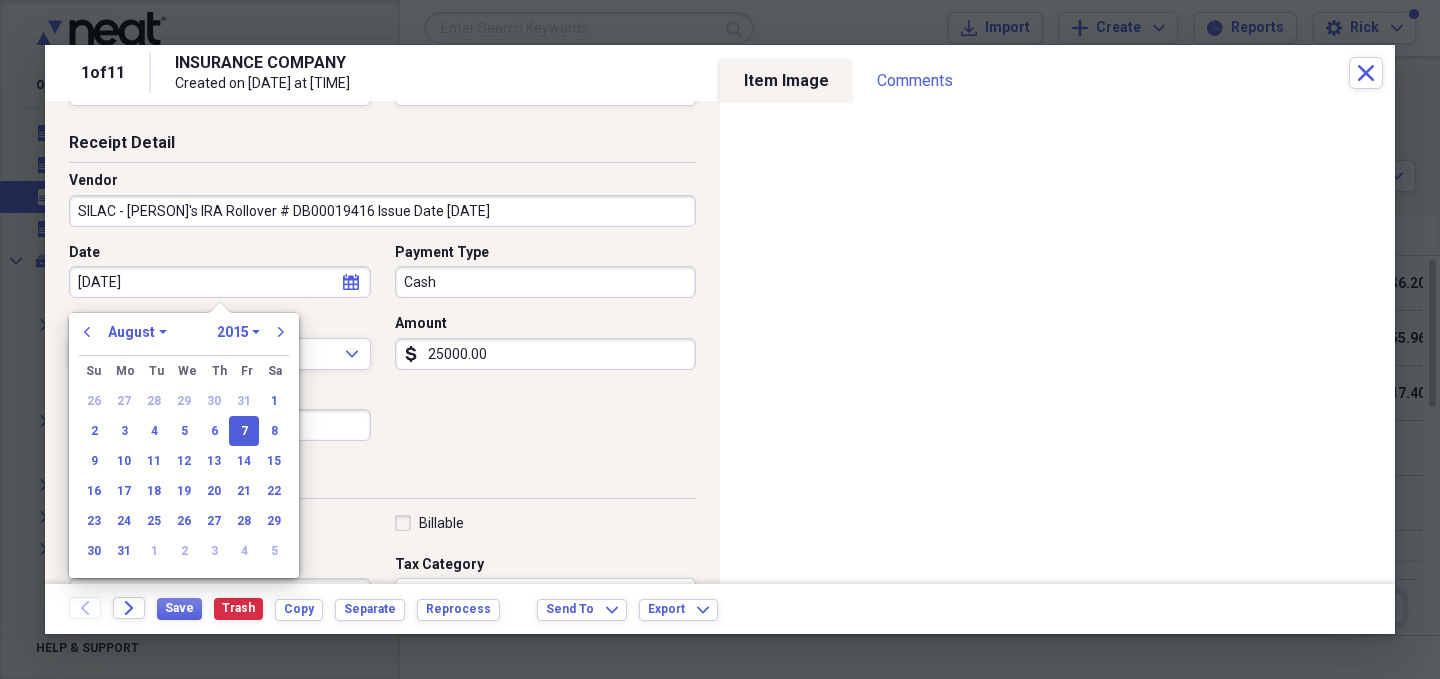 type on "08/07/2015" 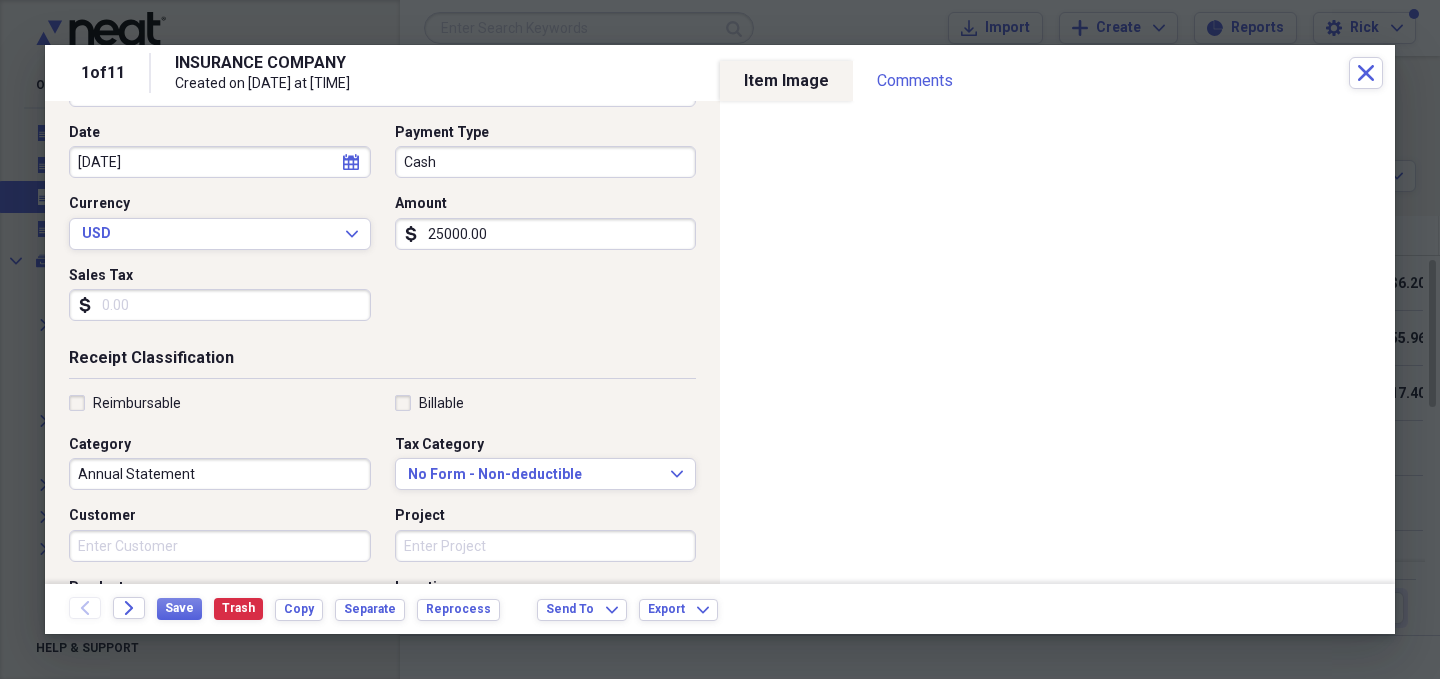 scroll, scrollTop: 199, scrollLeft: 0, axis: vertical 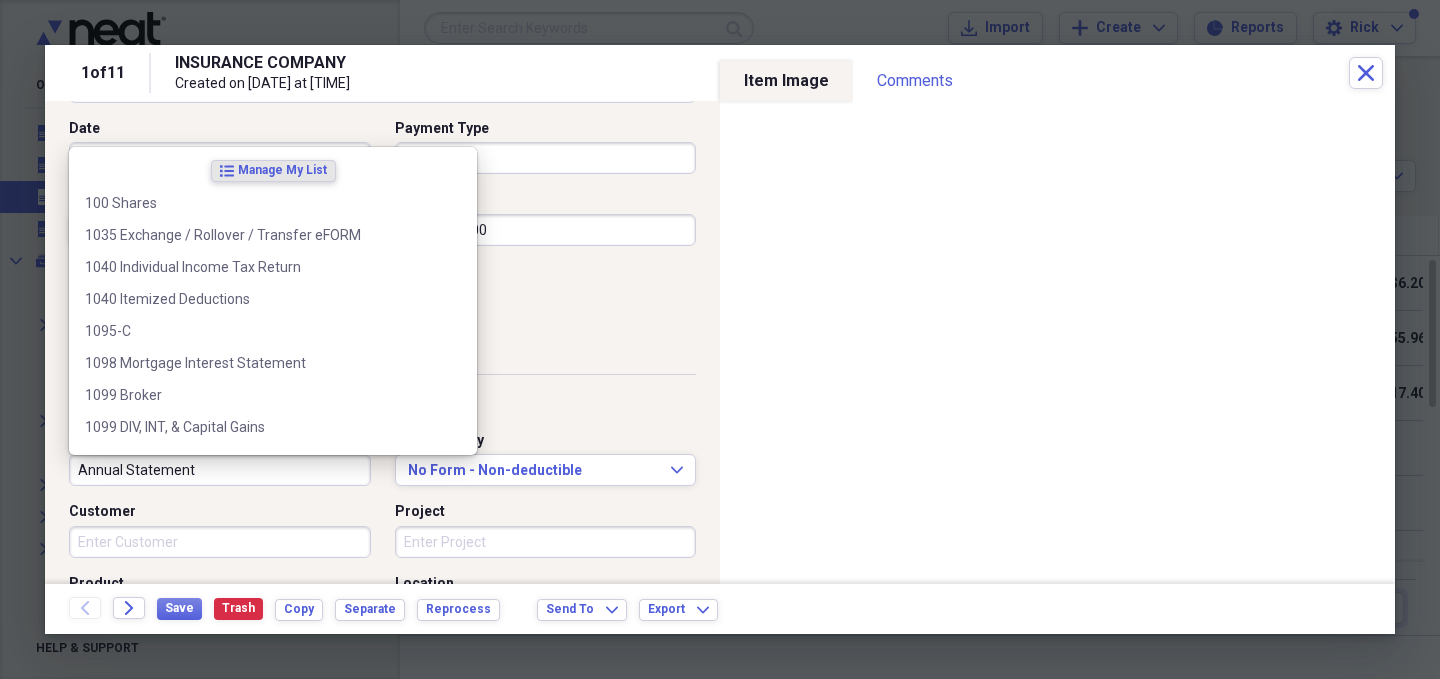 click on "Annual Statement" at bounding box center [220, 470] 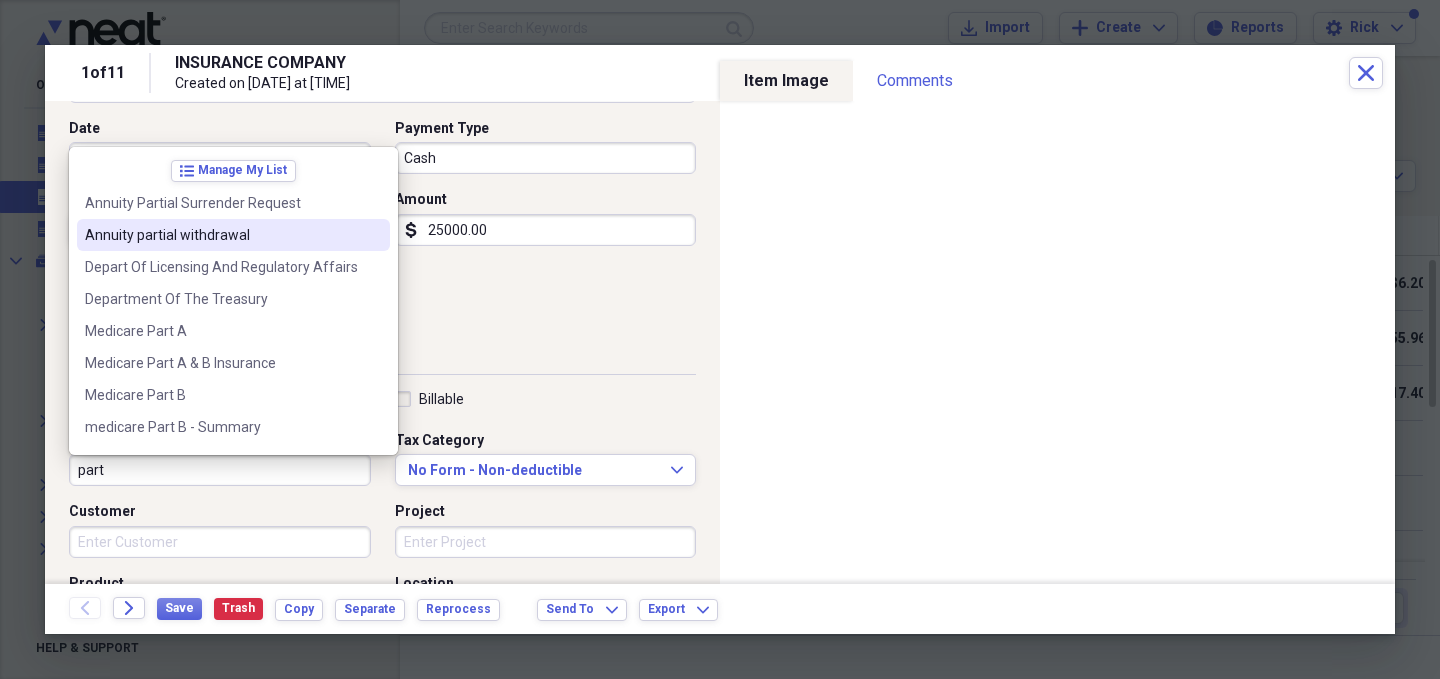 click on "Annuity partial withdrawal" at bounding box center [221, 235] 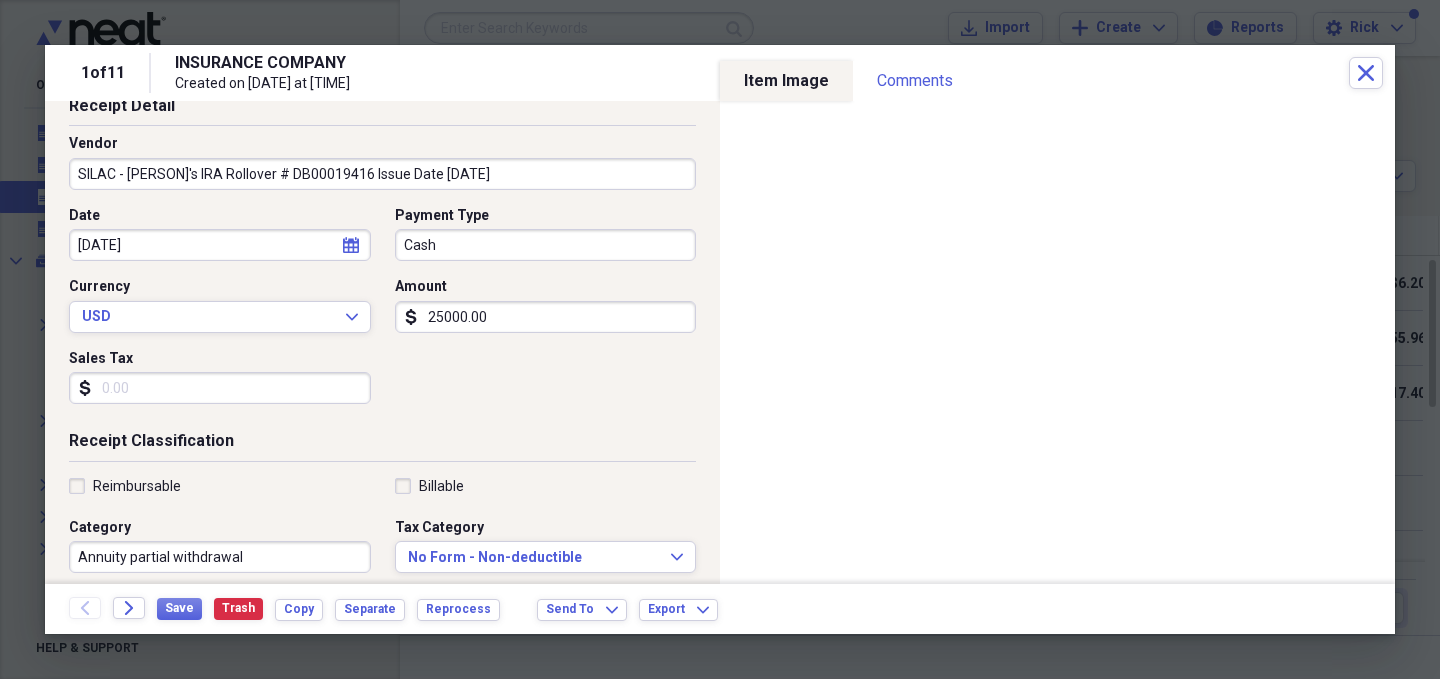 scroll, scrollTop: 0, scrollLeft: 0, axis: both 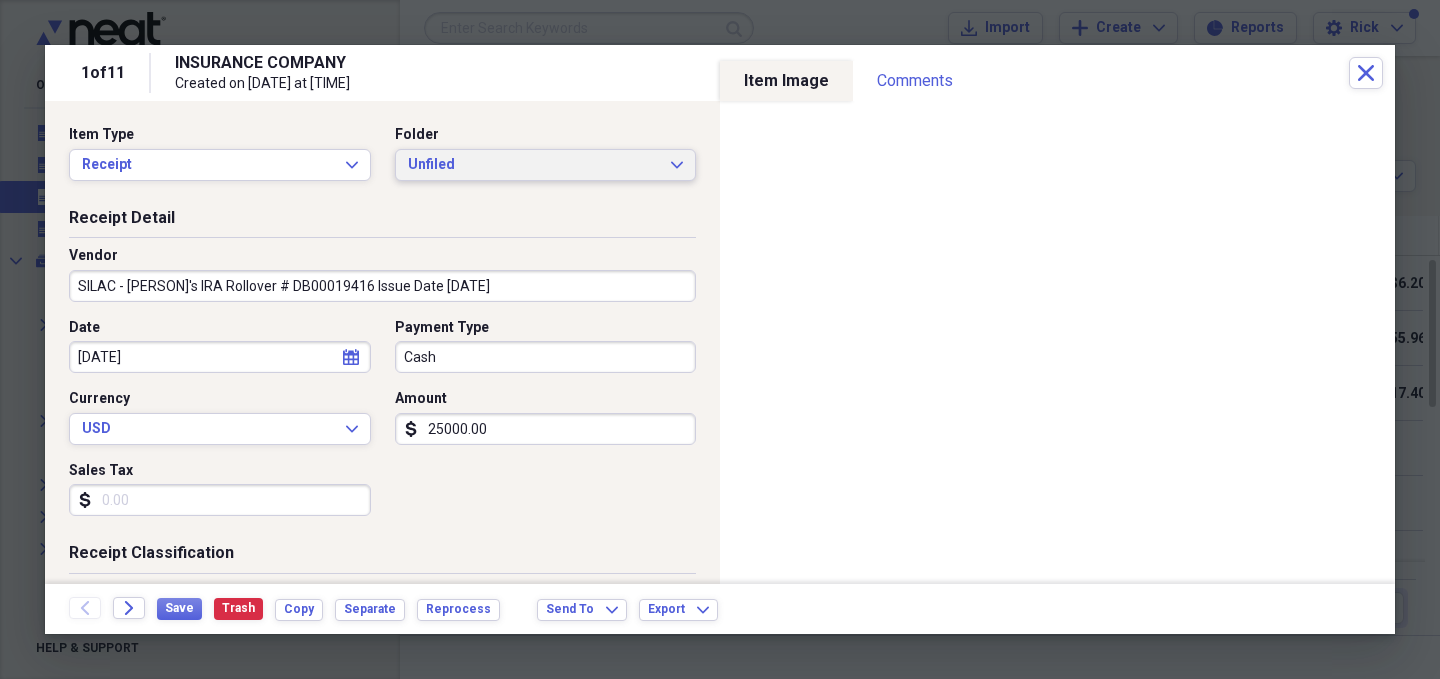 click on "Expand" 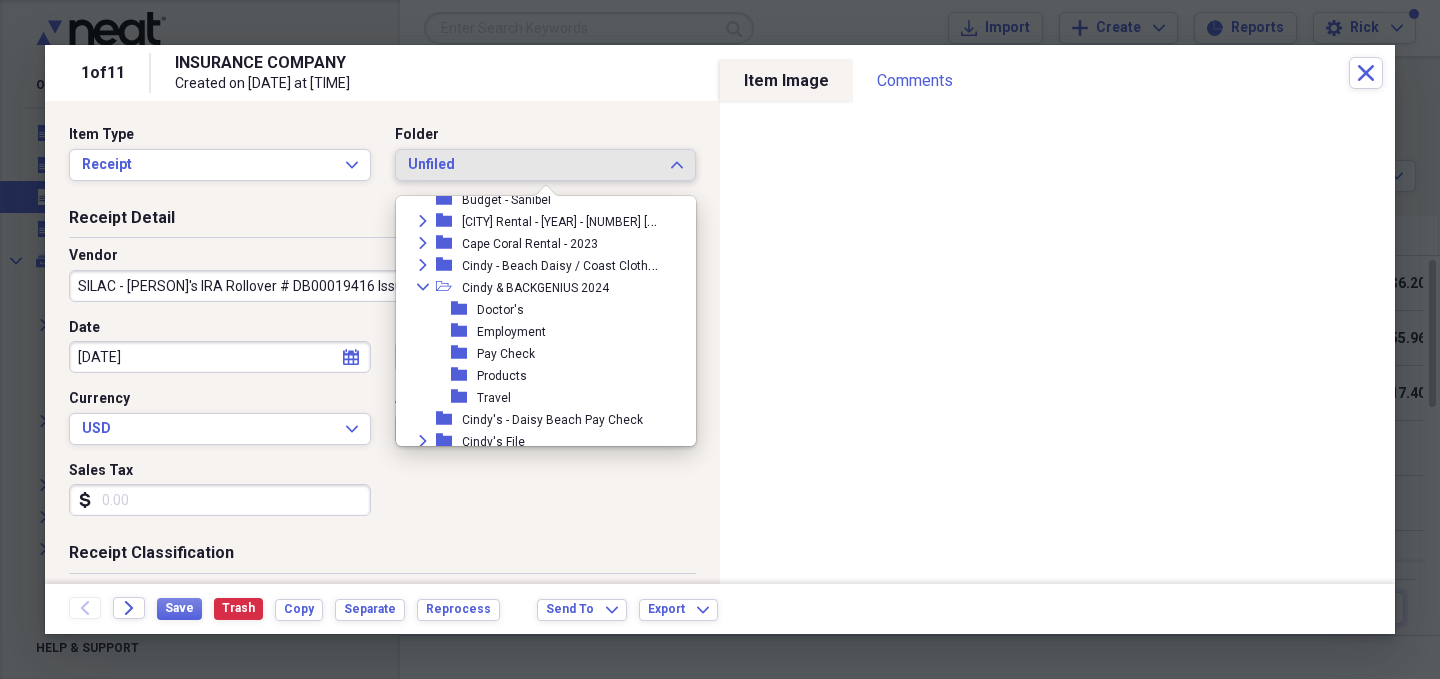 scroll, scrollTop: 681, scrollLeft: 0, axis: vertical 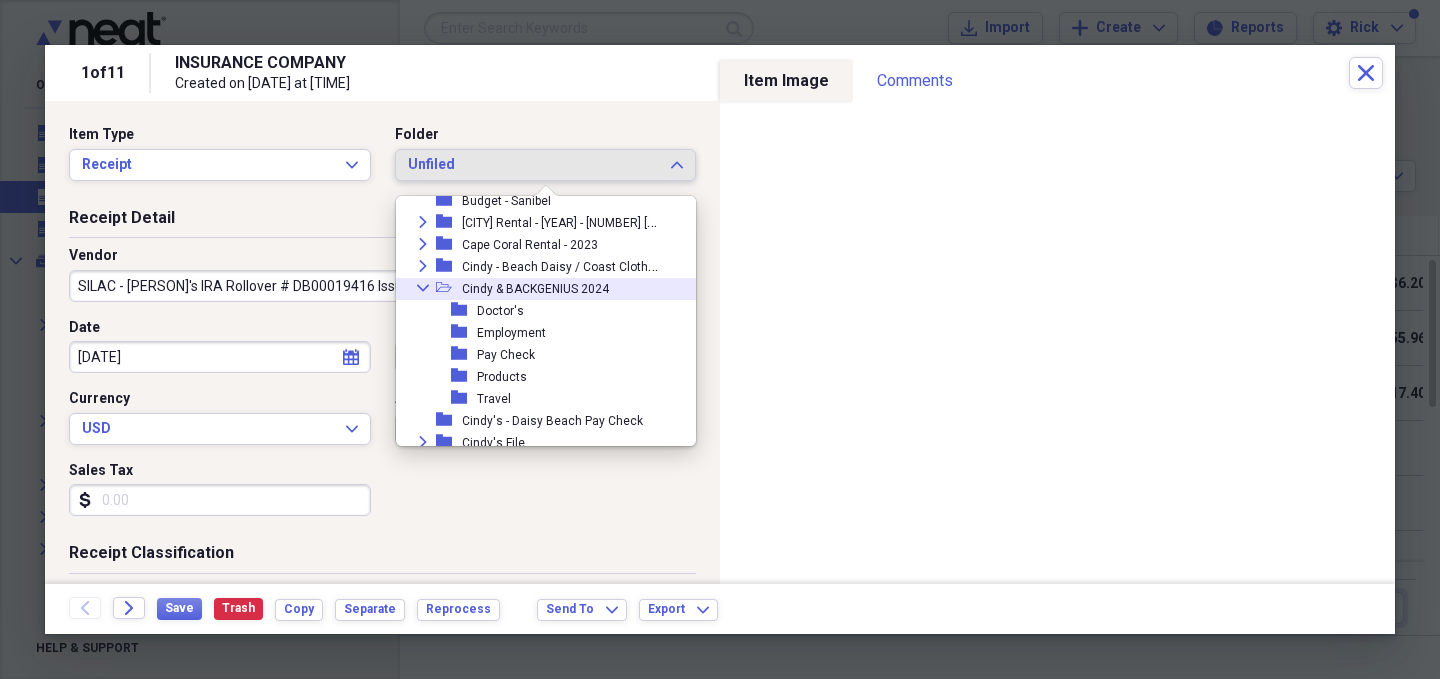 click on "Collapse" 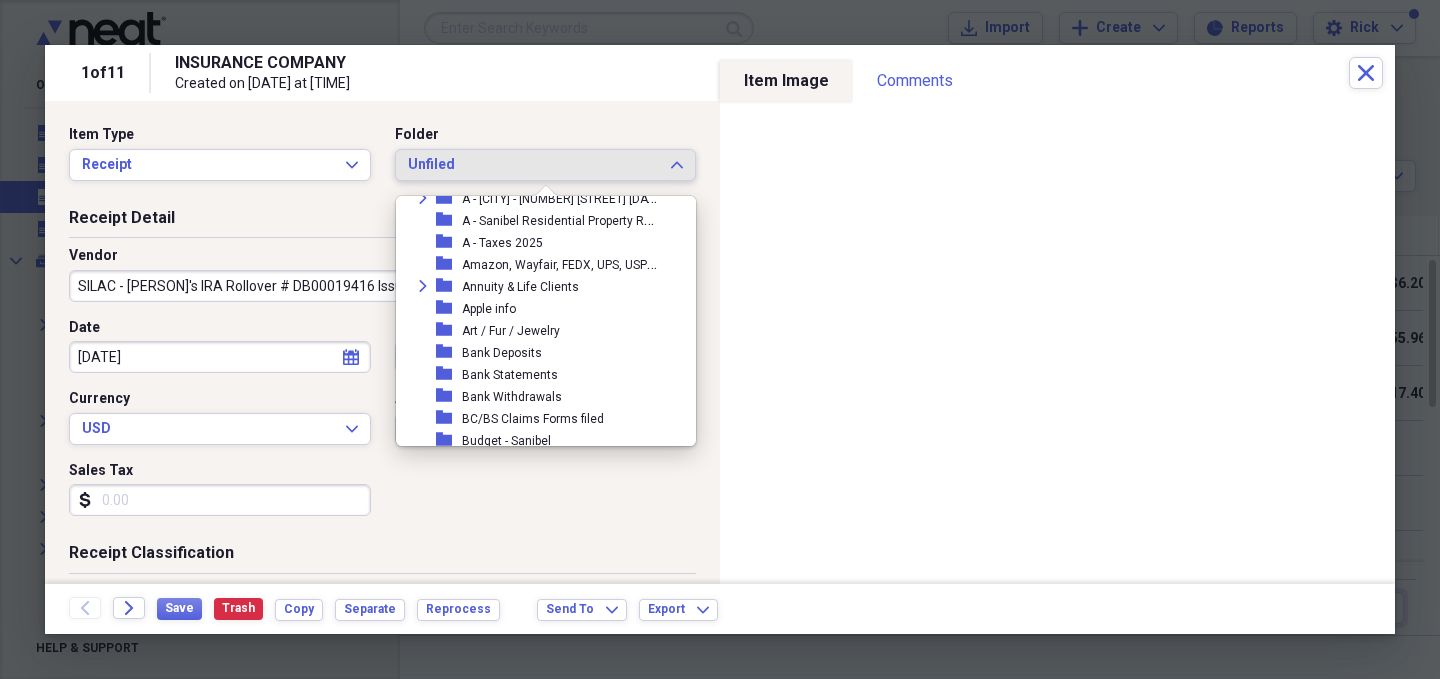 scroll, scrollTop: 423, scrollLeft: 0, axis: vertical 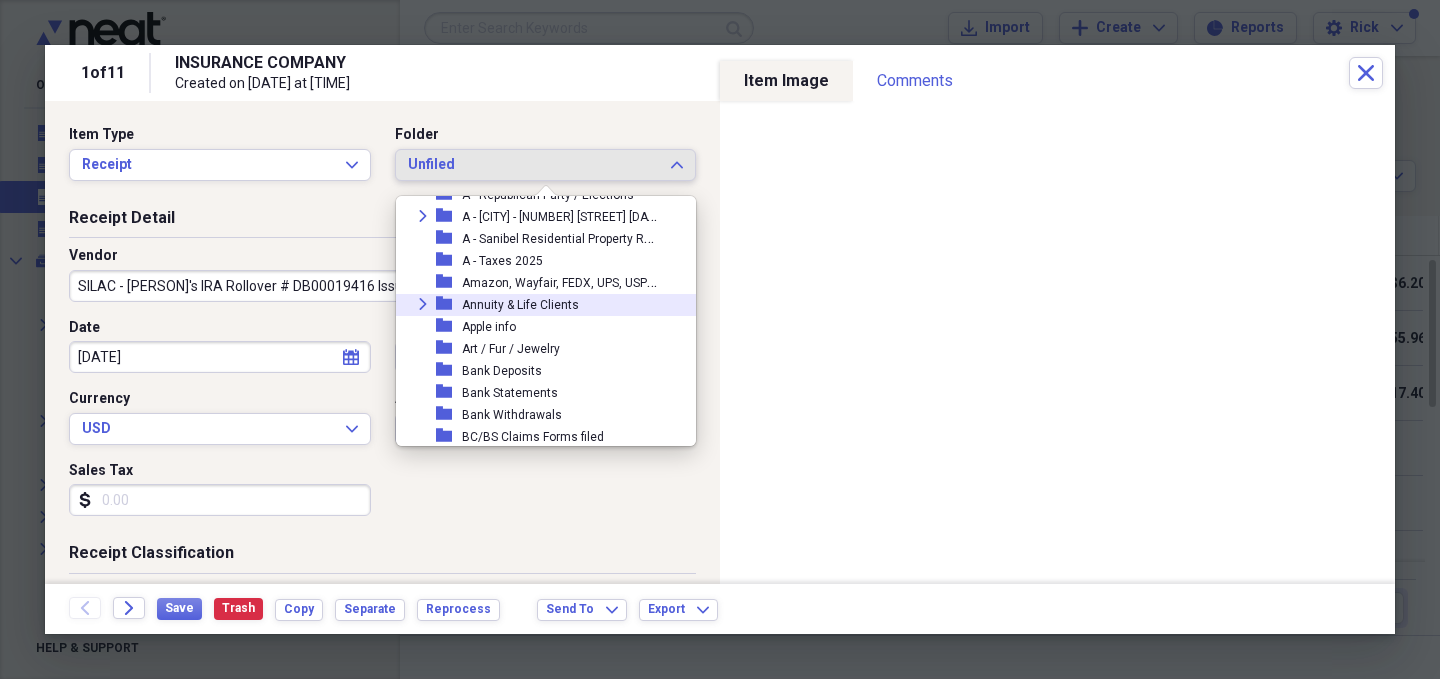 click on "Expand" 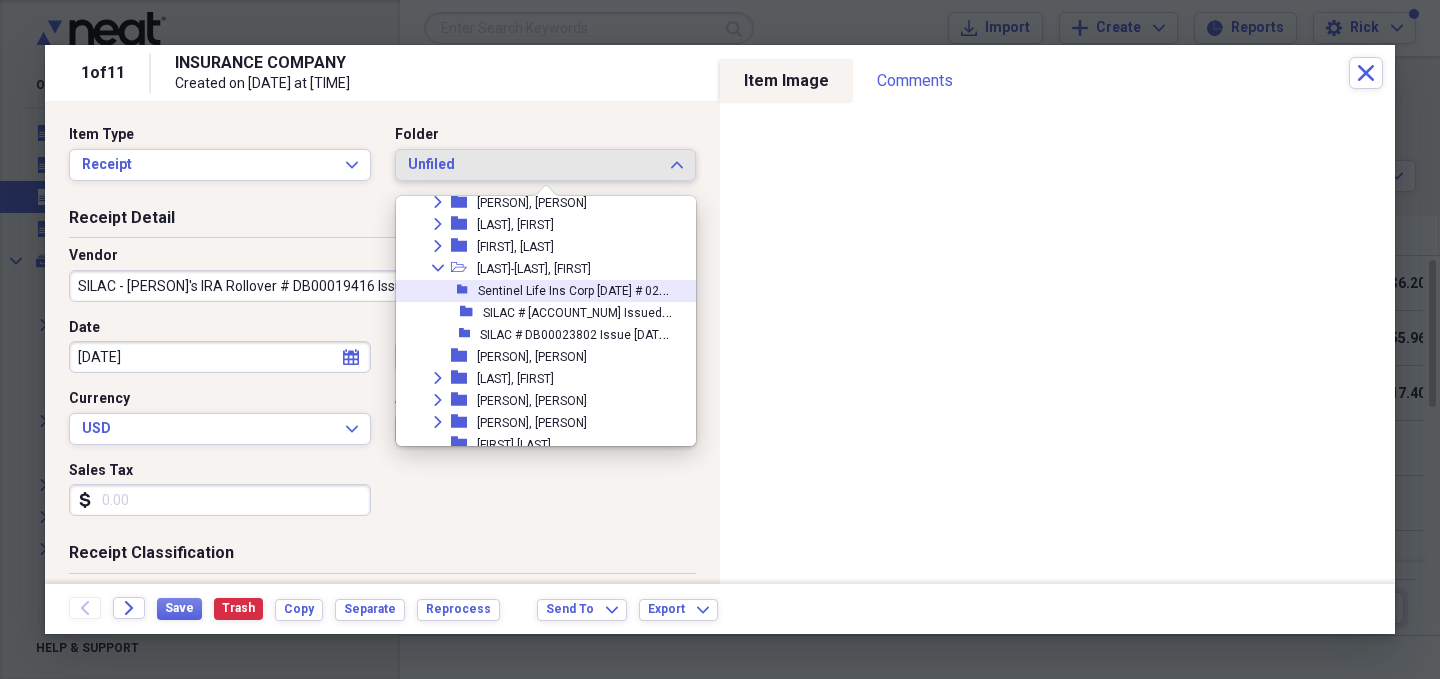 scroll, scrollTop: 643, scrollLeft: 0, axis: vertical 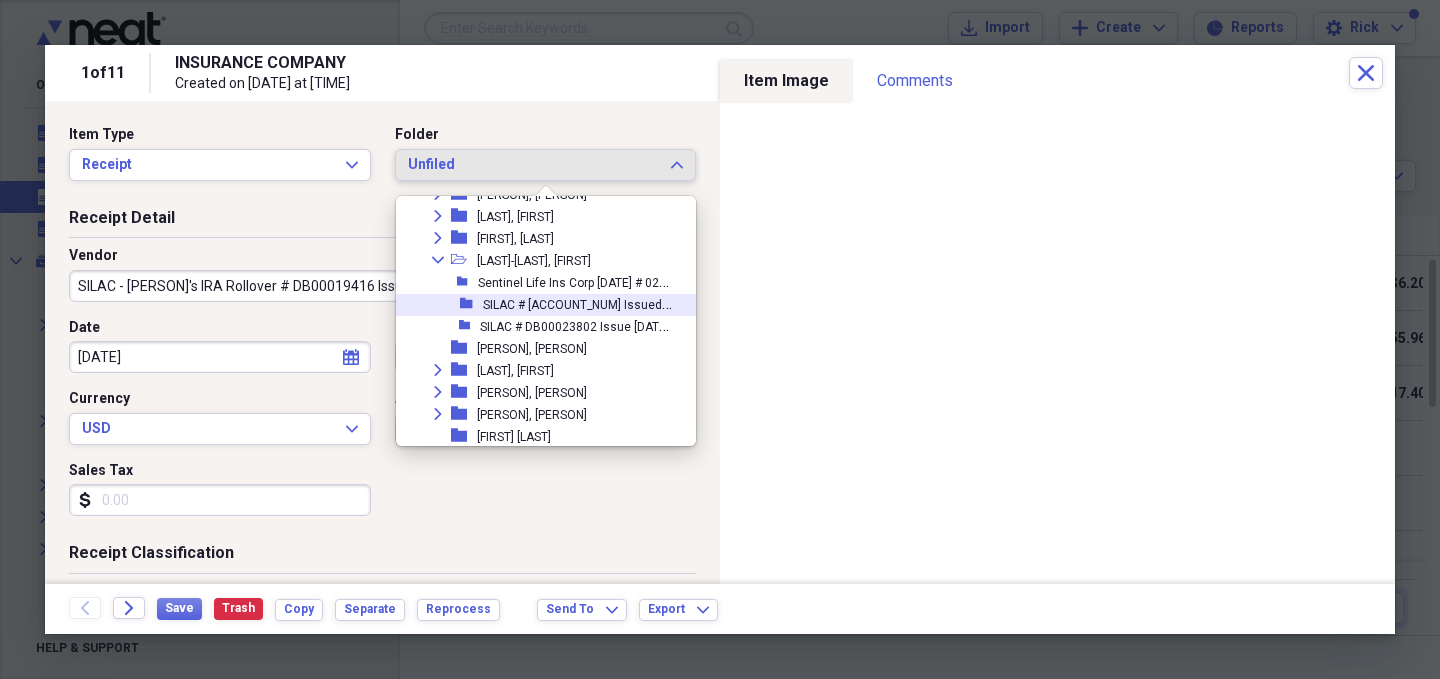 click on "[COMPANY] # [NUMBER] Issued IRA [FIRST]" at bounding box center [603, 303] 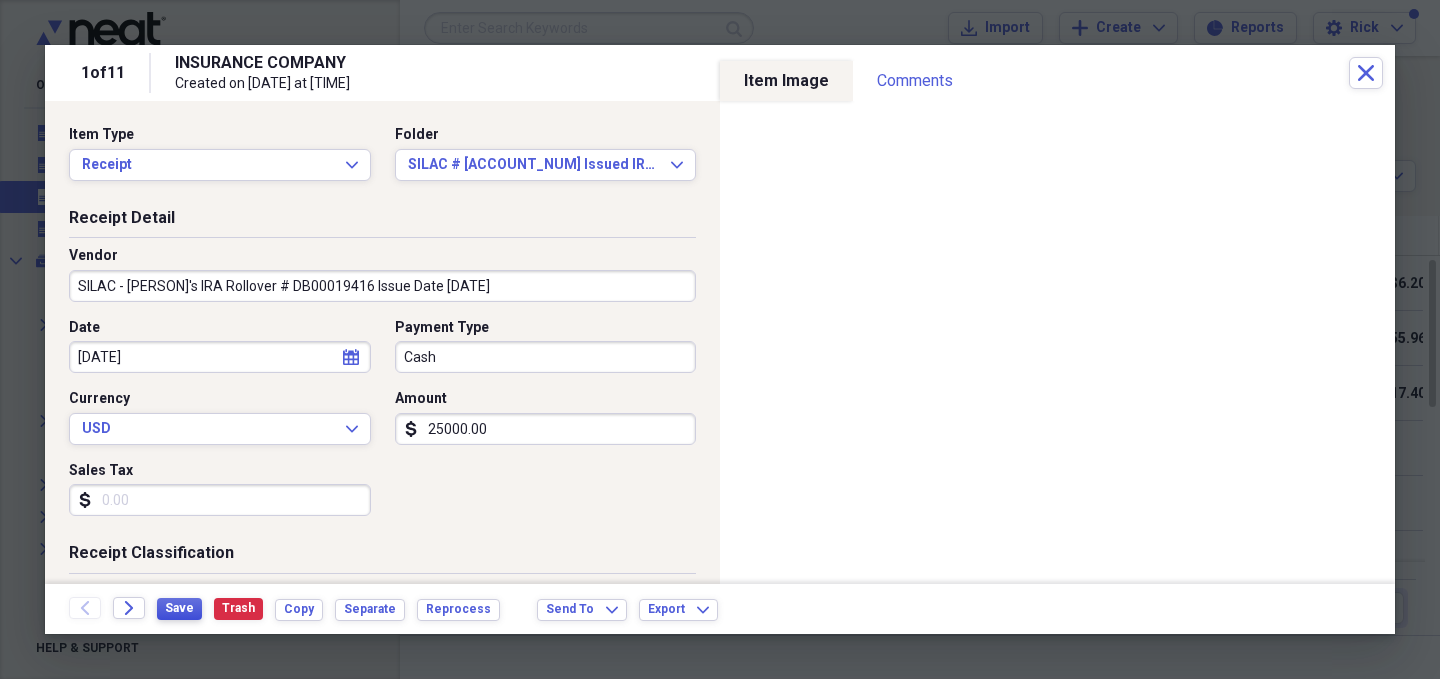 click on "Save" at bounding box center (179, 608) 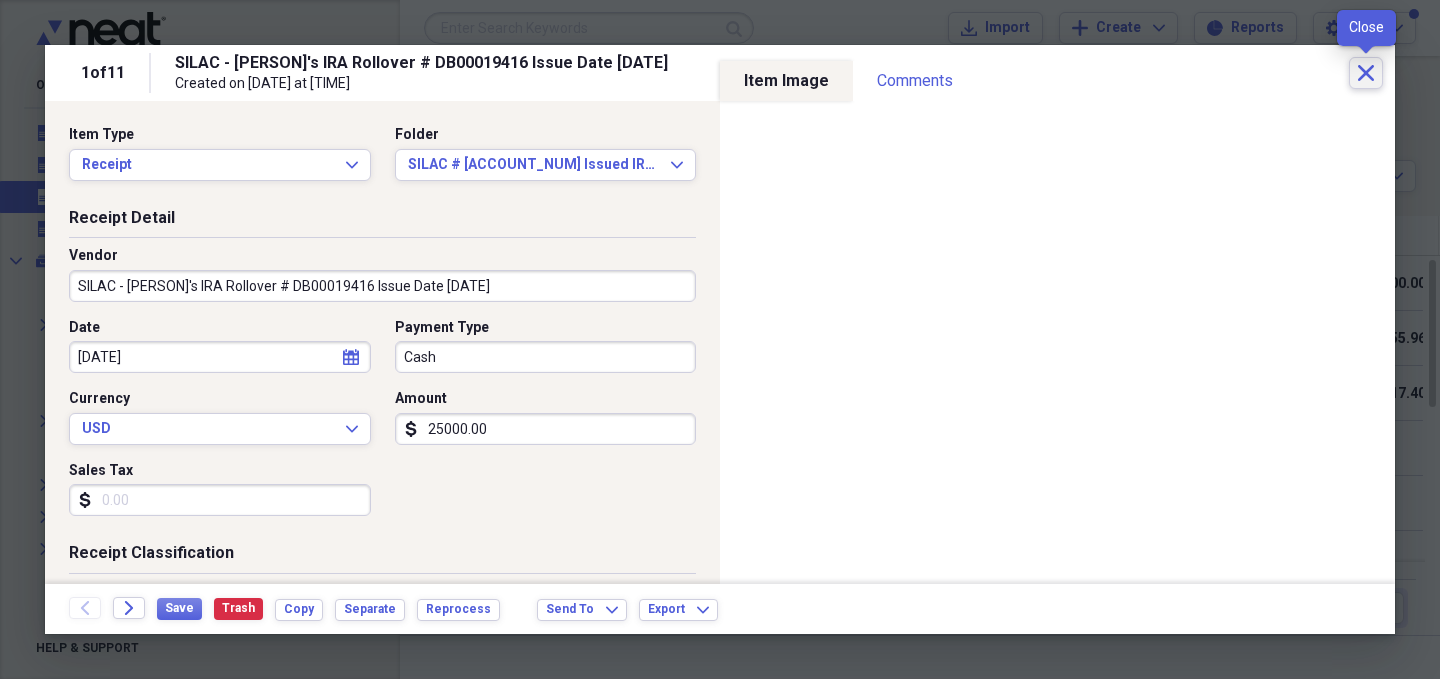 click 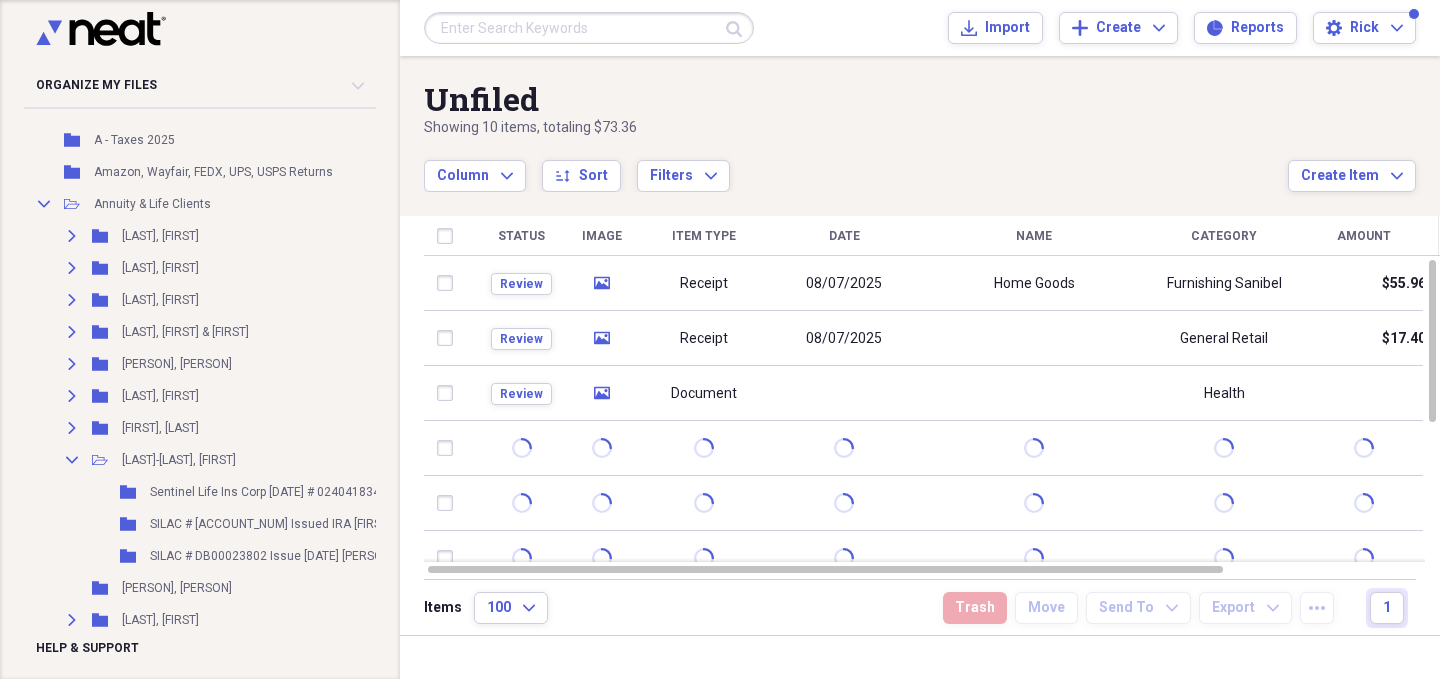 scroll, scrollTop: 802, scrollLeft: 0, axis: vertical 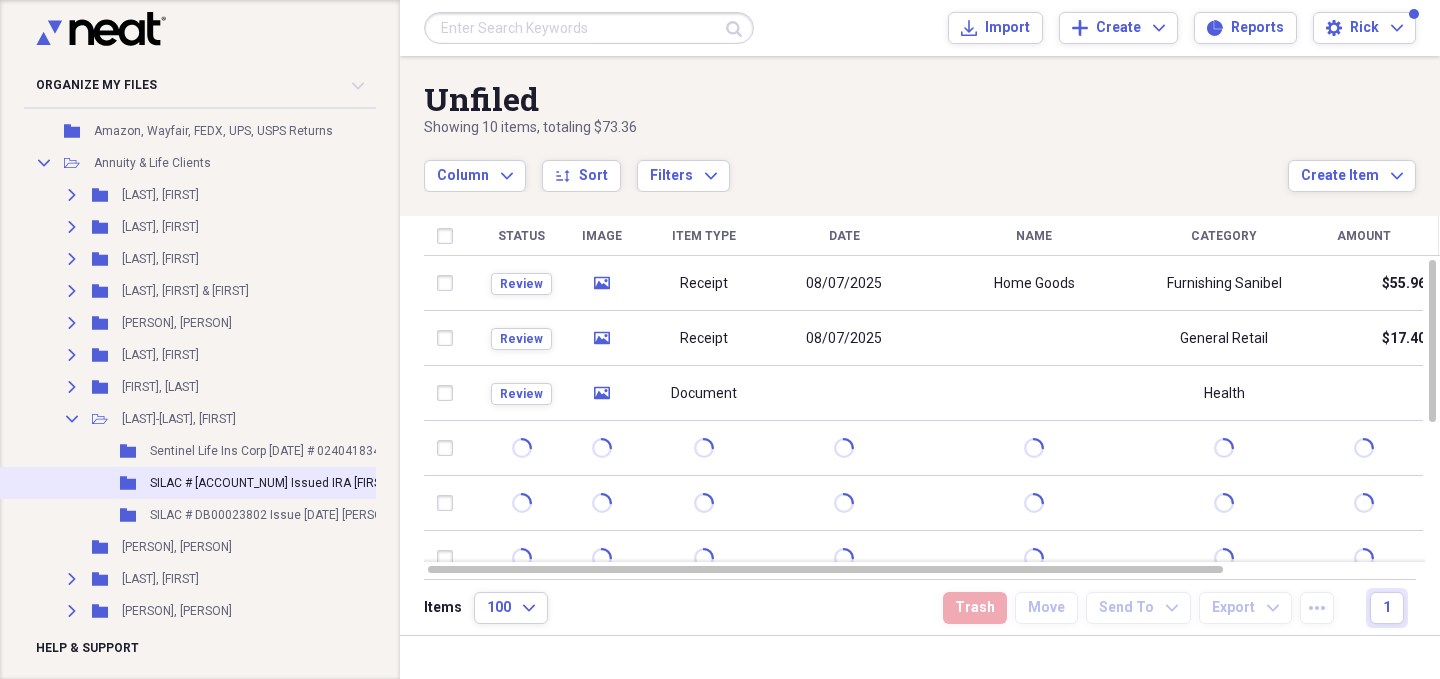click on "[COMPANY] # [NUMBER] Issued IRA [FIRST]" at bounding box center [270, 483] 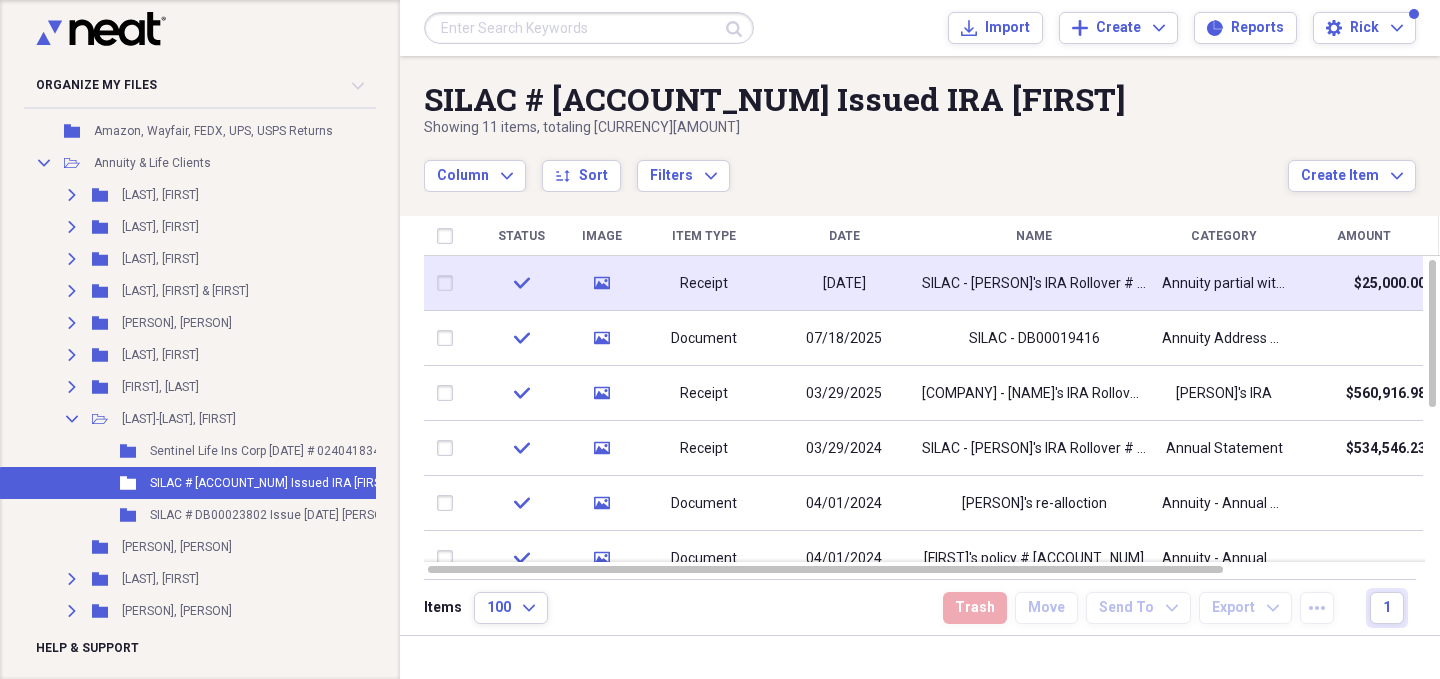 click on "check" at bounding box center [521, 283] 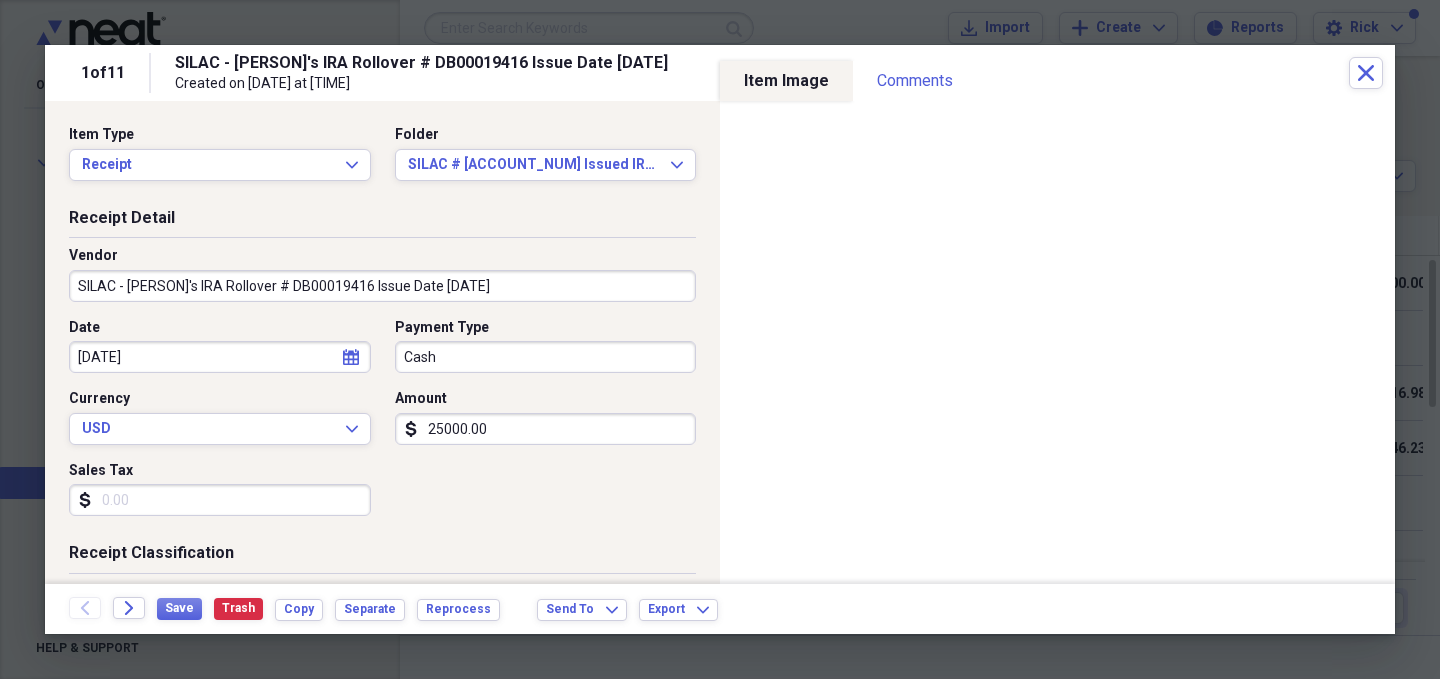 click on "25000.00" at bounding box center (546, 429) 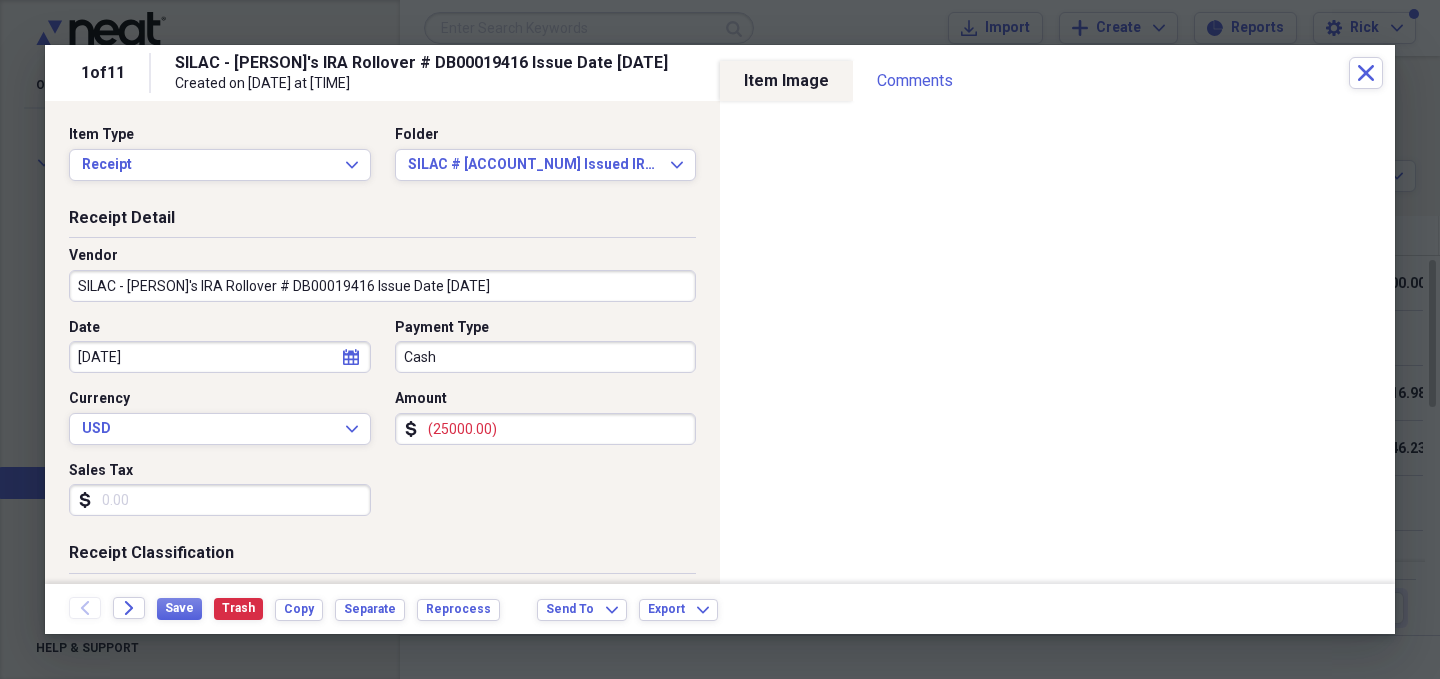 click on "Receipt Detail Vendor SILAC - Cindy's IRA Rollover # DB00019416 Issue Date 3/29/2023 Date 08/07/2015 calendar Calendar Payment Type Cash Currency USD Expand Amount dollar-sign (25000.00) Sales Tax dollar-sign" at bounding box center (382, 375) 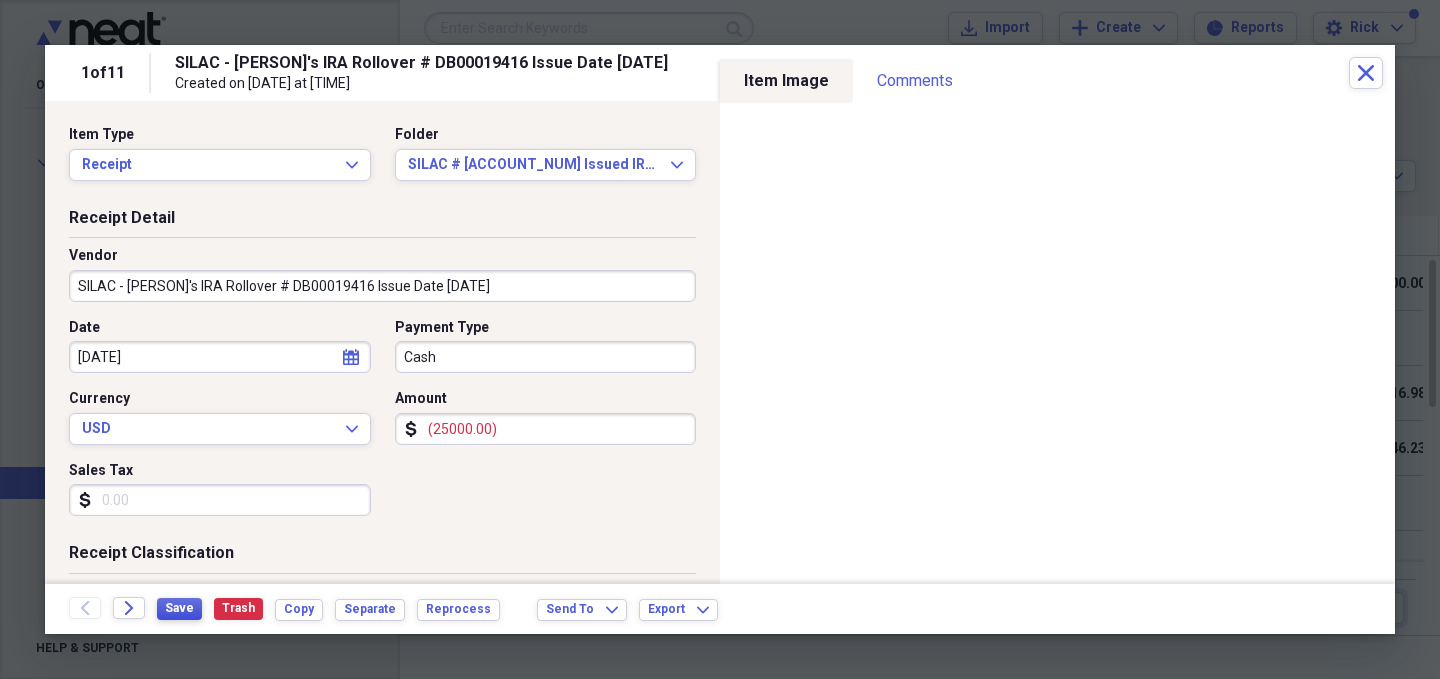 click on "Save" at bounding box center [179, 608] 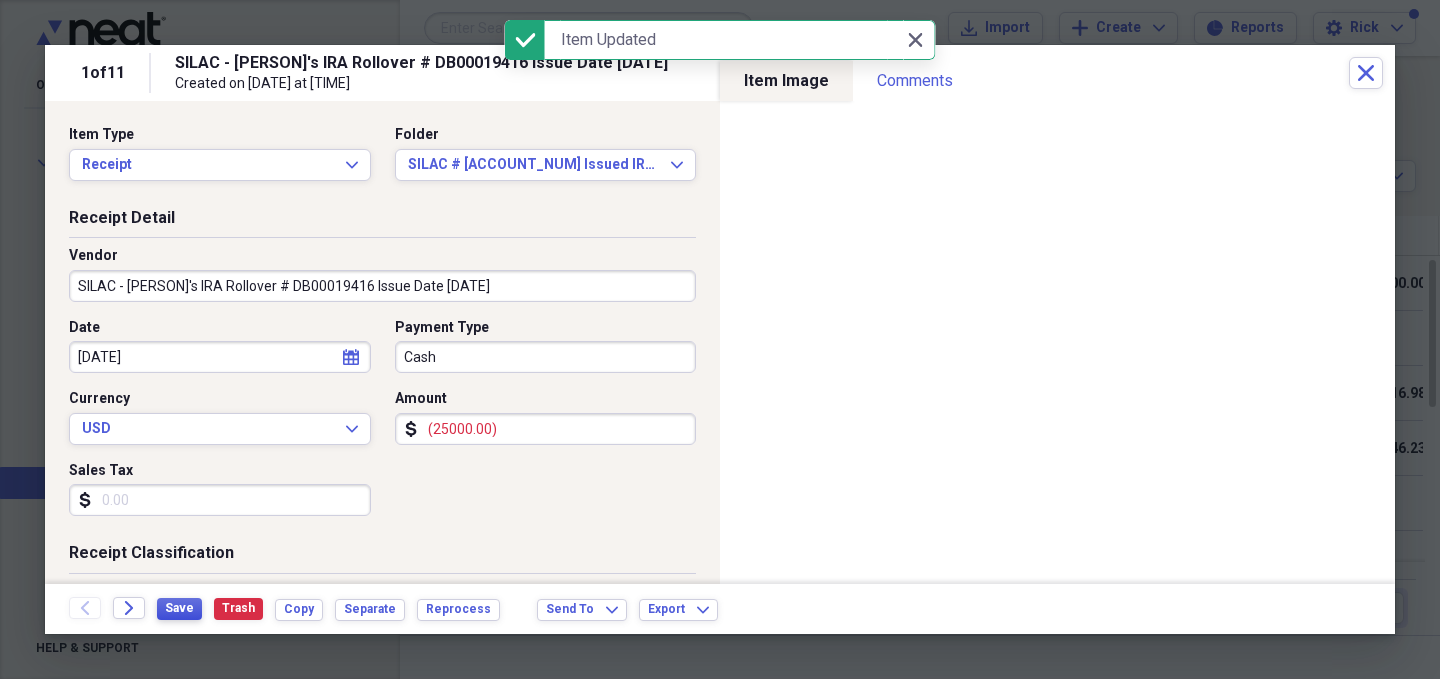 click on "Save" at bounding box center (179, 608) 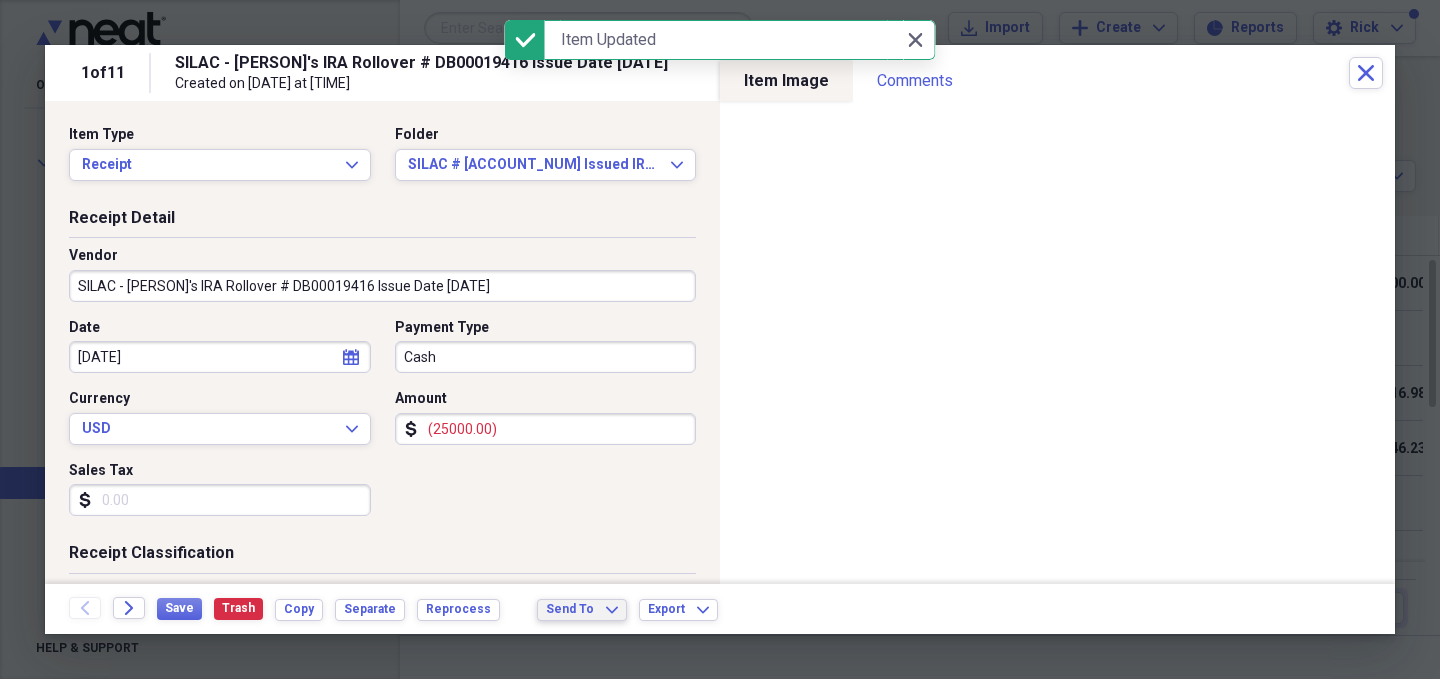 click on "Send To" at bounding box center [570, 609] 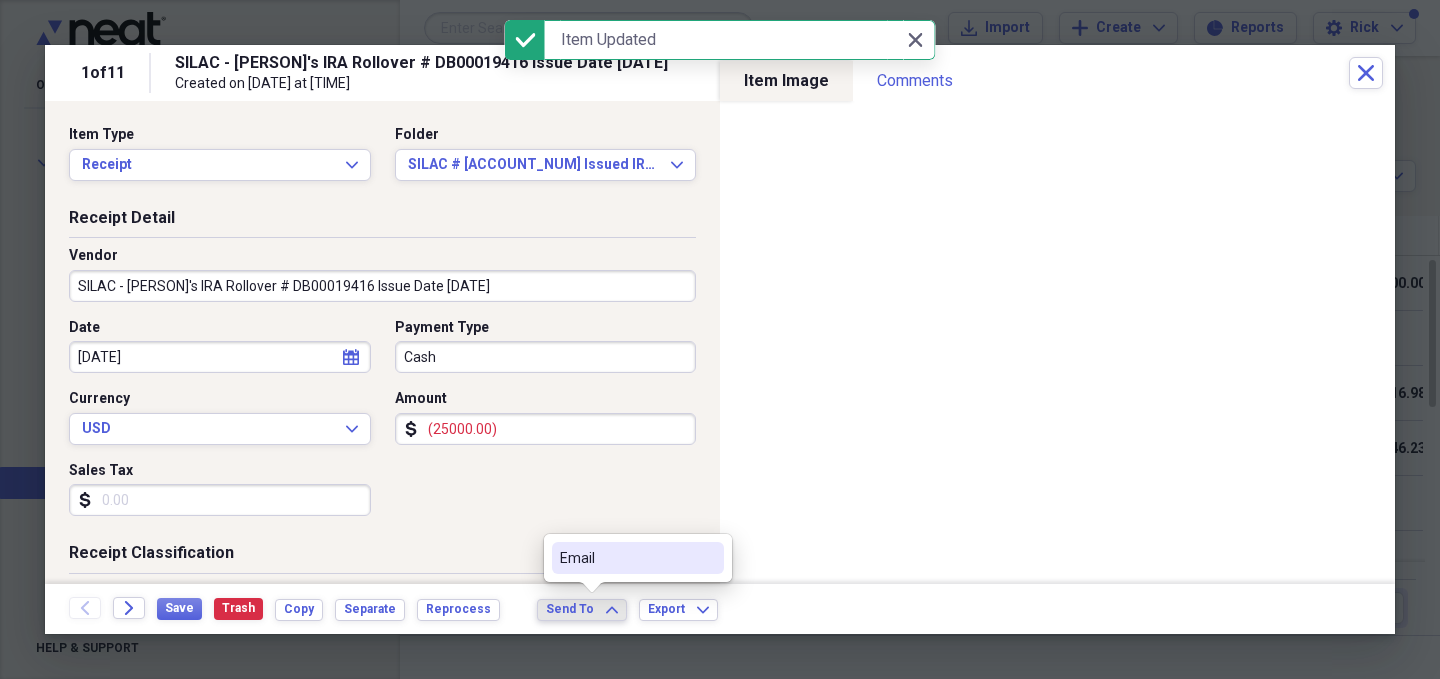 click 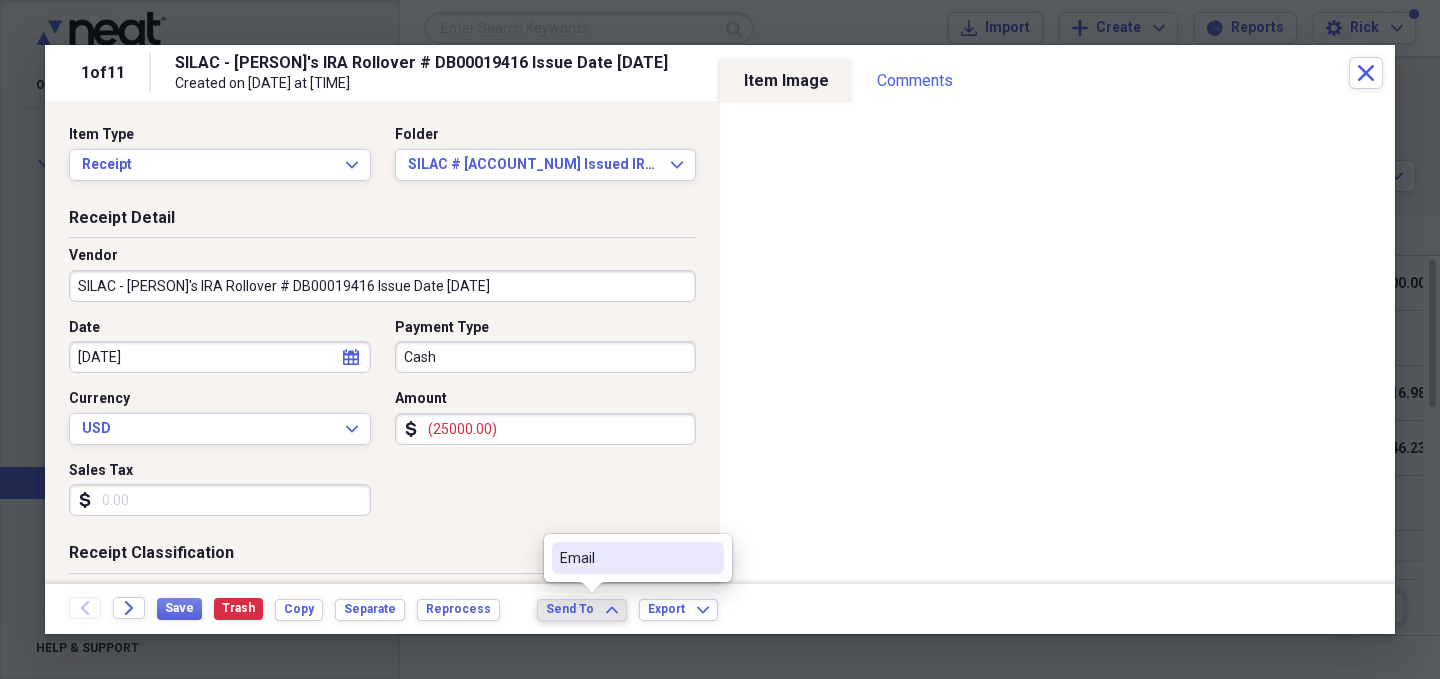 click on "Email" at bounding box center (626, 558) 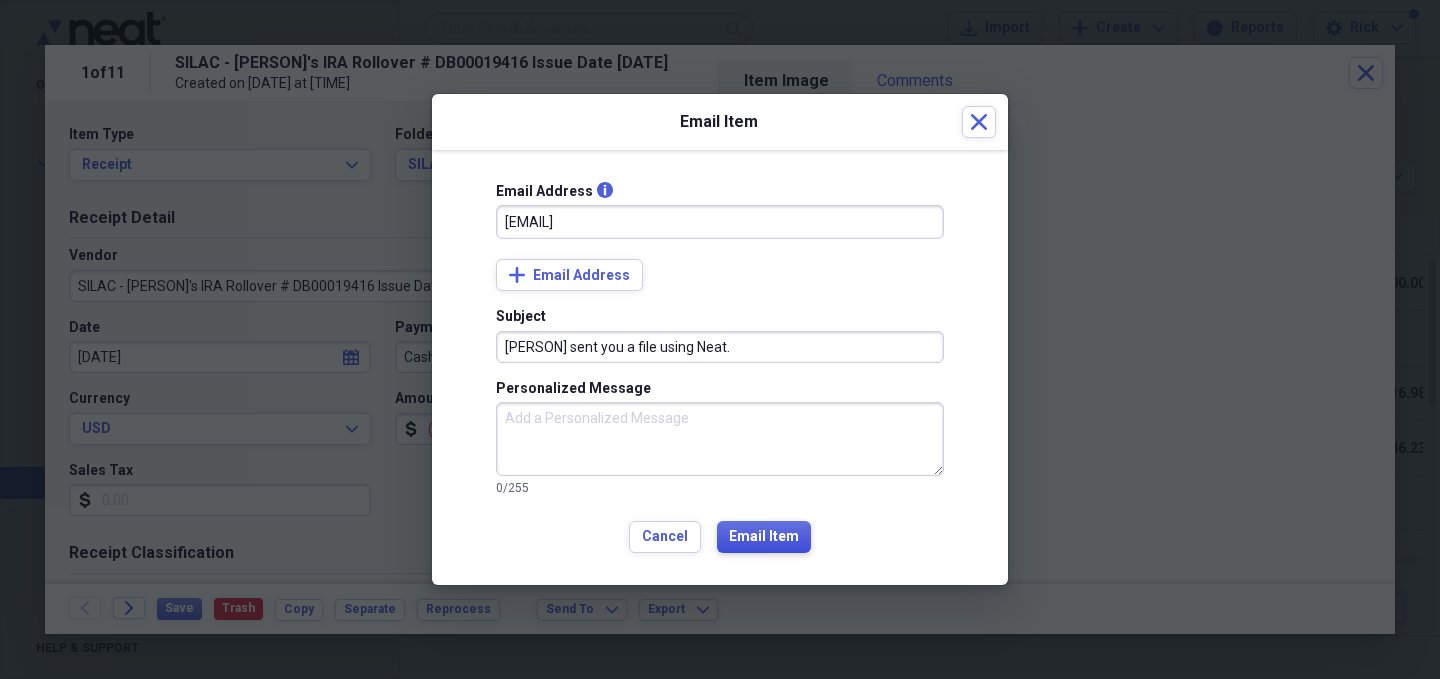 type on "[EMAIL]" 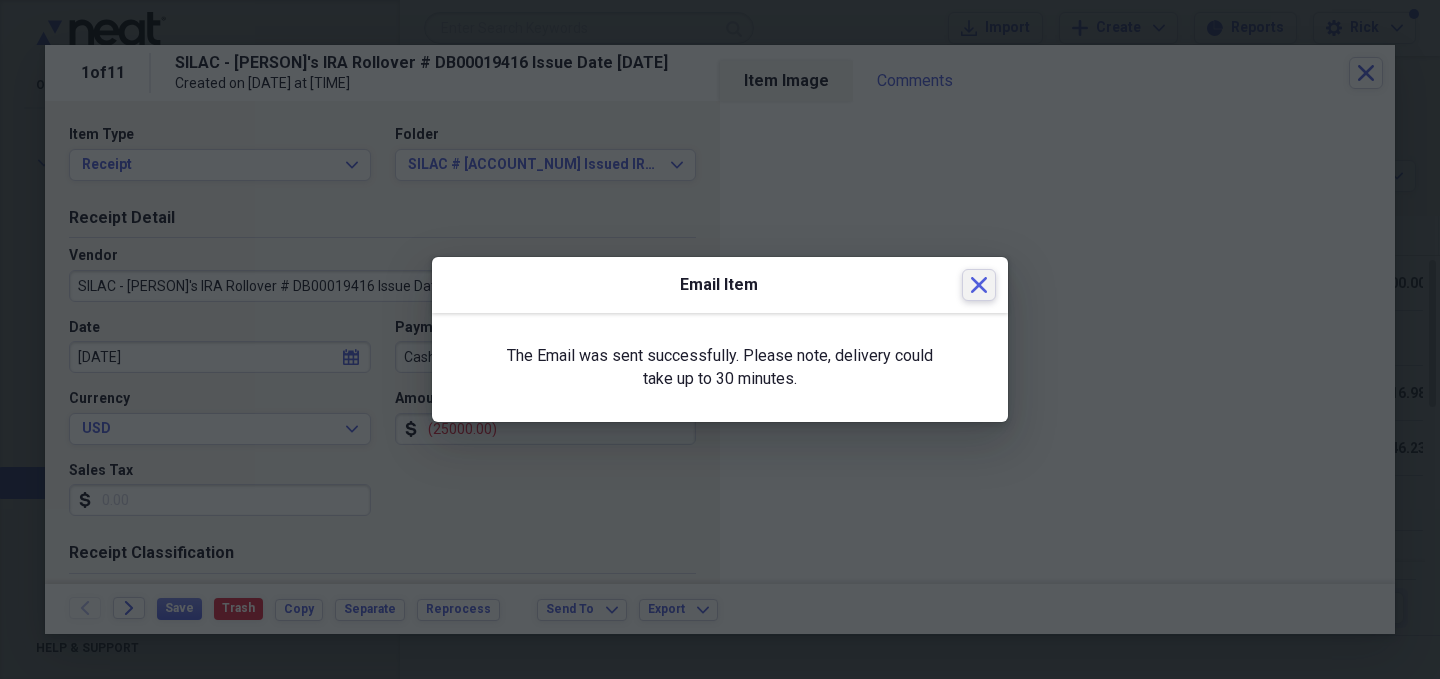 click on "Close" 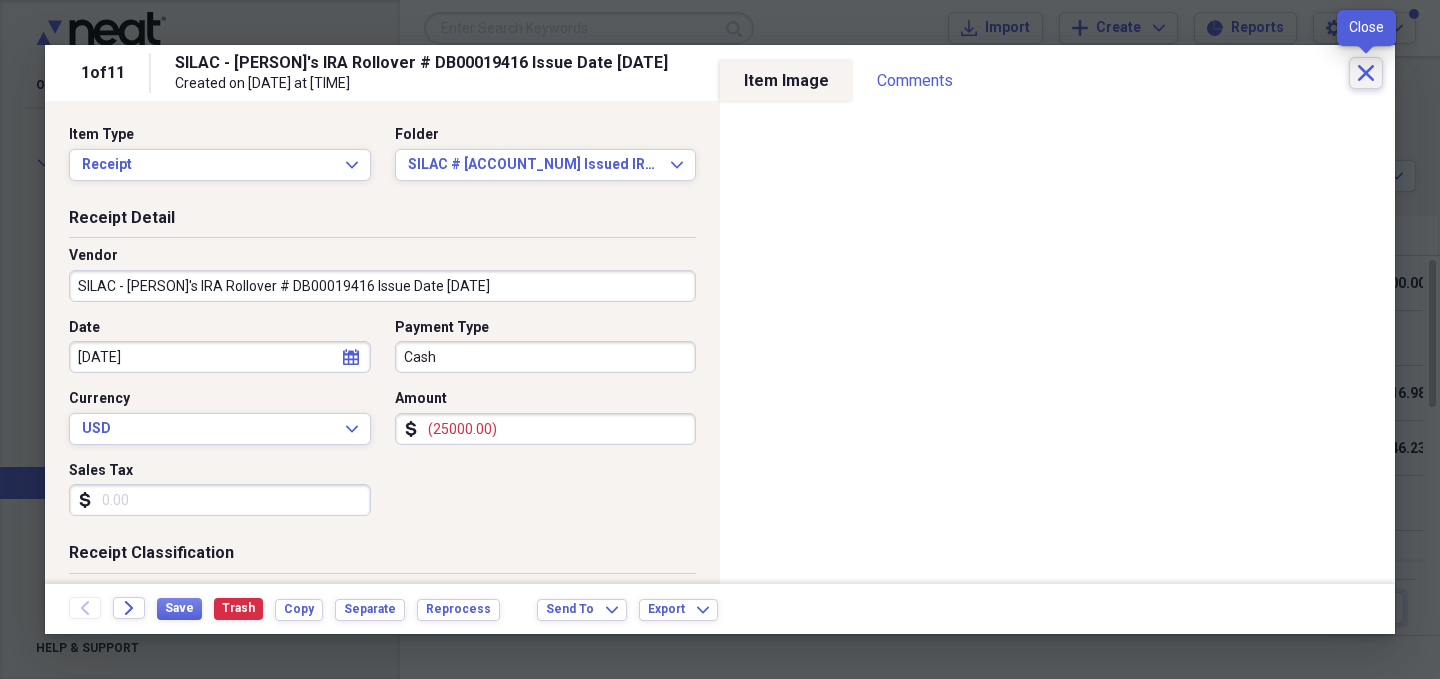 click on "Close" 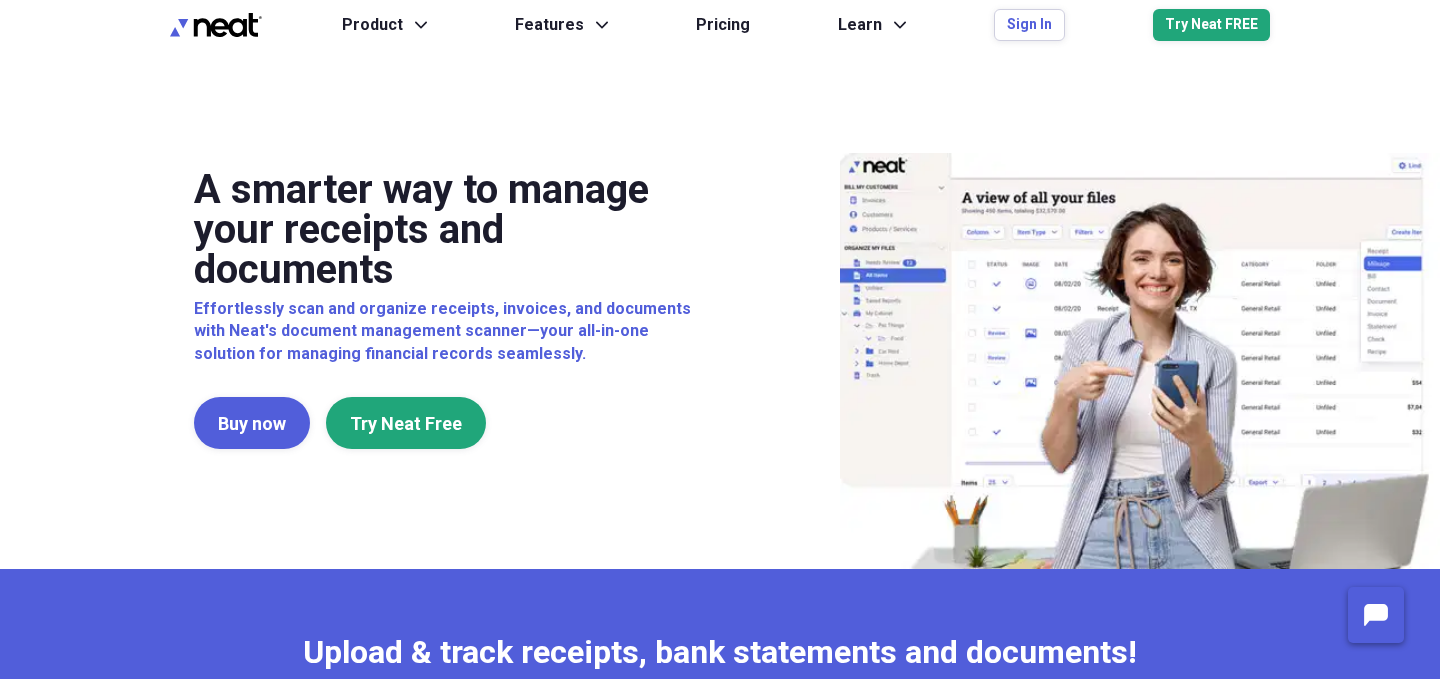 scroll, scrollTop: 0, scrollLeft: 0, axis: both 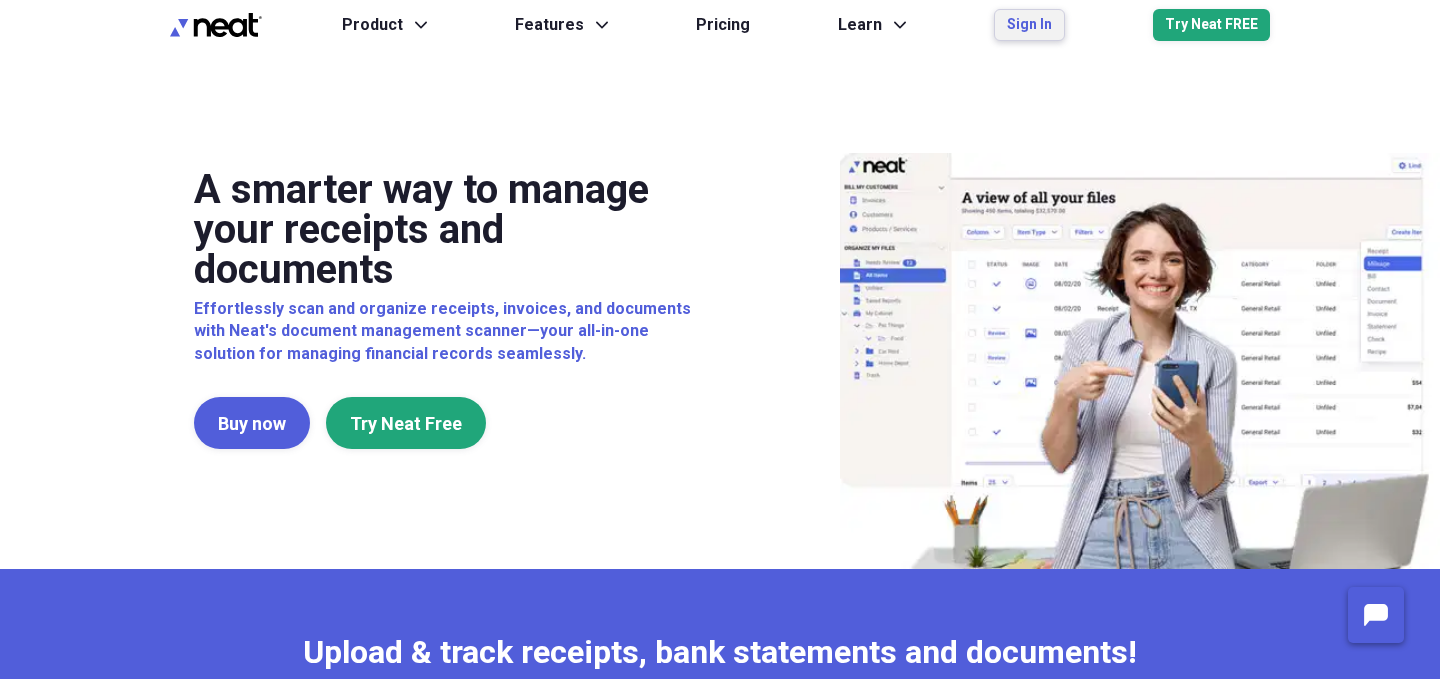click on "Sign In" at bounding box center (1029, 25) 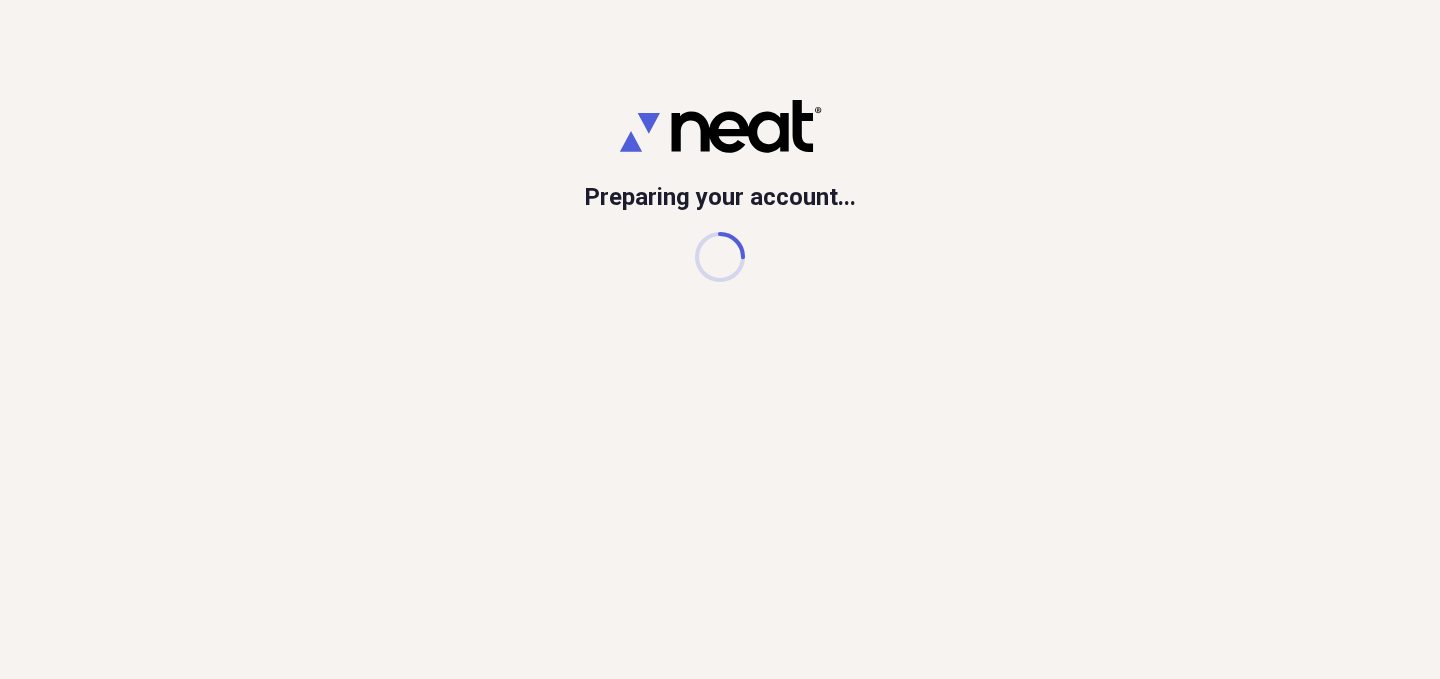 scroll, scrollTop: 0, scrollLeft: 0, axis: both 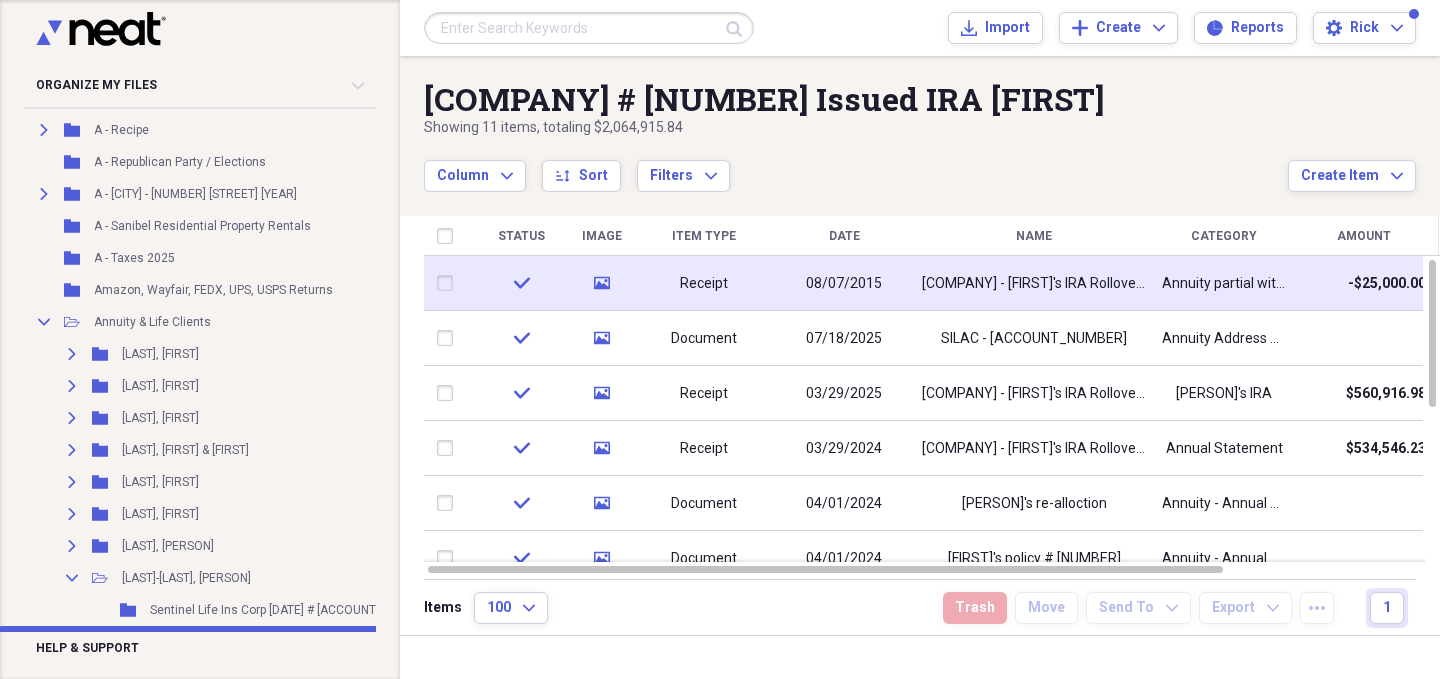 click on "check" at bounding box center [521, 283] 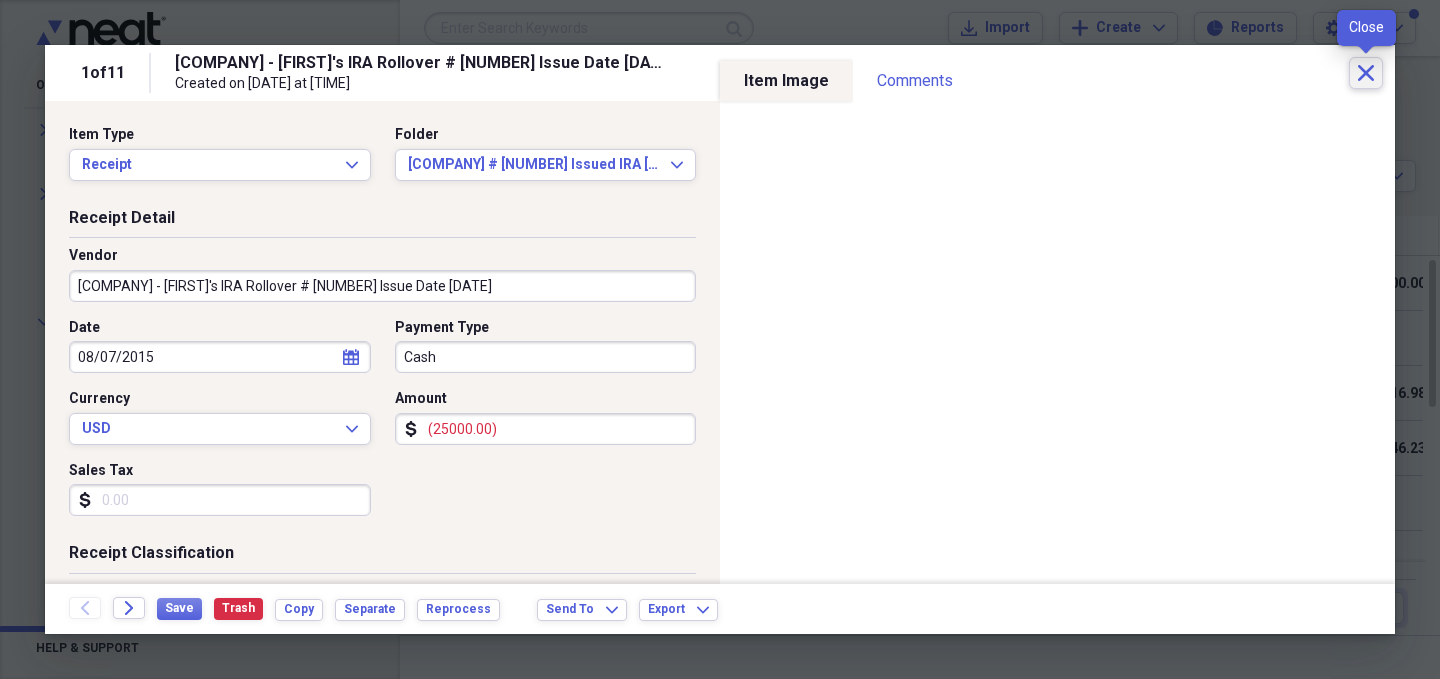 click 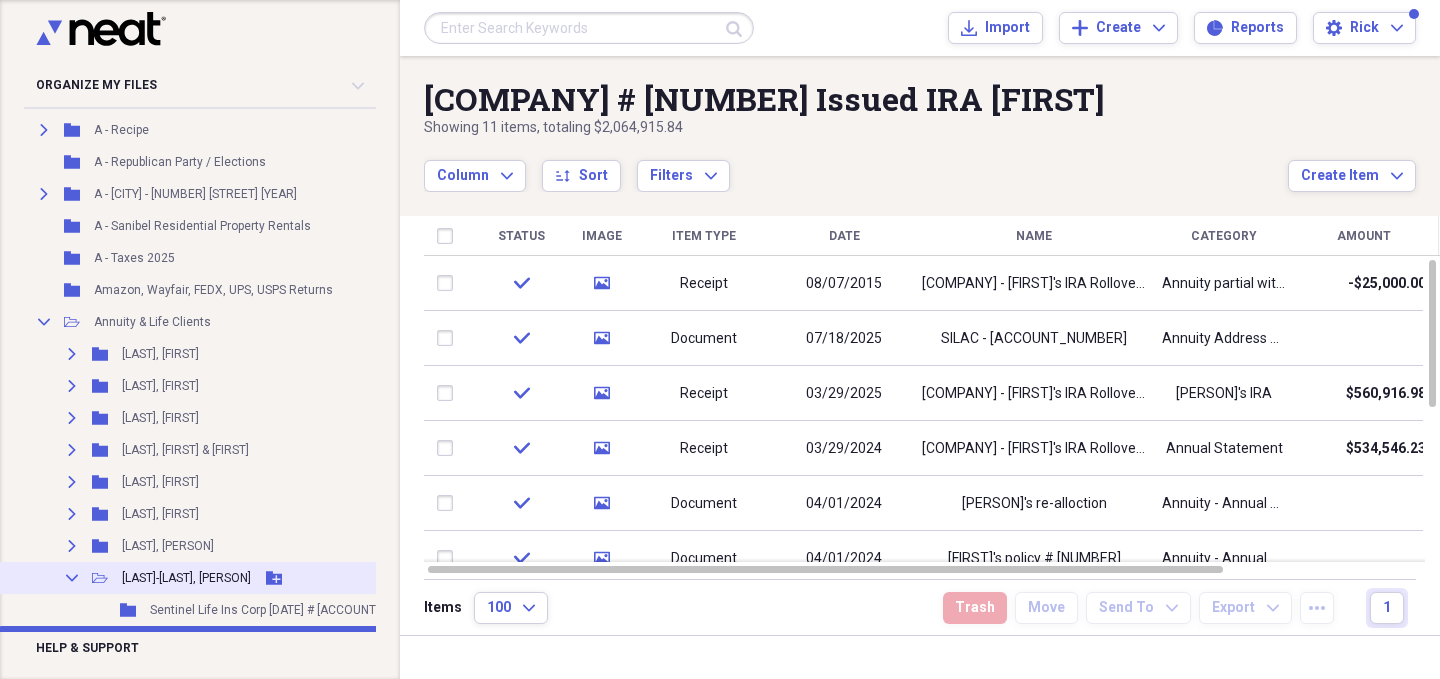 click 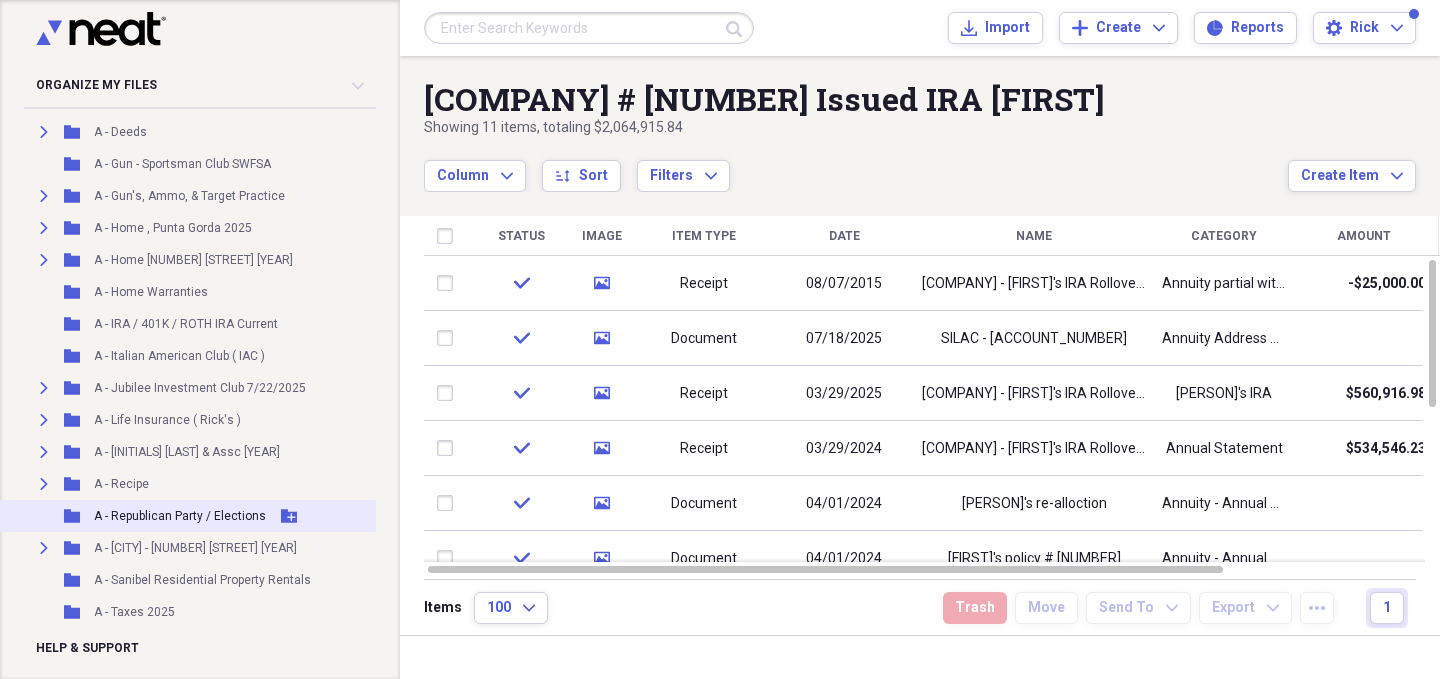 scroll, scrollTop: 0, scrollLeft: 0, axis: both 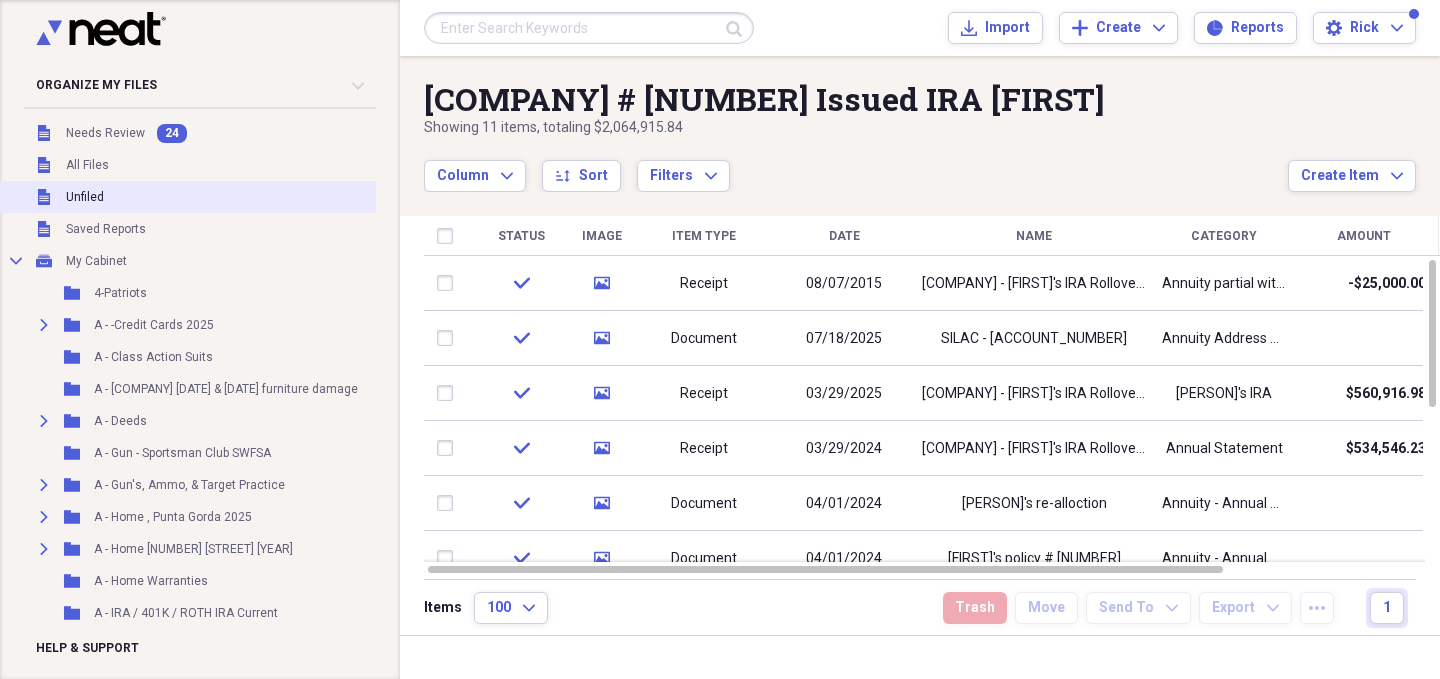 click on "Unfiled" at bounding box center [85, 197] 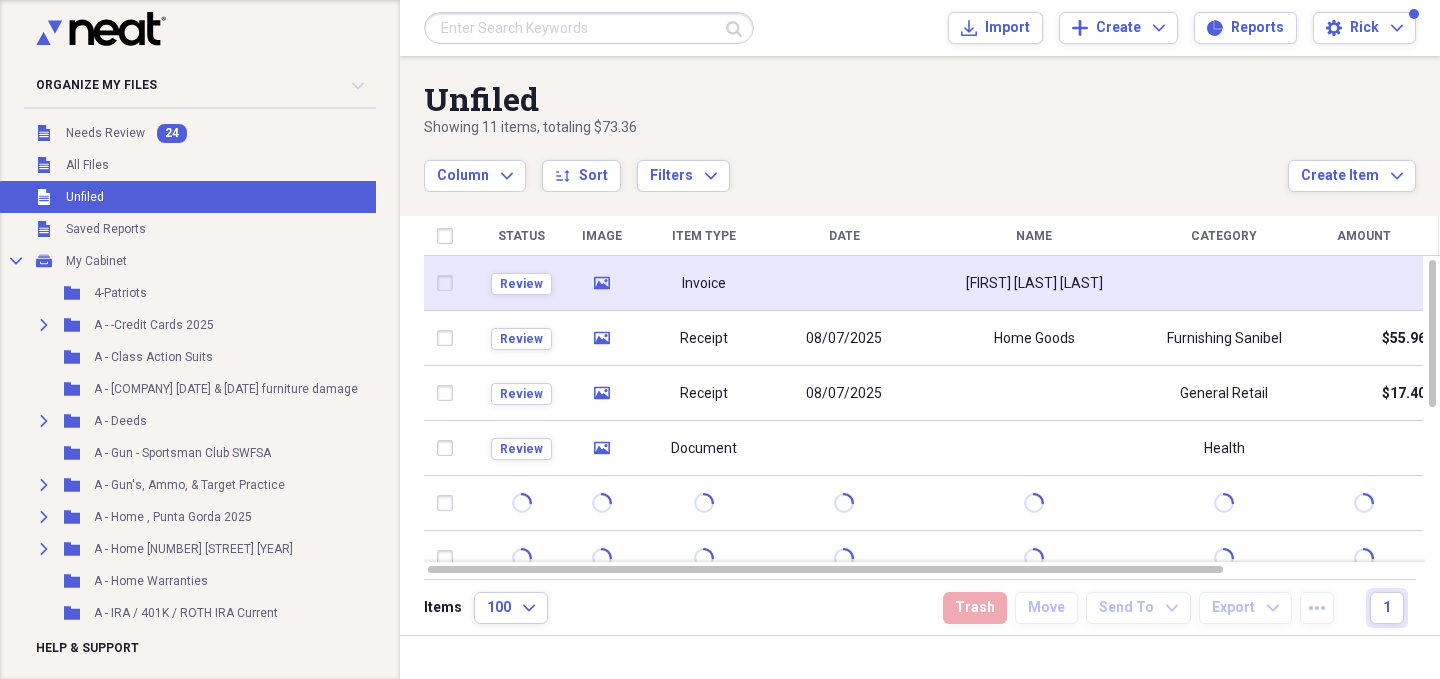 click on "media" at bounding box center (601, 283) 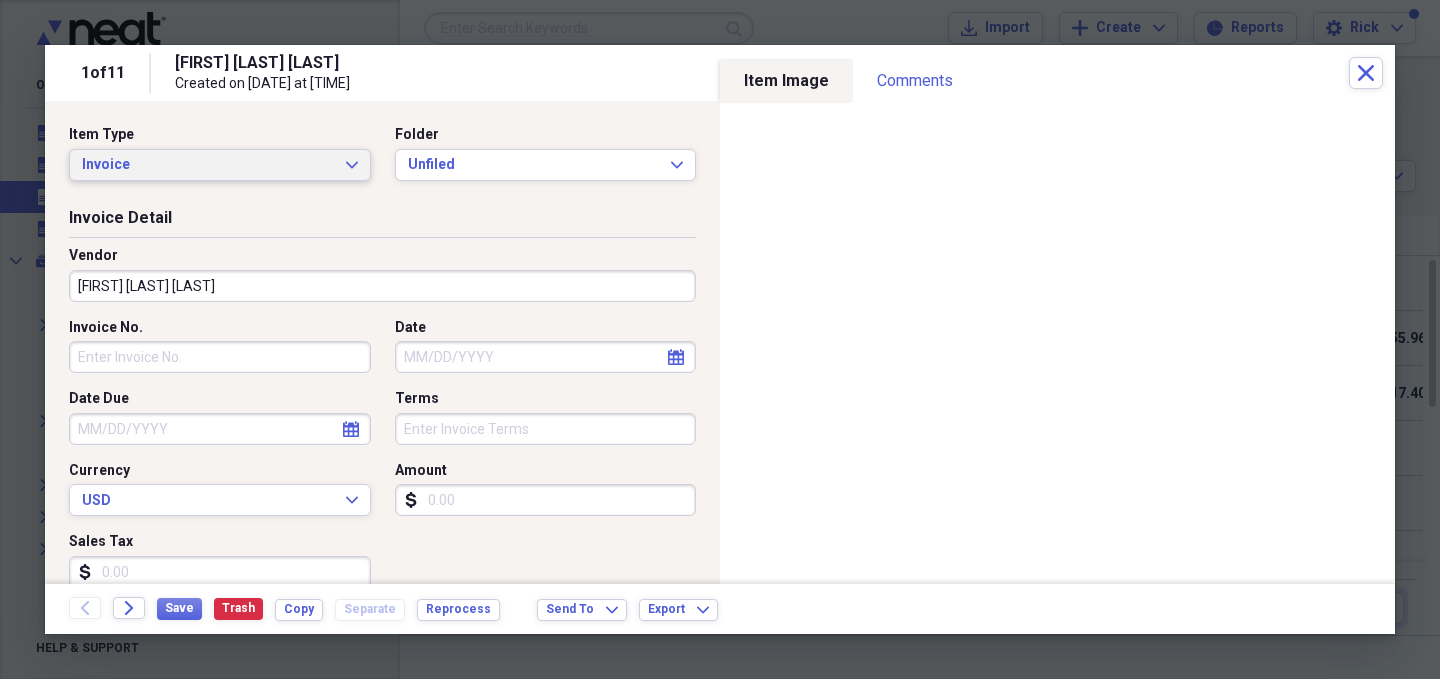 click on "Invoice Expand" at bounding box center [220, 165] 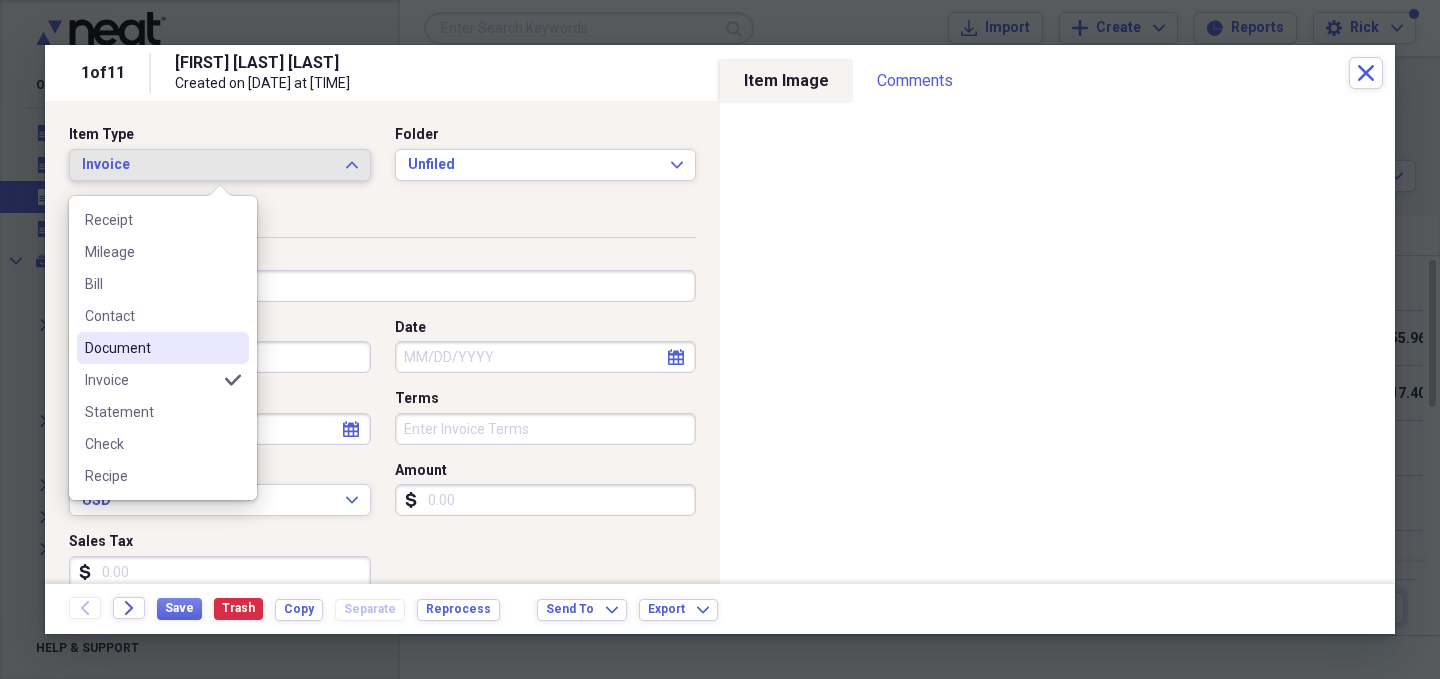 click on "Document" at bounding box center (151, 348) 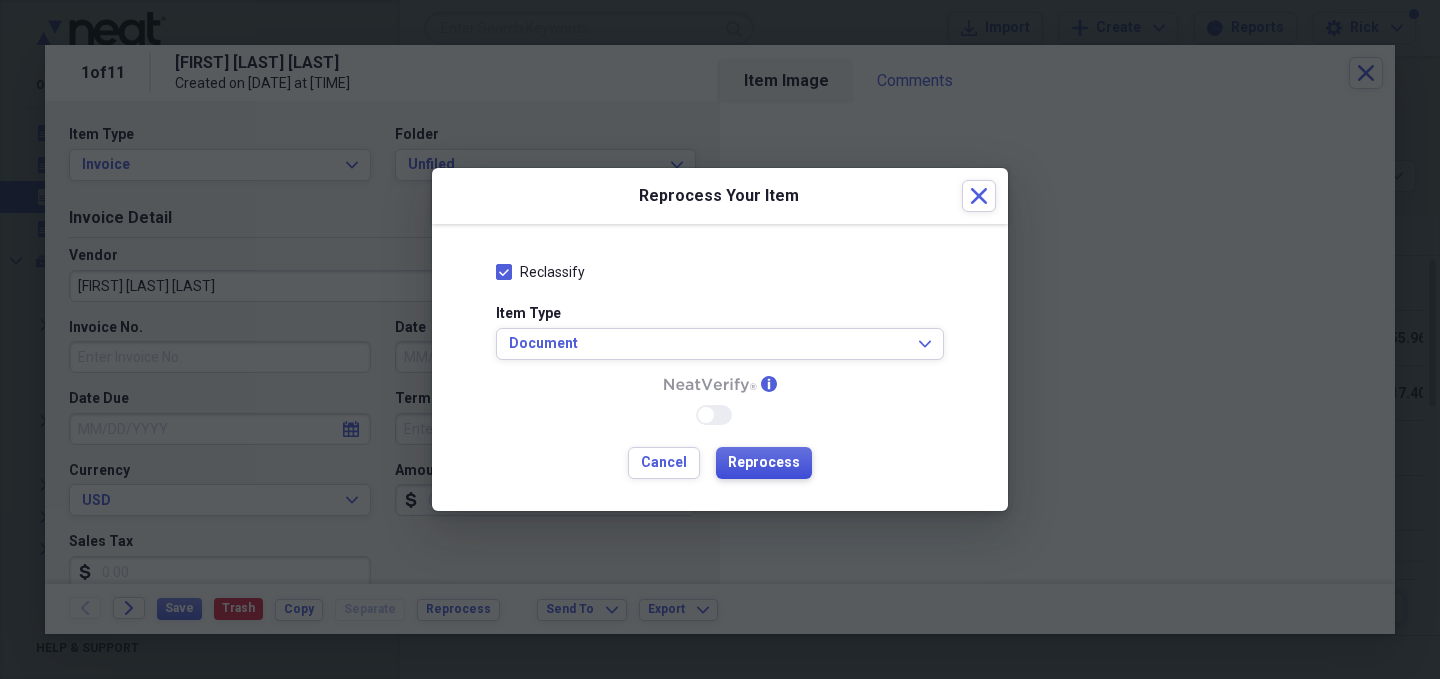 click on "Reprocess" at bounding box center (764, 463) 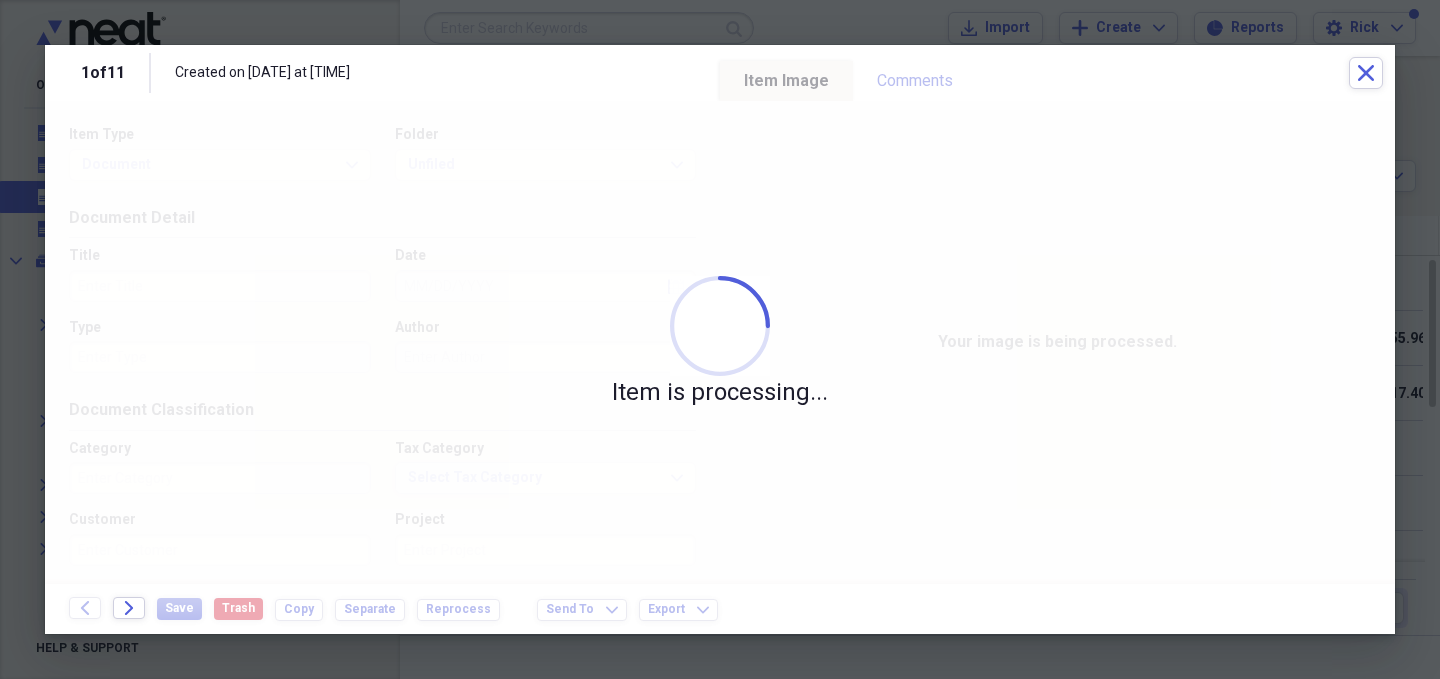 type on "Technology" 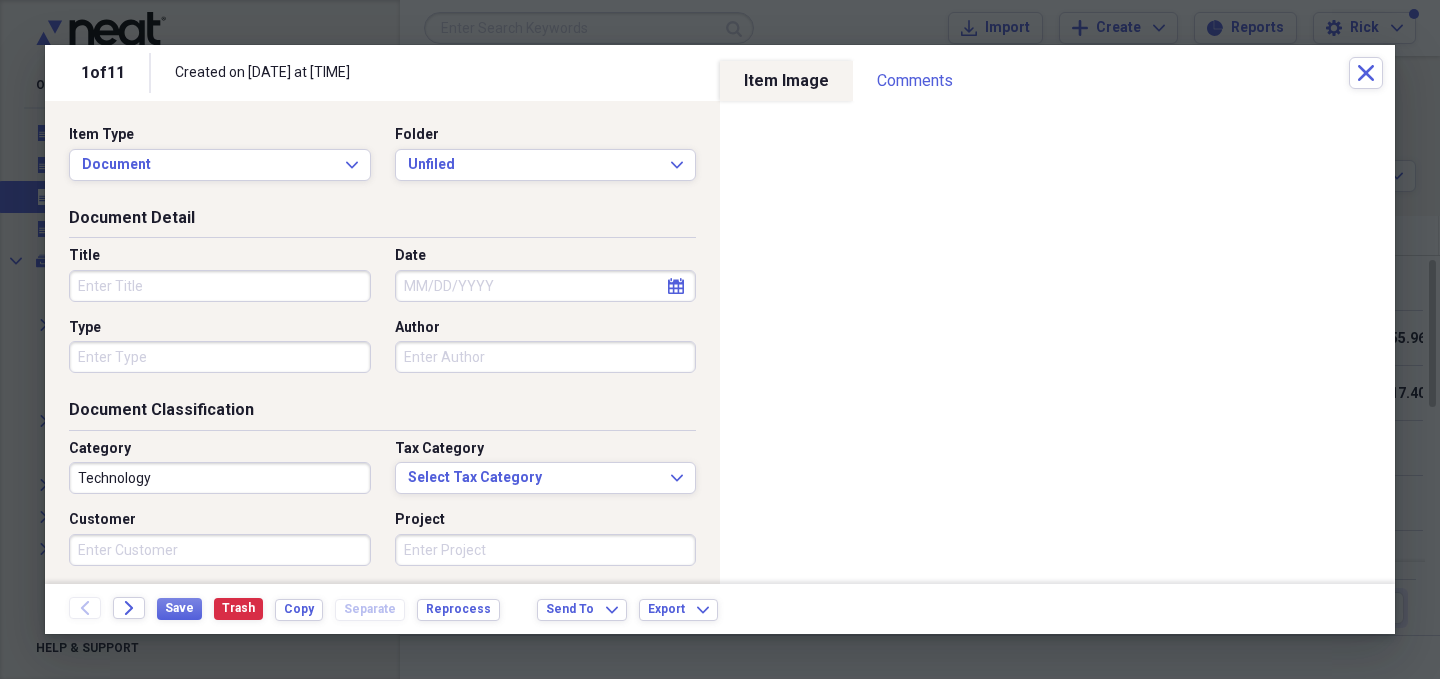 click 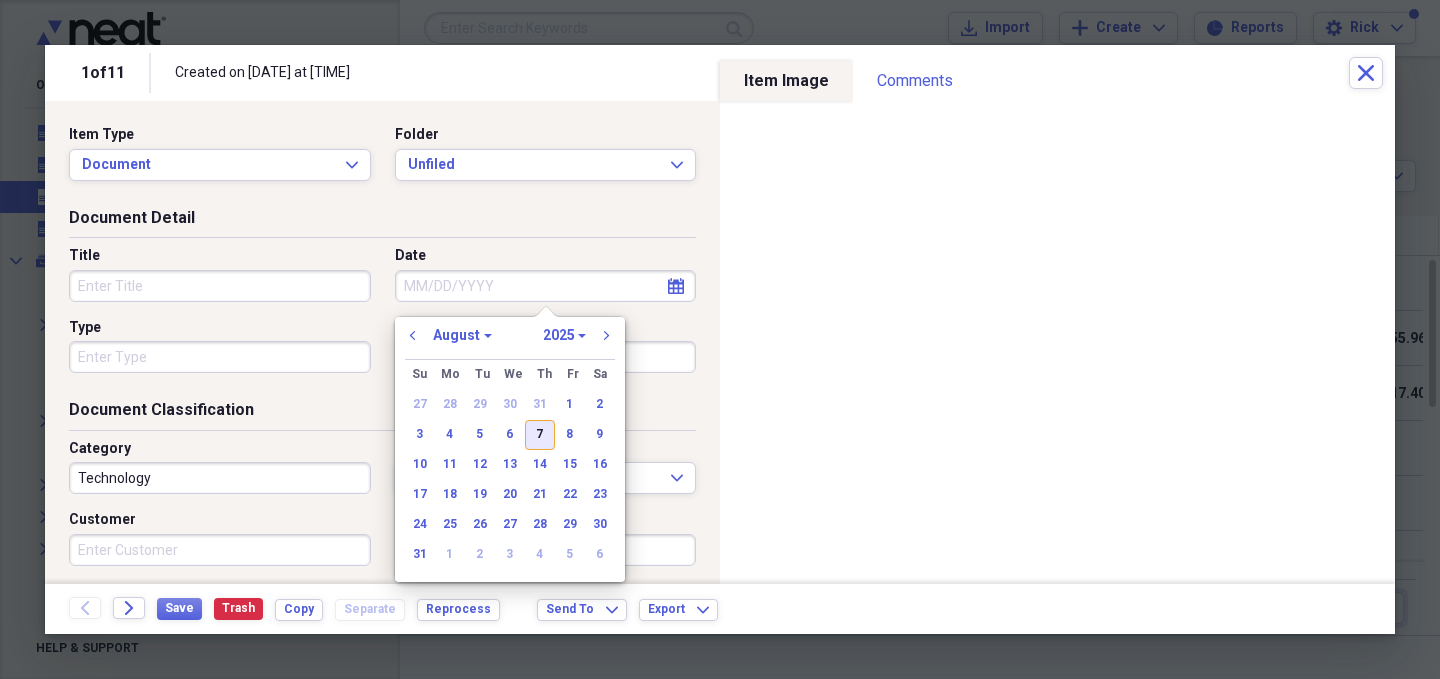 click on "7" at bounding box center [540, 435] 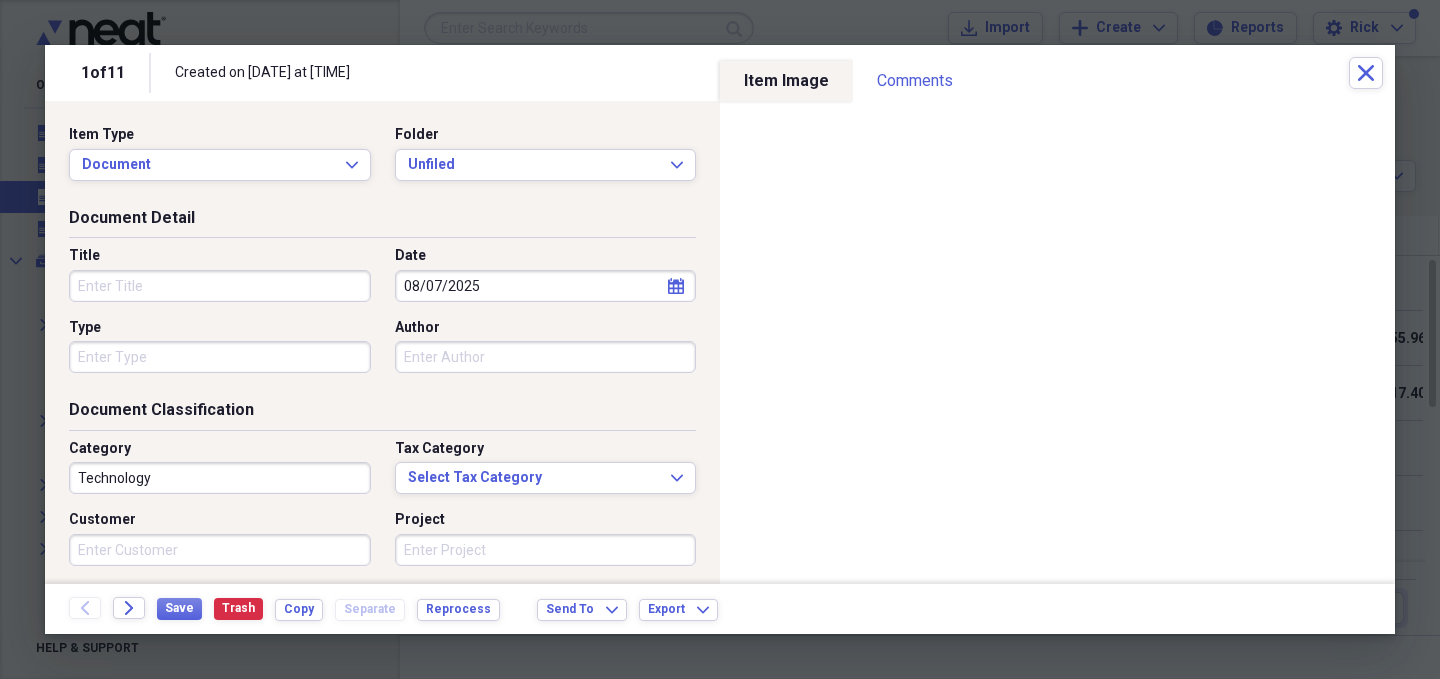 click on "Author" at bounding box center (546, 357) 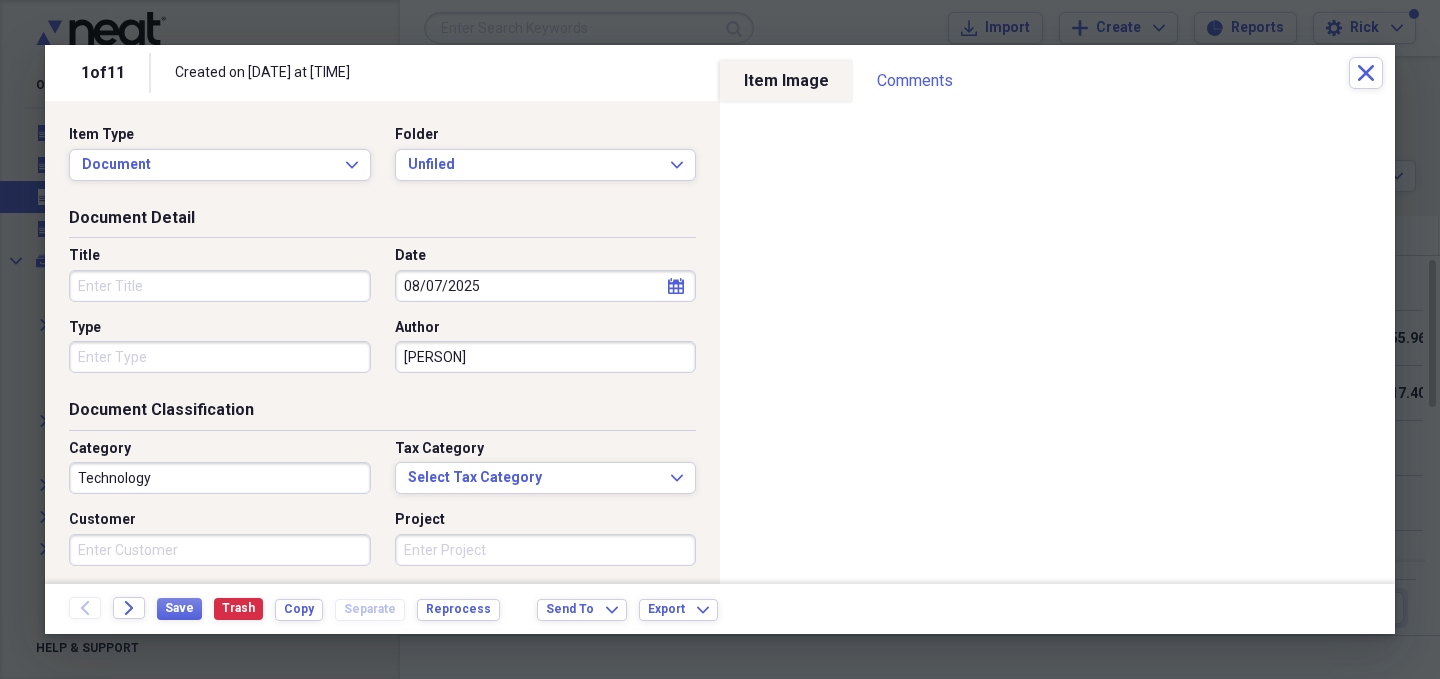 type on "[PERSON]" 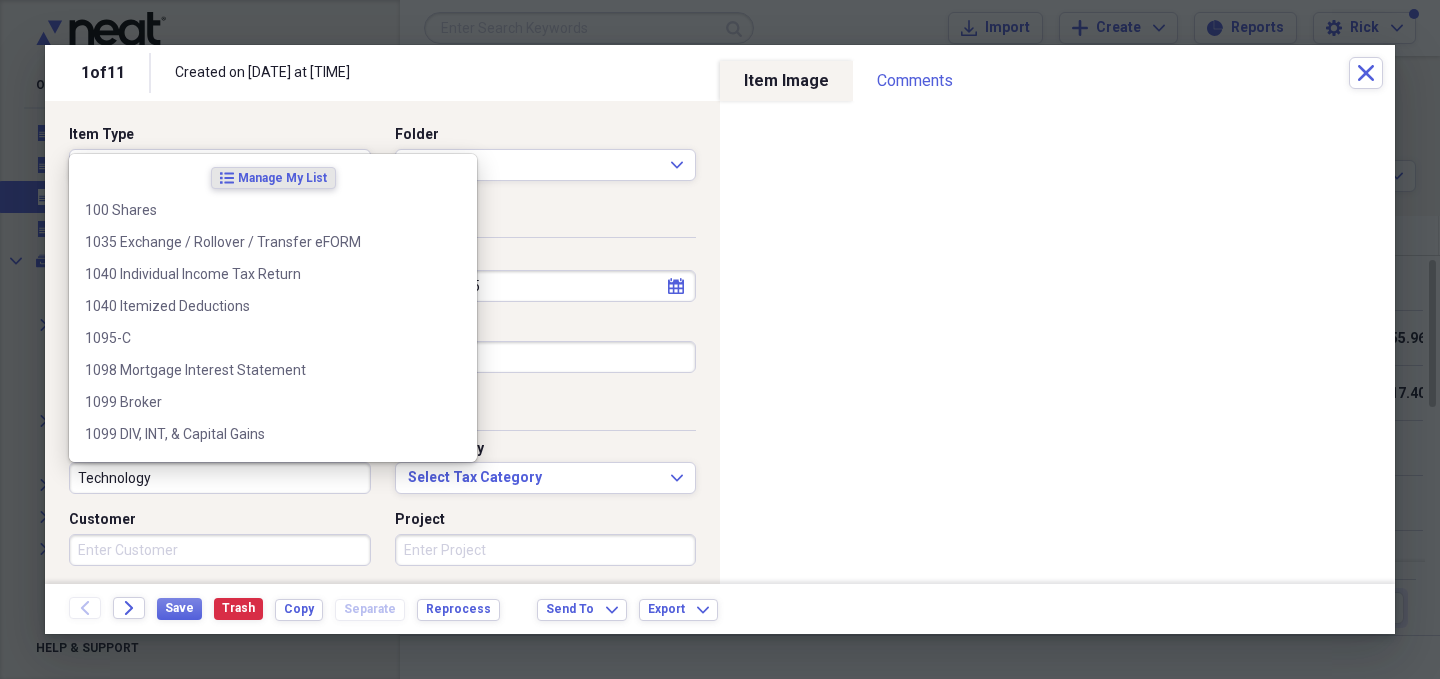 click on "Technology" at bounding box center (220, 478) 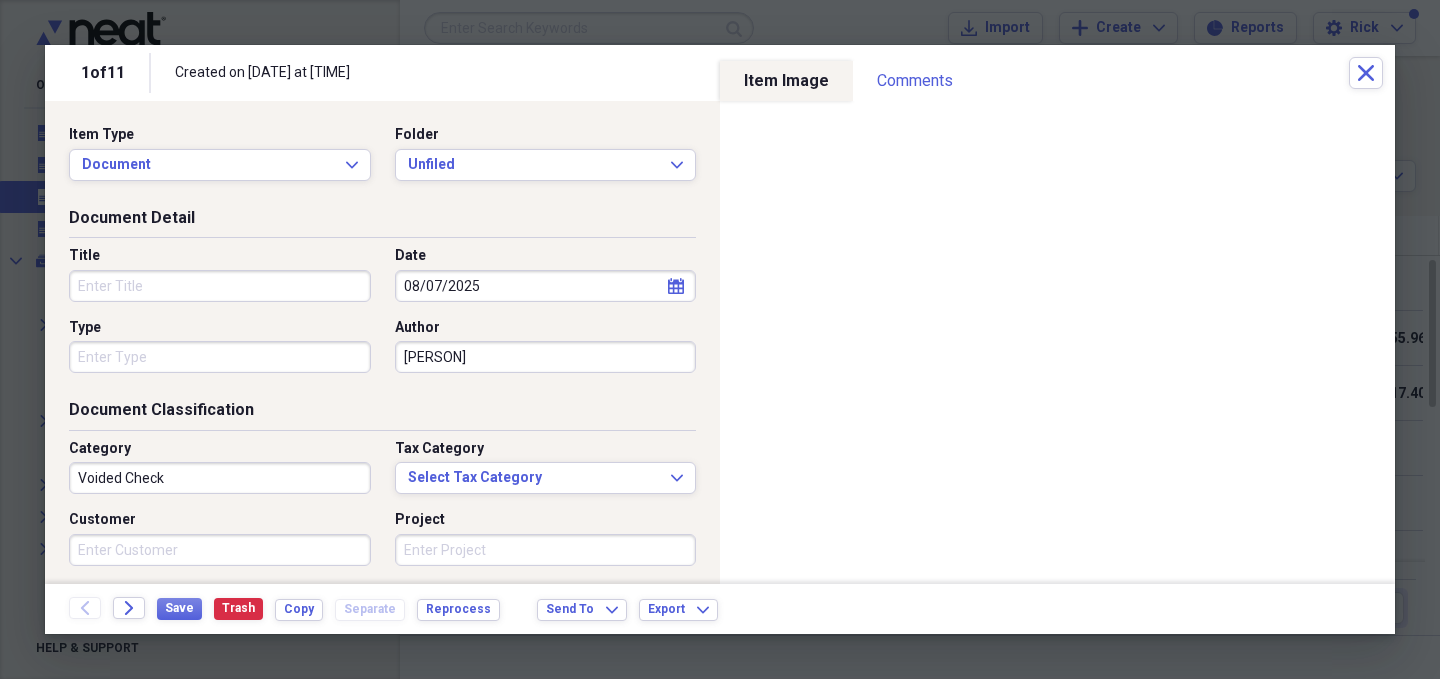 type on "Voided Check" 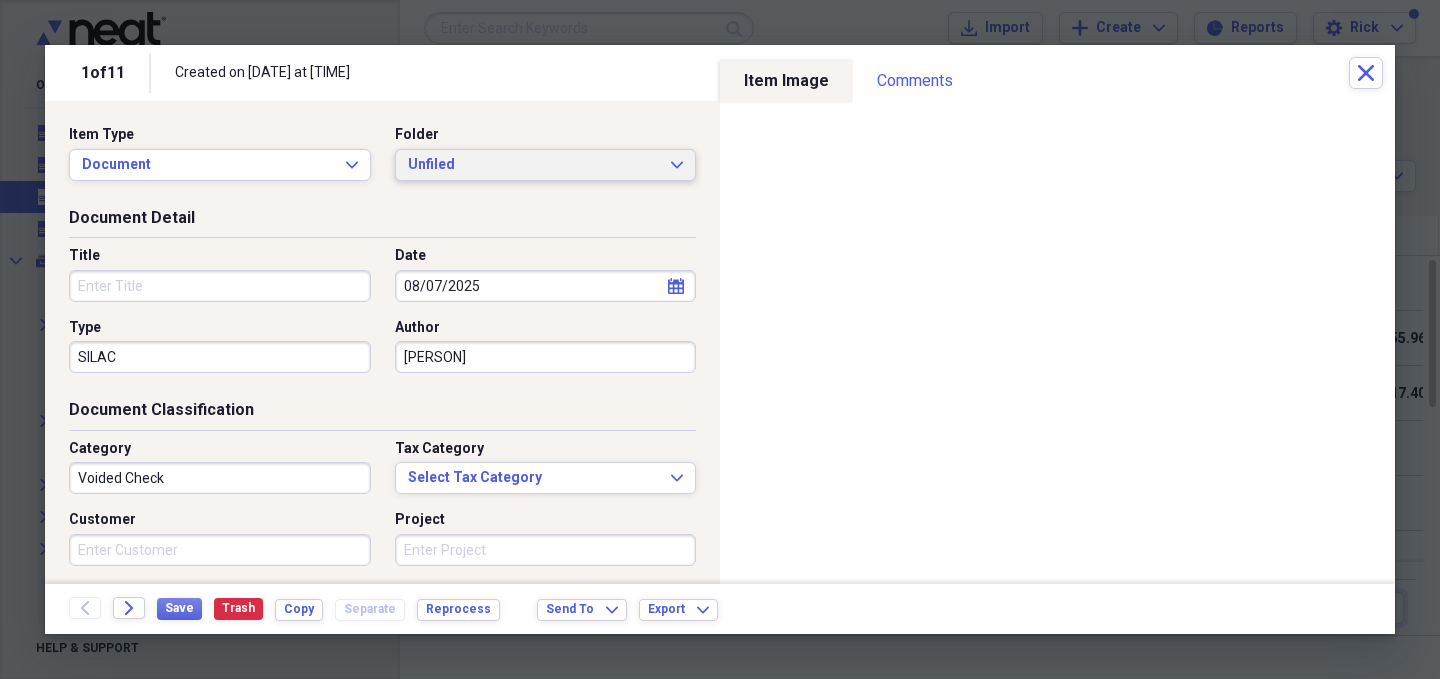 click on "Expand" 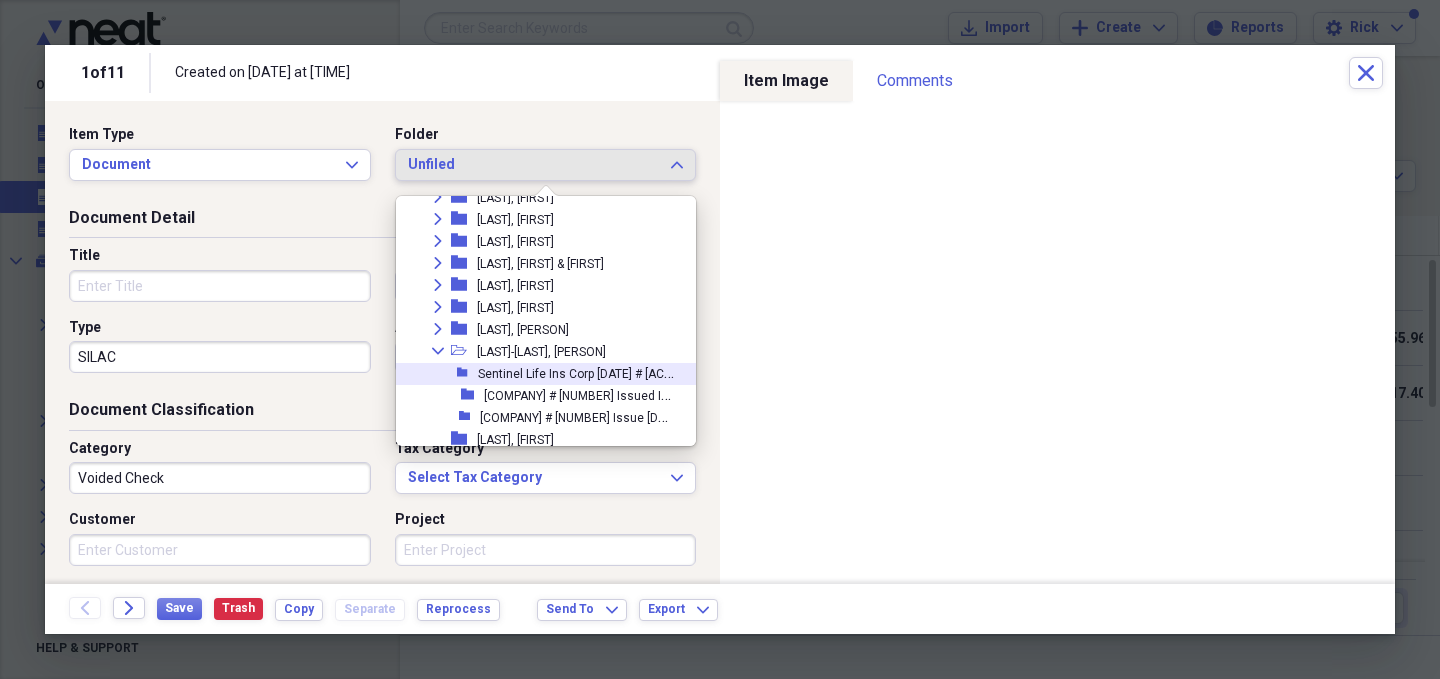 scroll, scrollTop: 582, scrollLeft: 0, axis: vertical 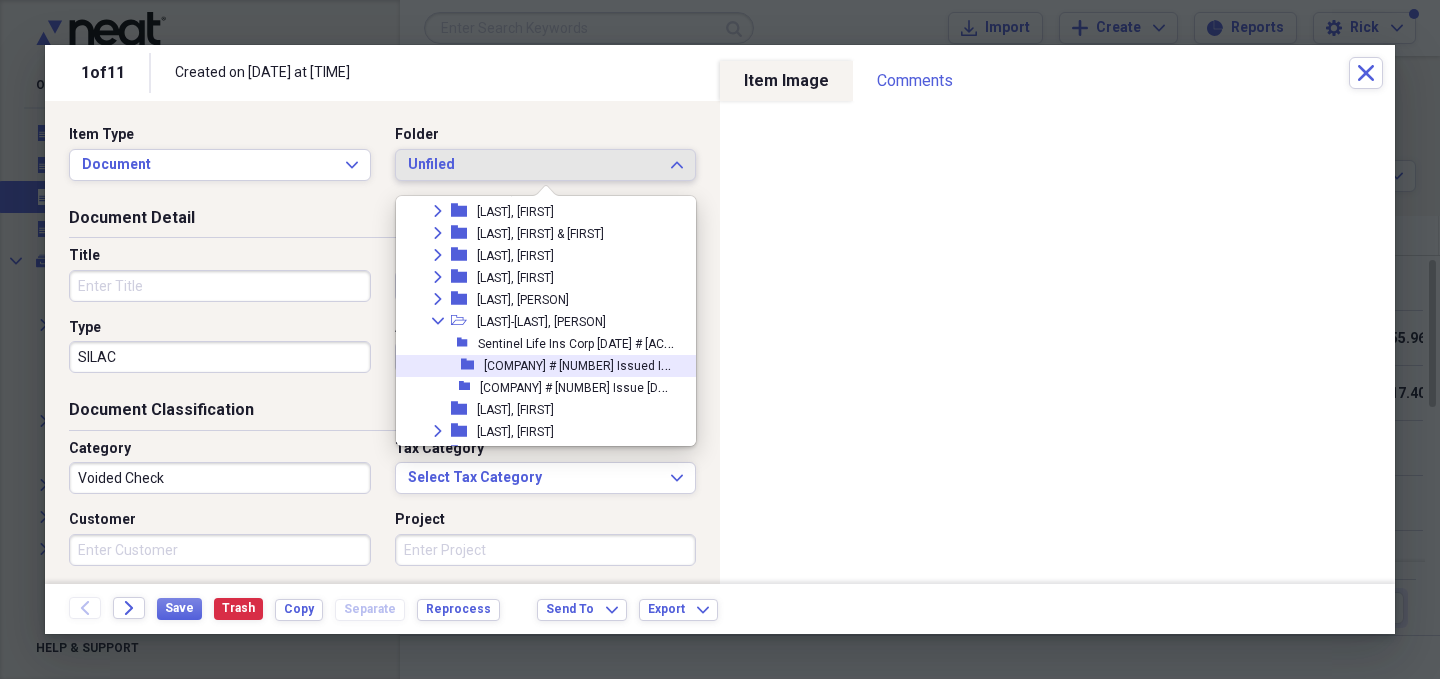 click on "[COMPANY] # [NUMBER] Issued IRA [FIRST]" at bounding box center (600, 364) 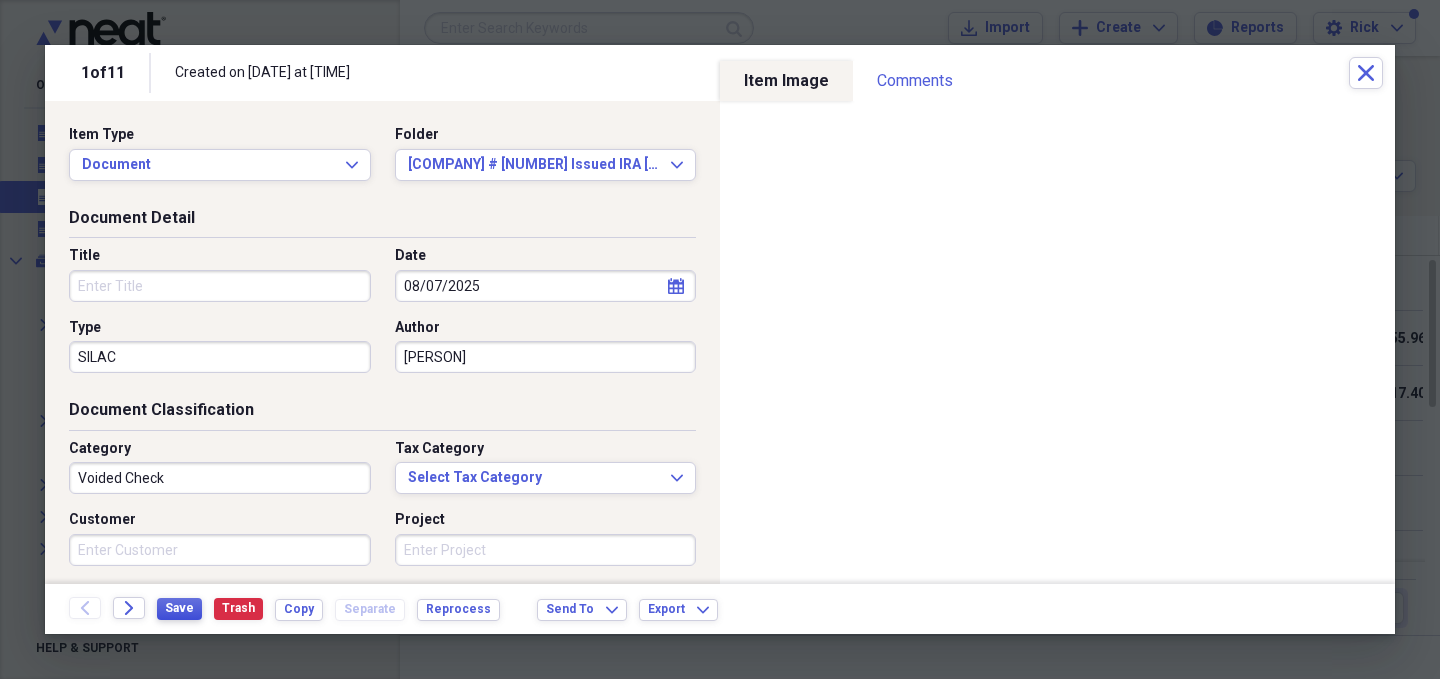 click on "Save" at bounding box center [179, 609] 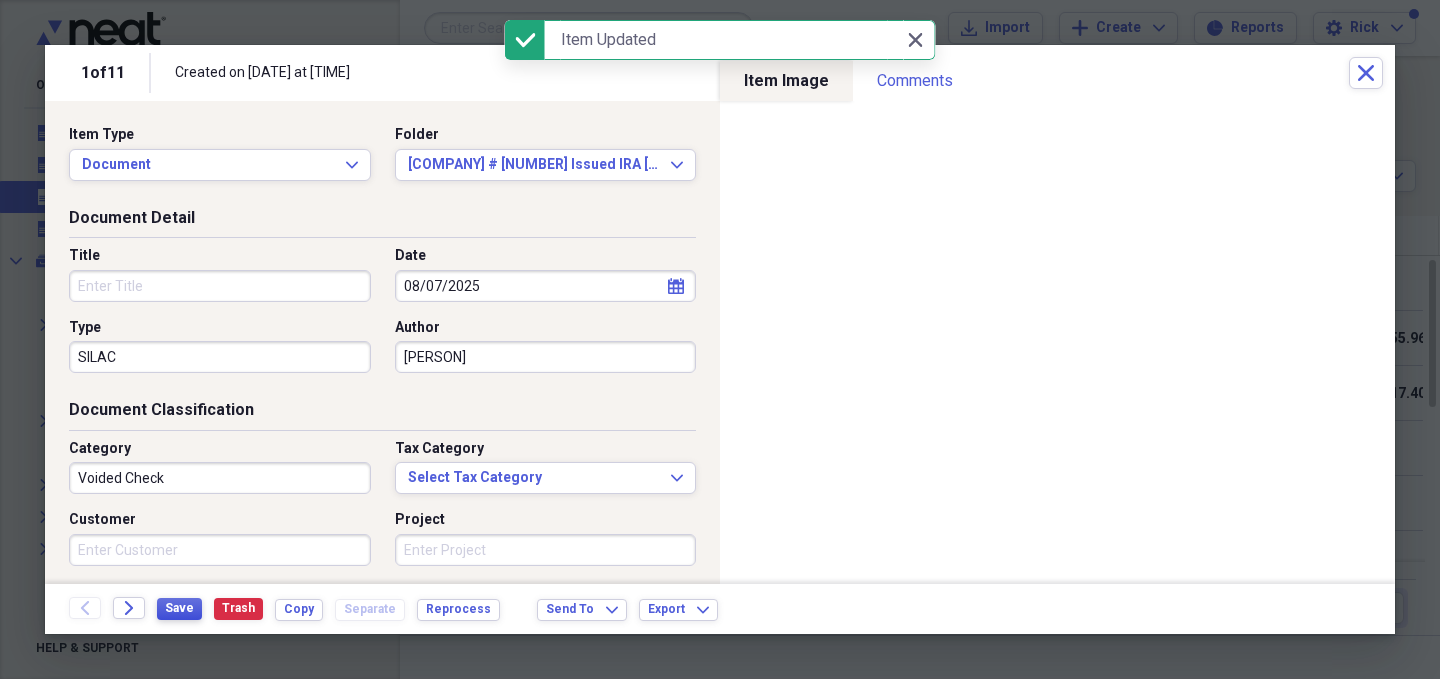 type on "SILAC" 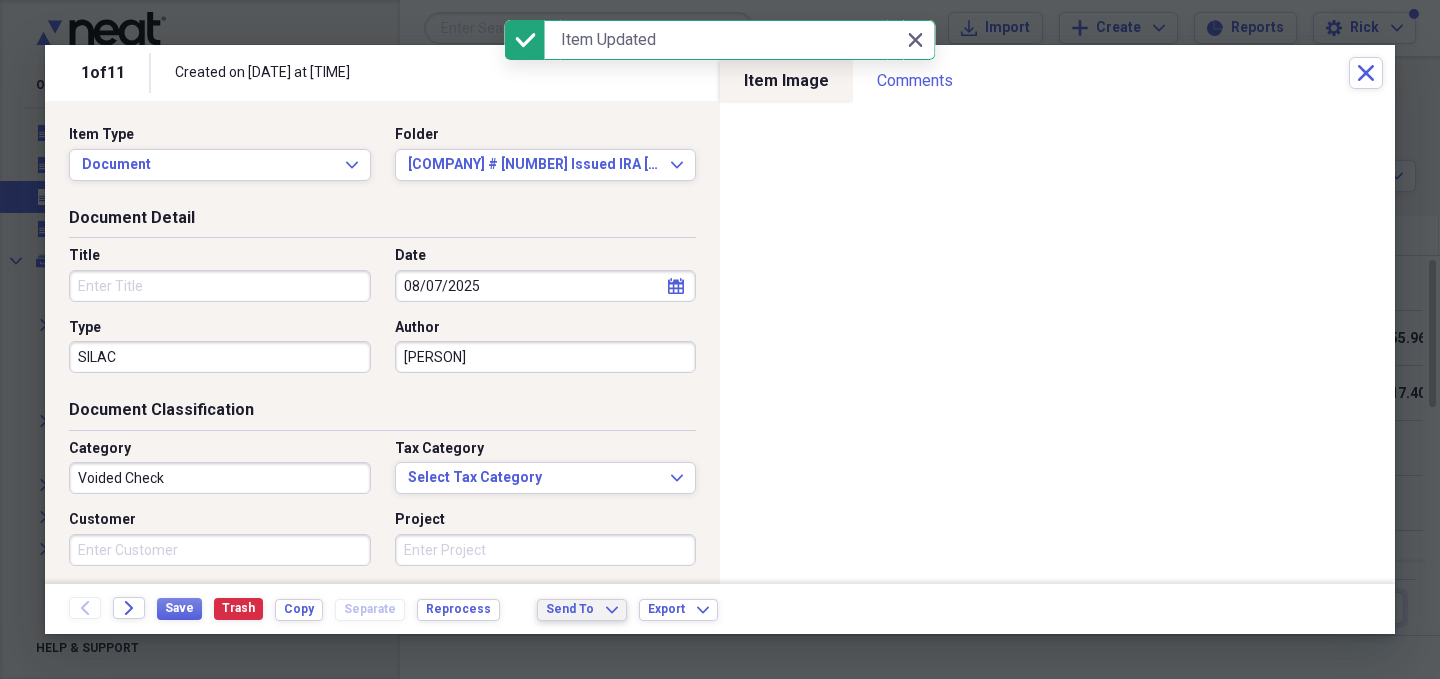 click on "Send To" at bounding box center [570, 609] 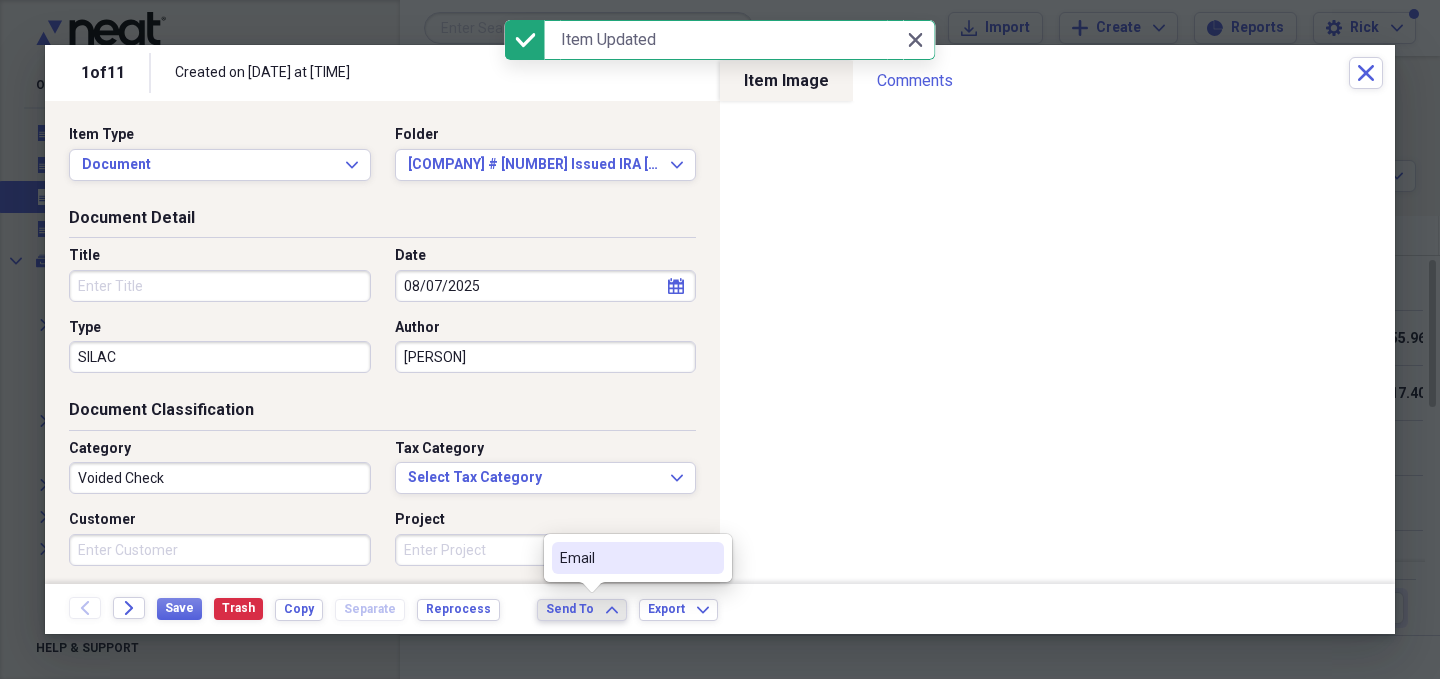 click on "Email" at bounding box center [626, 558] 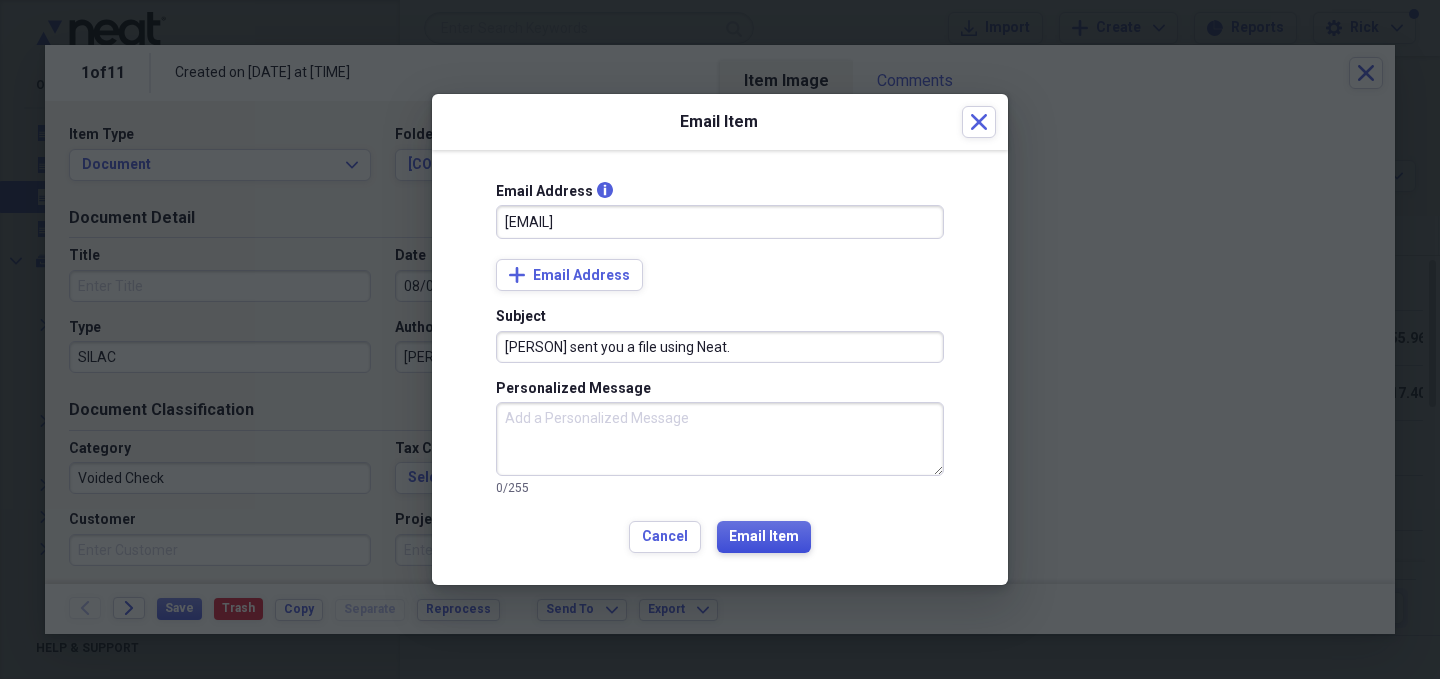 type on "[EMAIL]" 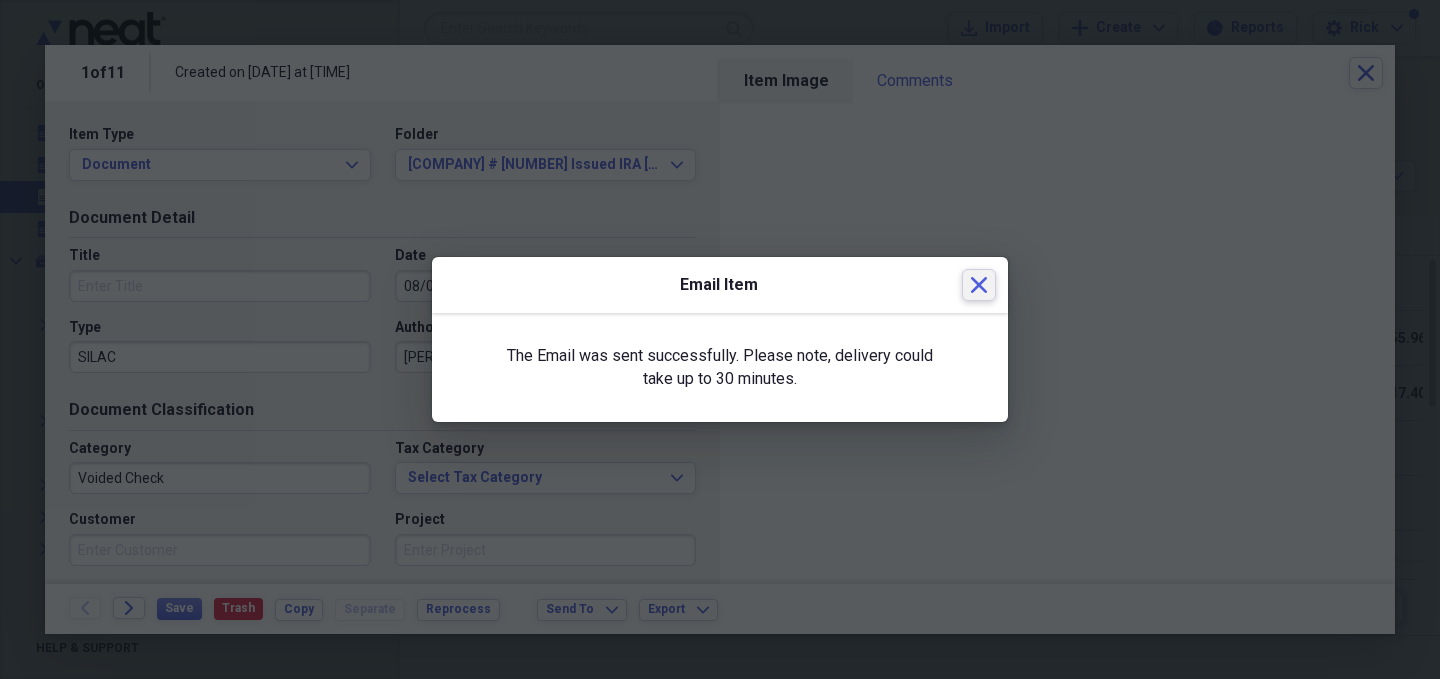 click 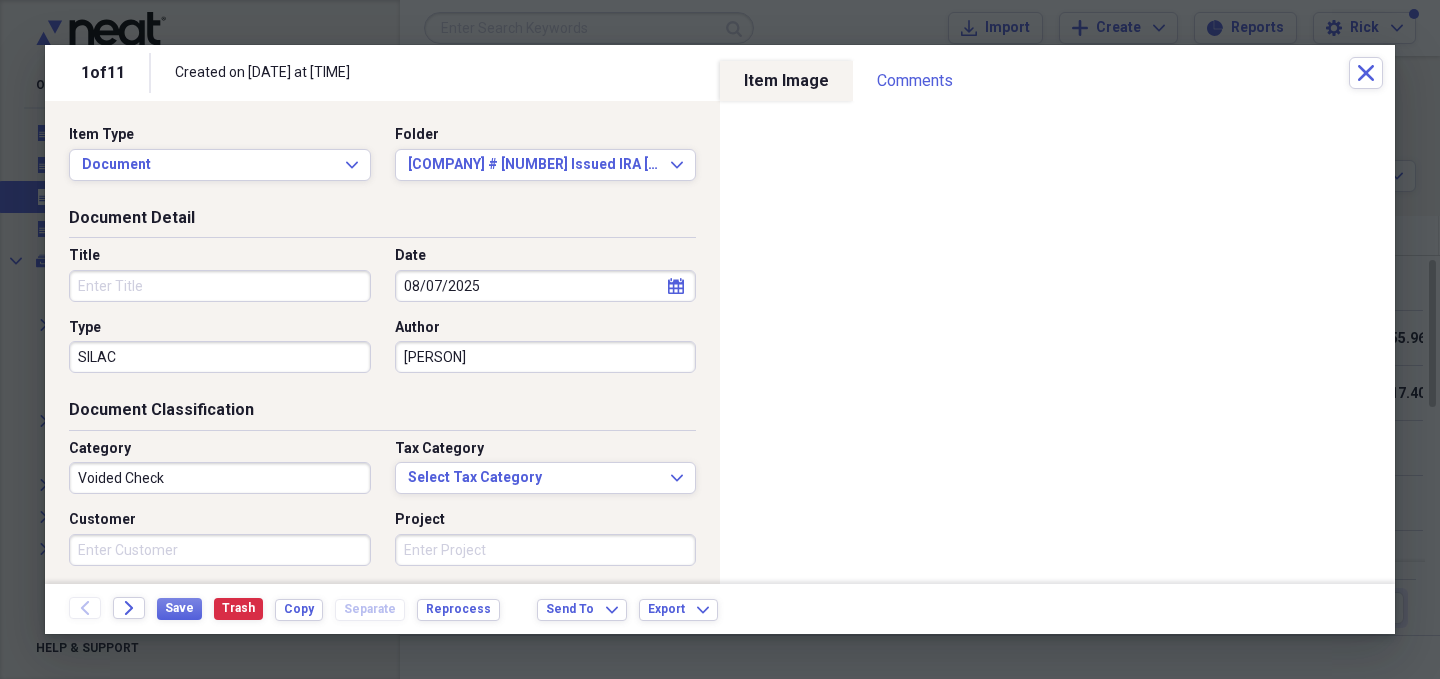 click on "SILAC" at bounding box center [220, 357] 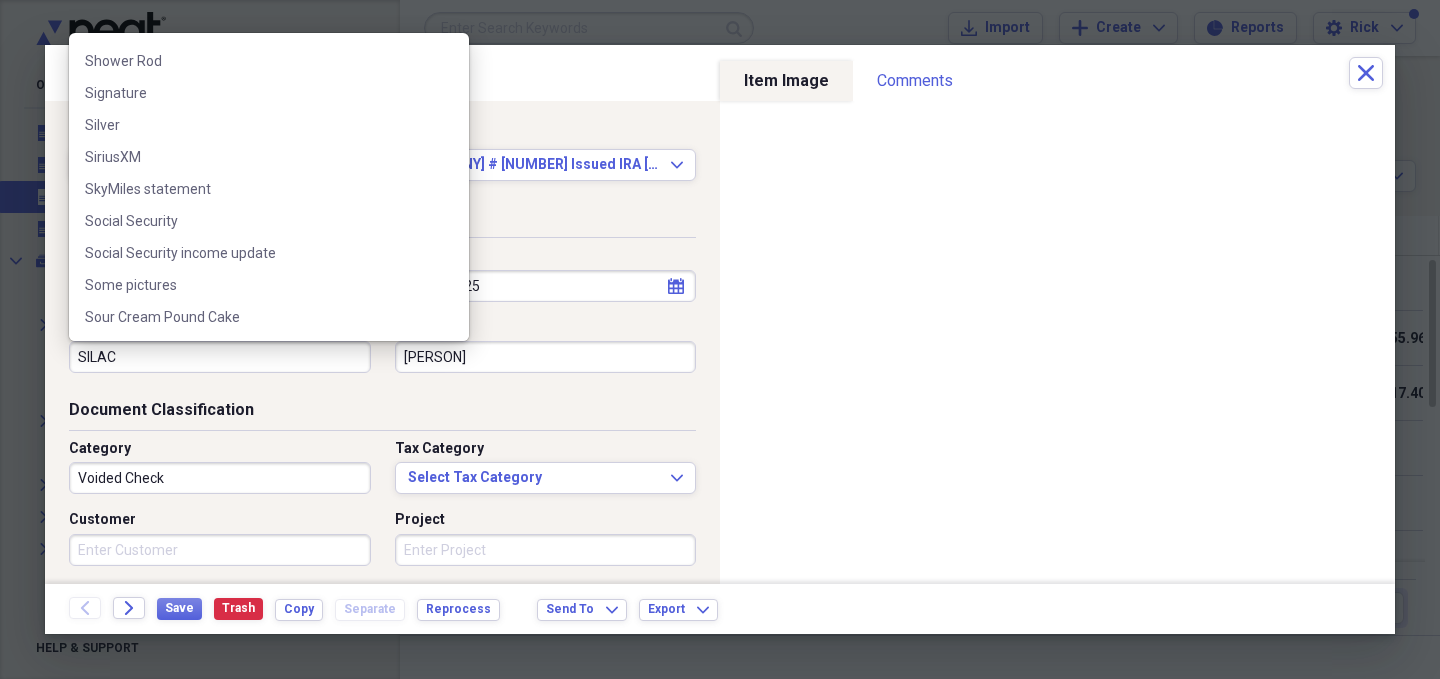 scroll, scrollTop: 28283, scrollLeft: 0, axis: vertical 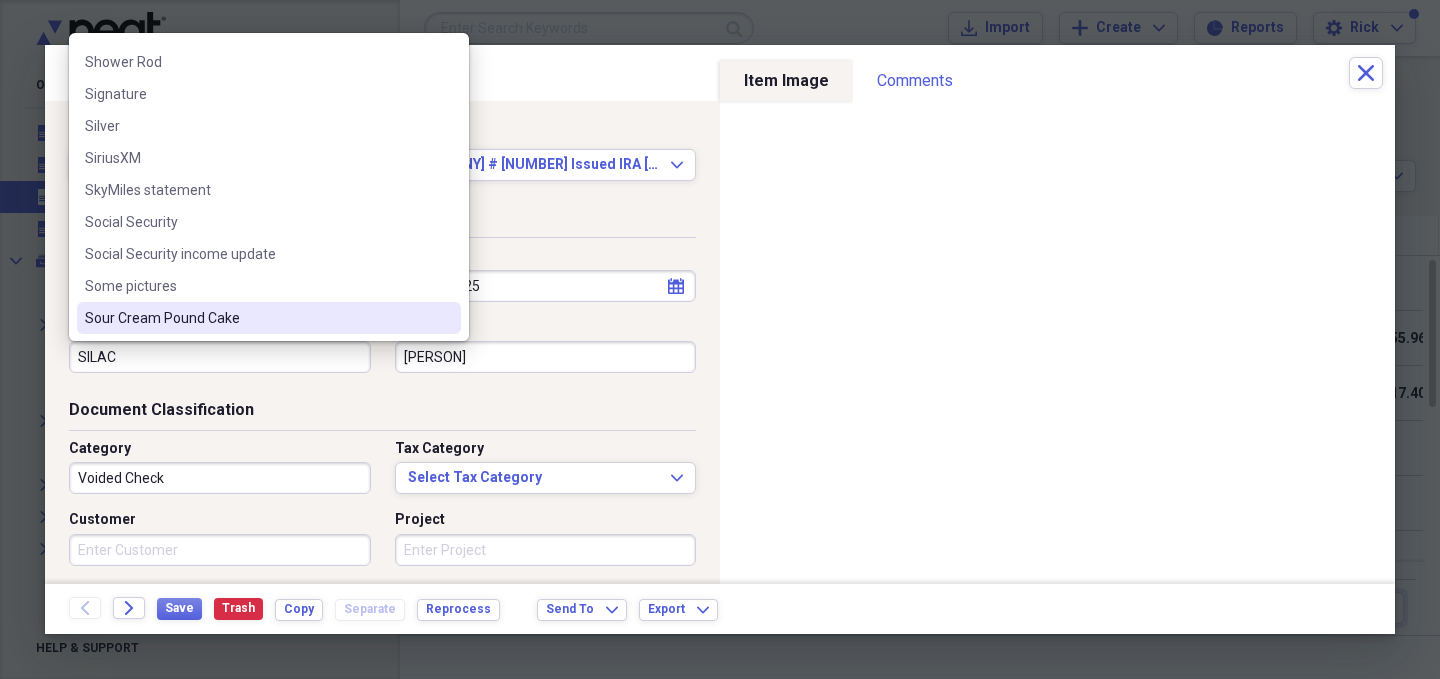 click on "SILAC" at bounding box center (220, 357) 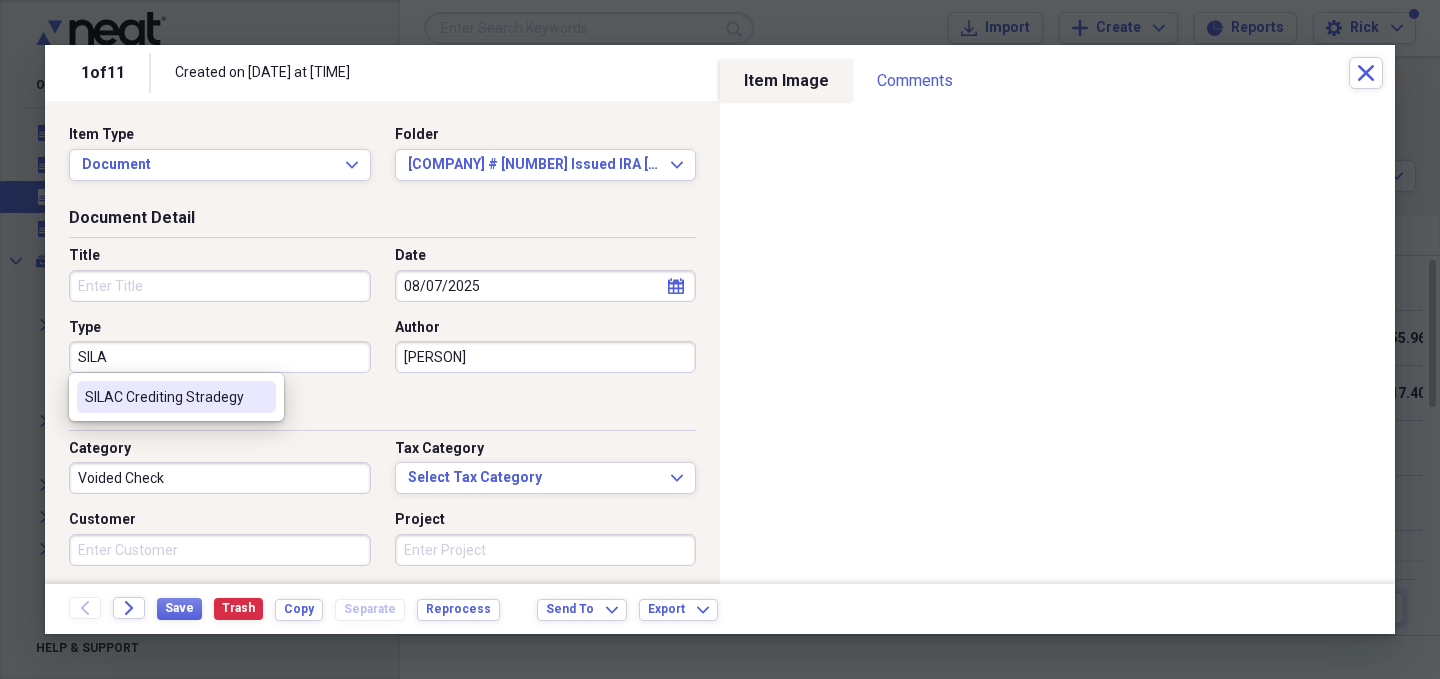 scroll, scrollTop: 0, scrollLeft: 0, axis: both 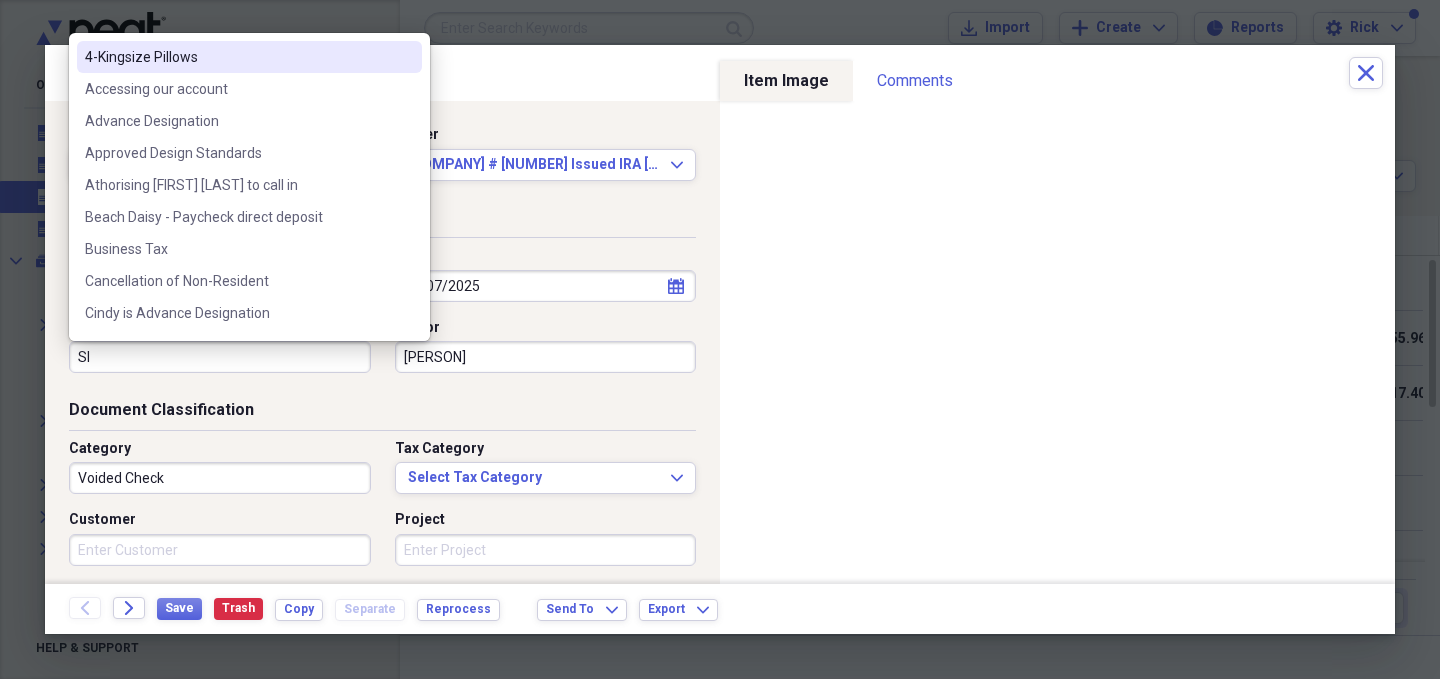 type on "S" 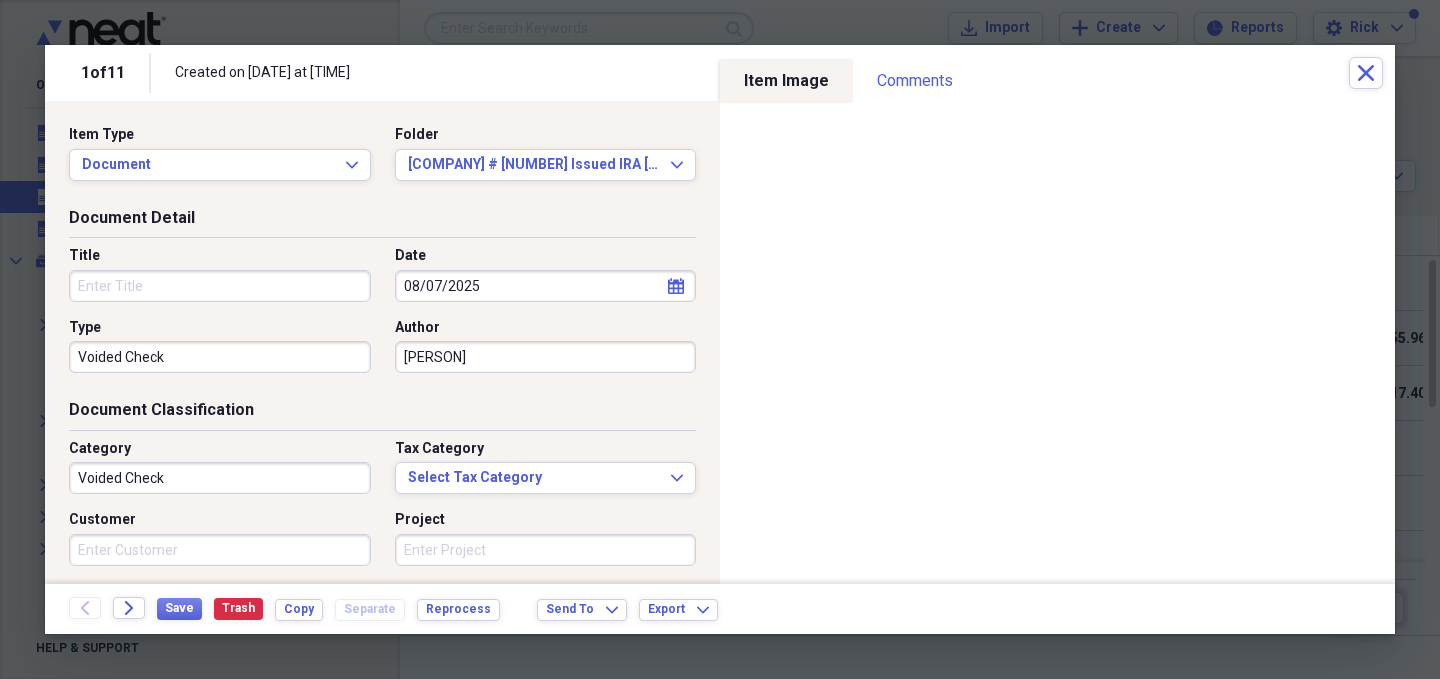 type on "Voided Check" 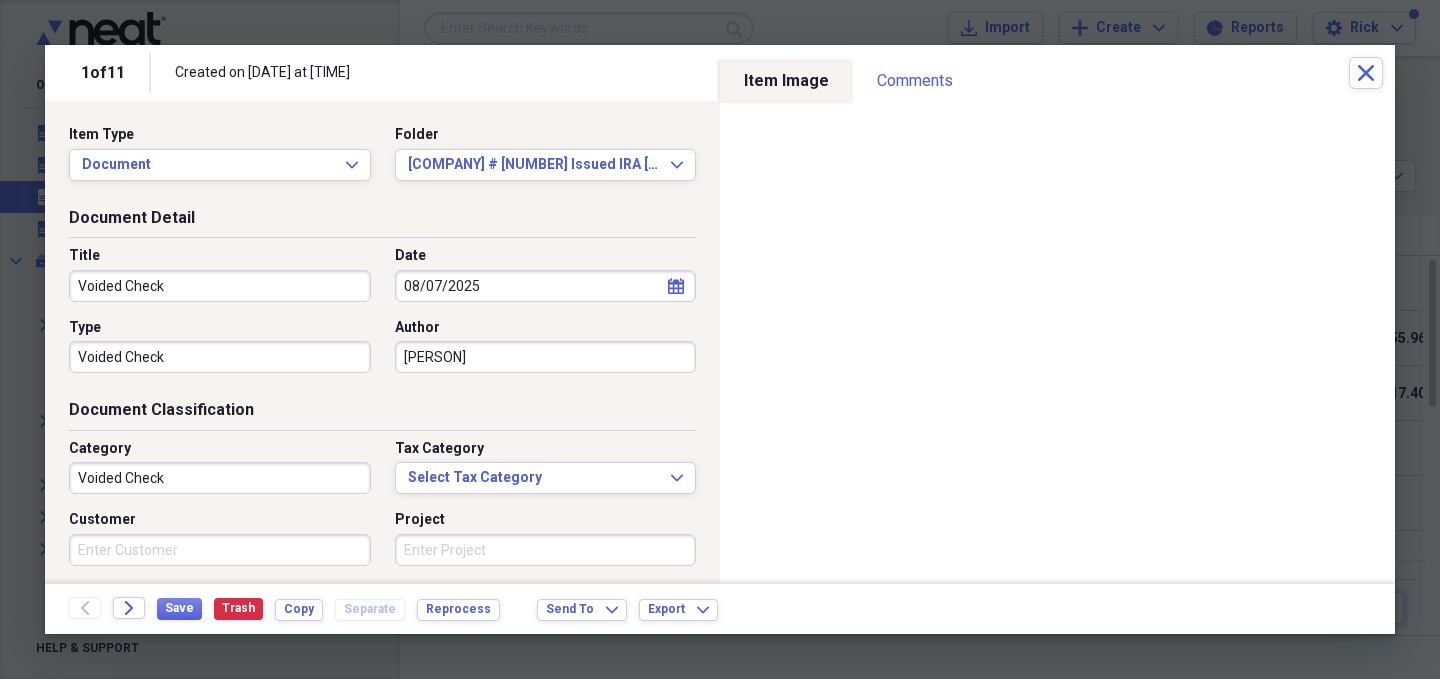 type on "Voided Check" 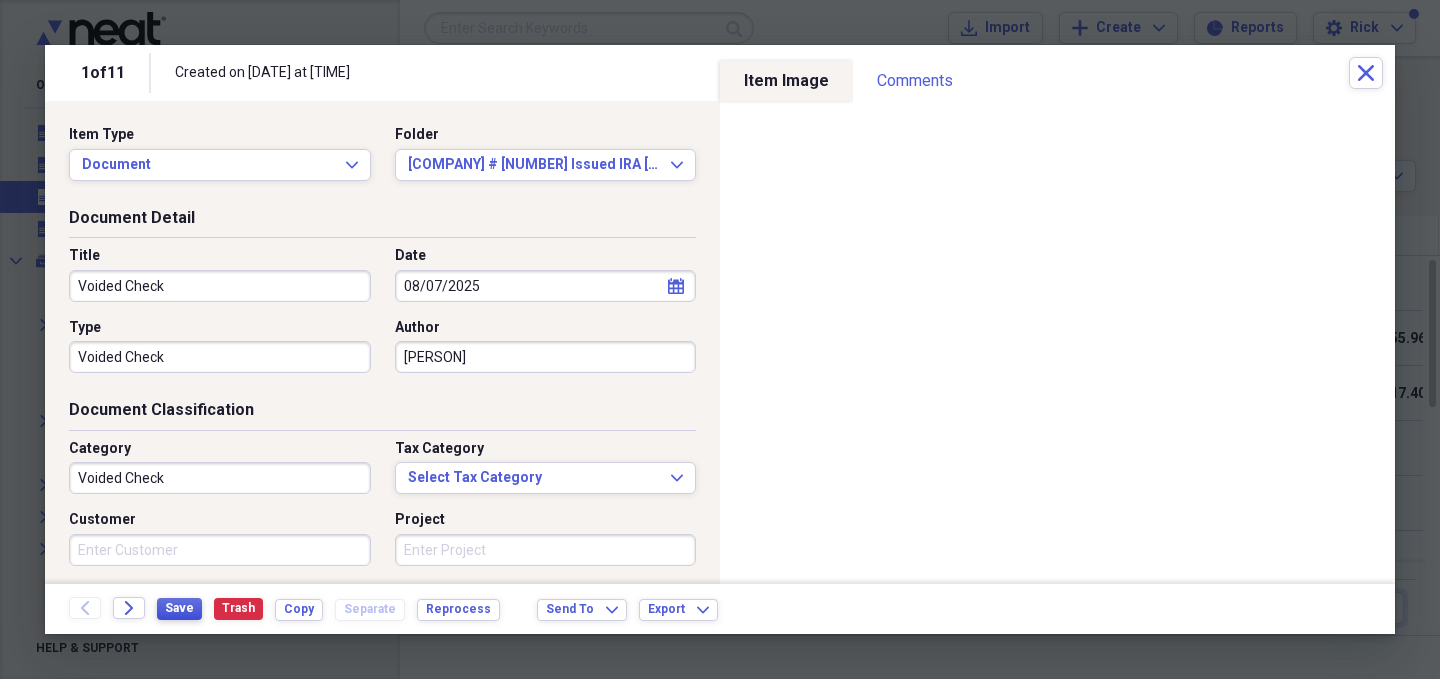 click on "Save" at bounding box center (179, 608) 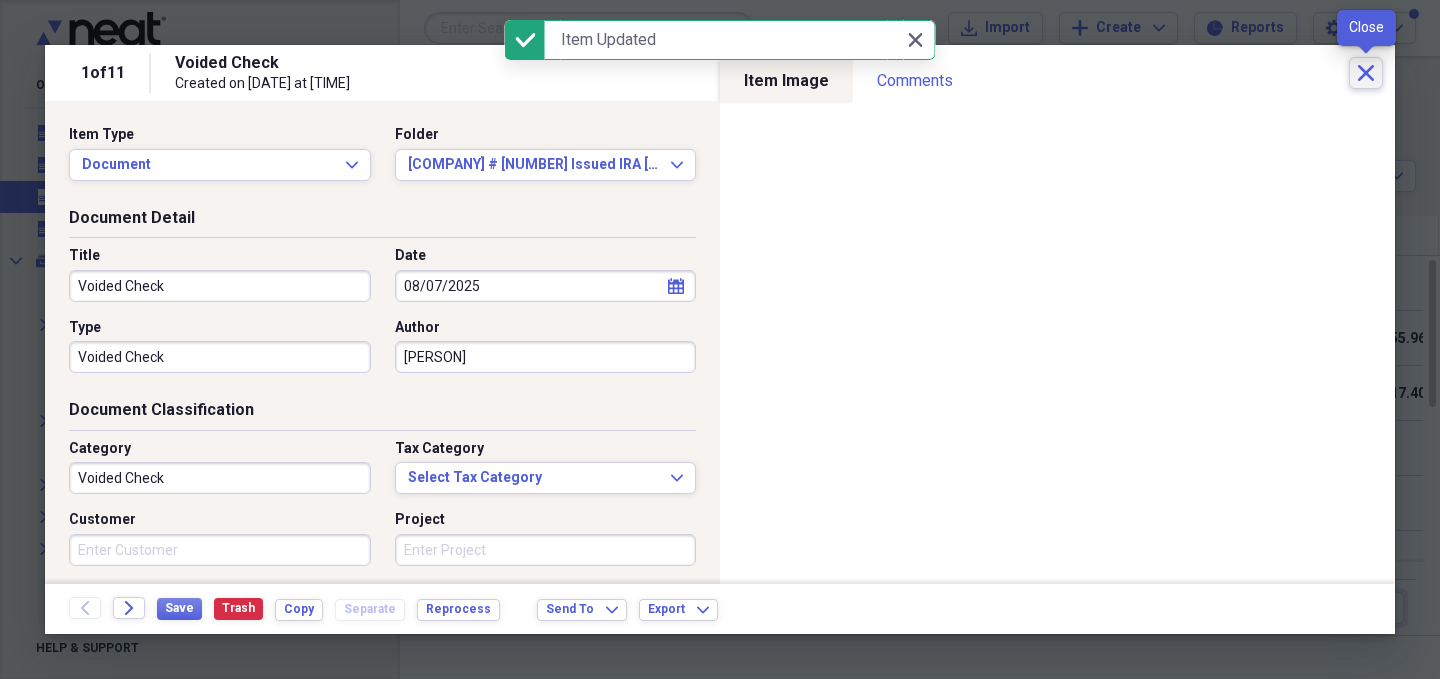 click on "Close" at bounding box center (1366, 73) 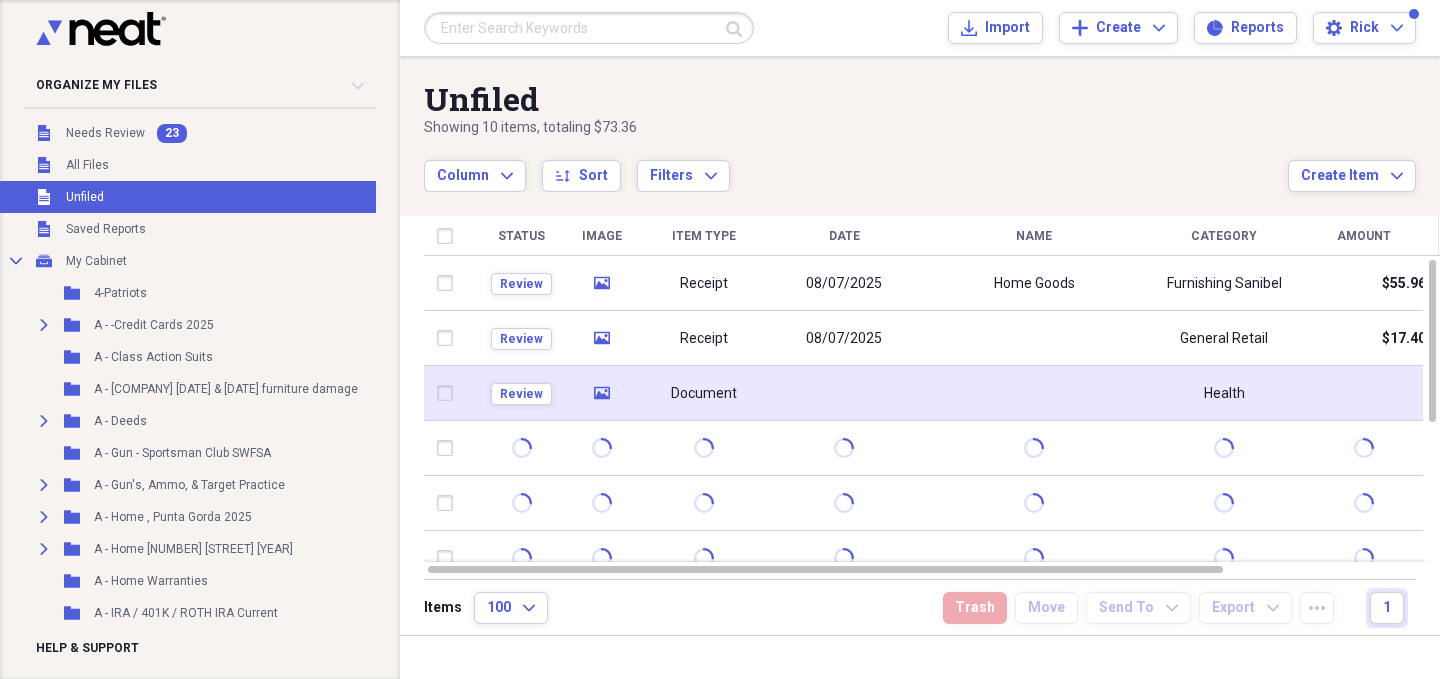 click on "Review" at bounding box center (521, 393) 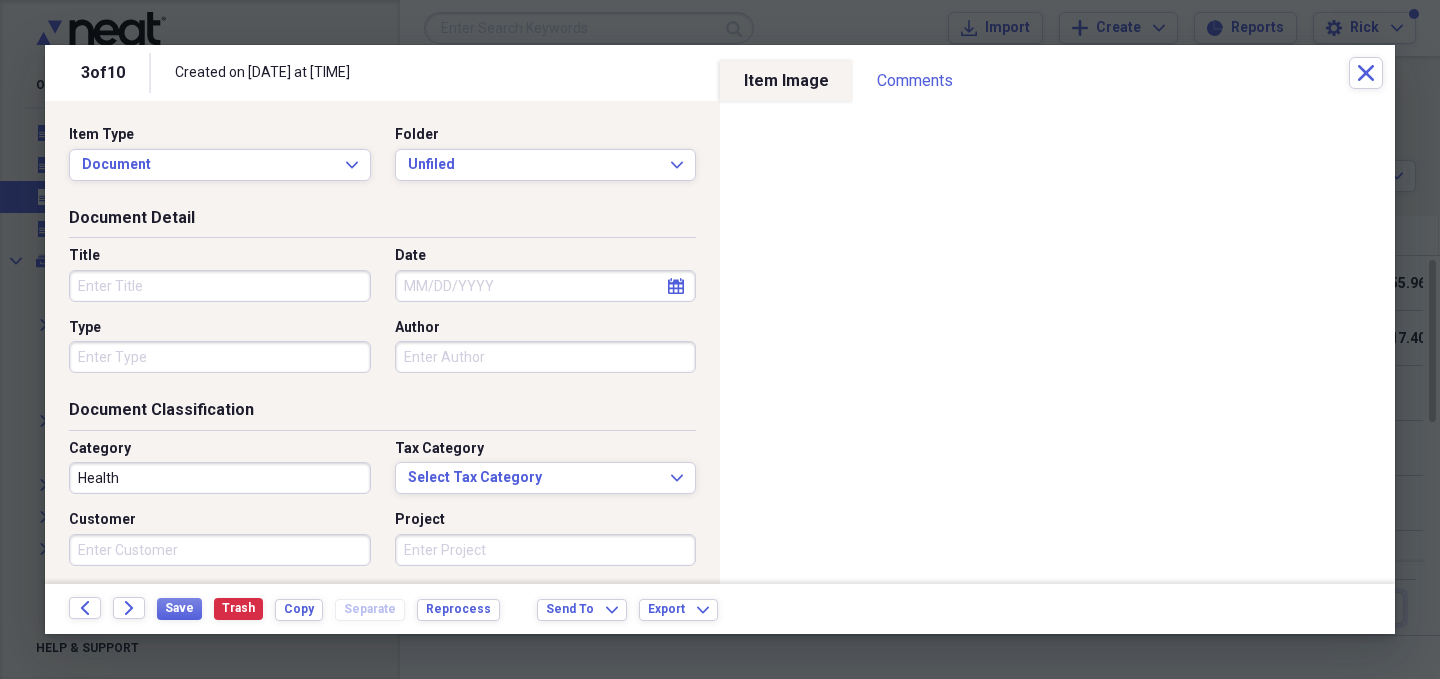 click on "calendar" 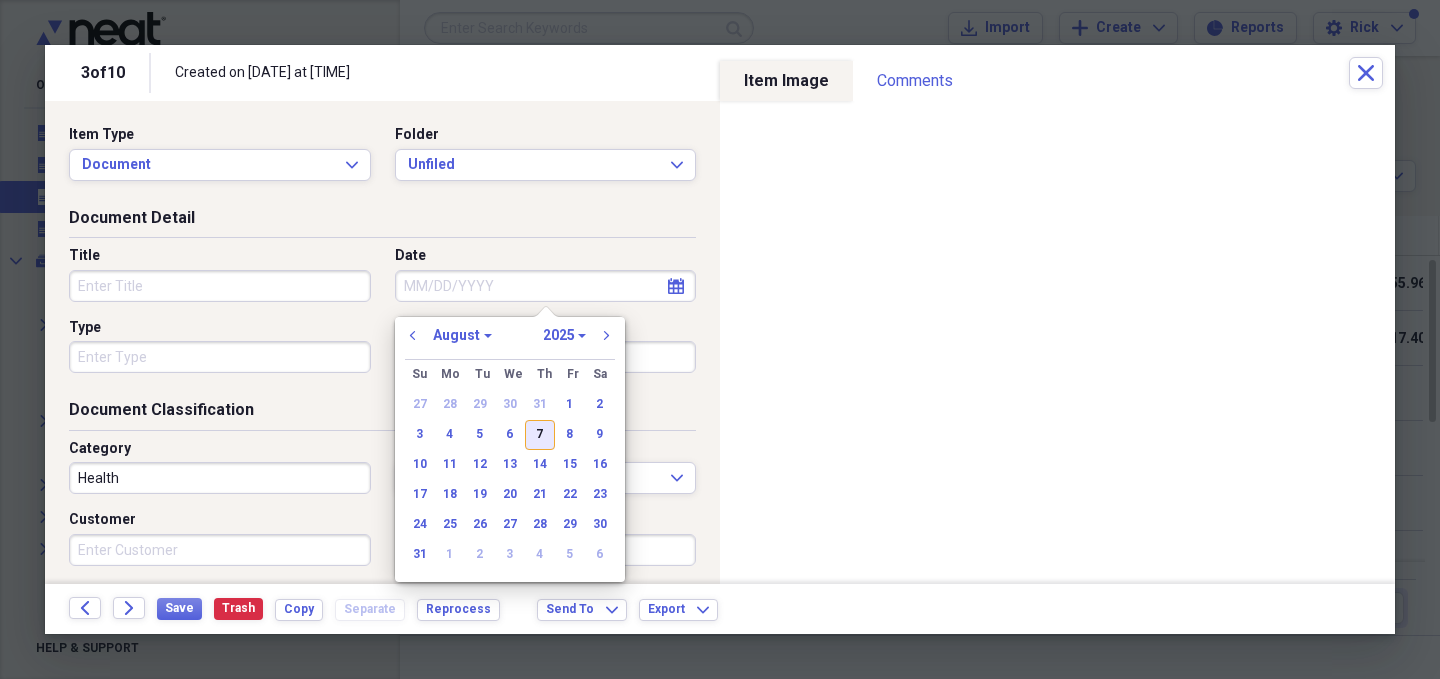 click on "7" at bounding box center [540, 435] 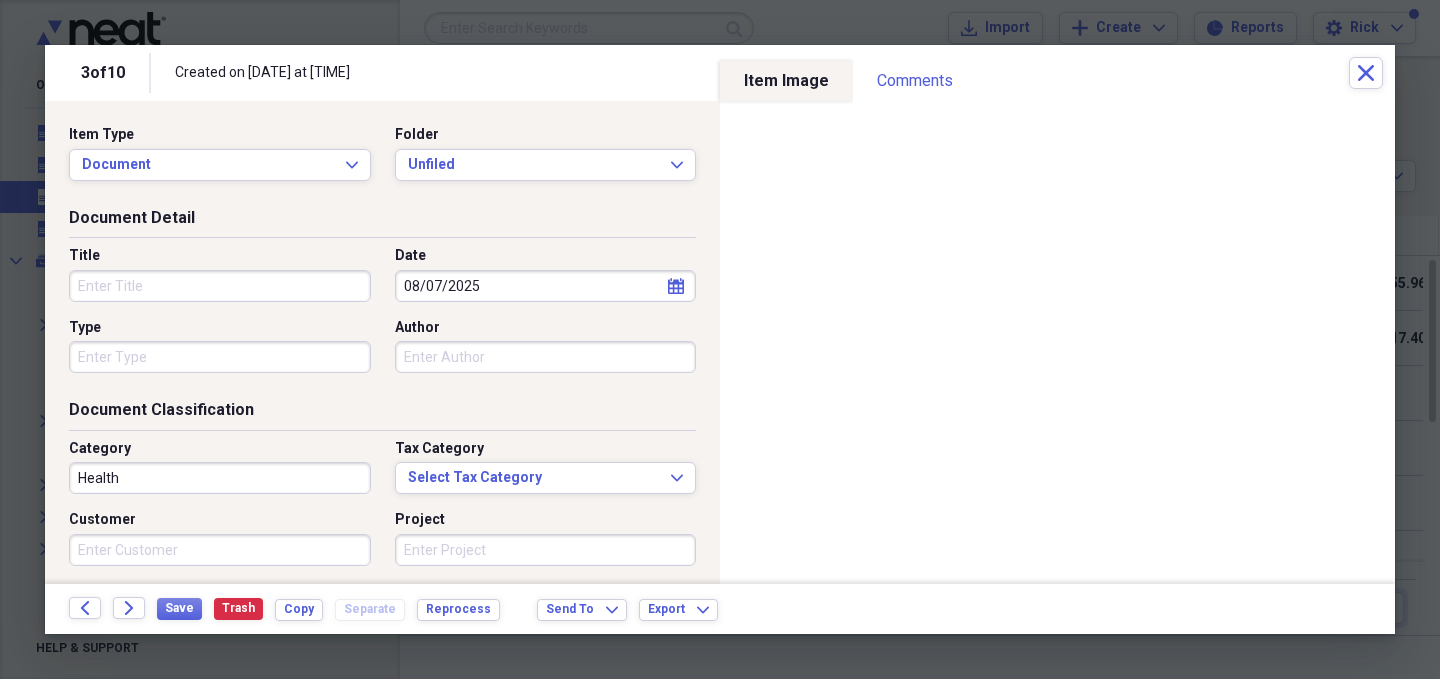 type on "08/07/2025" 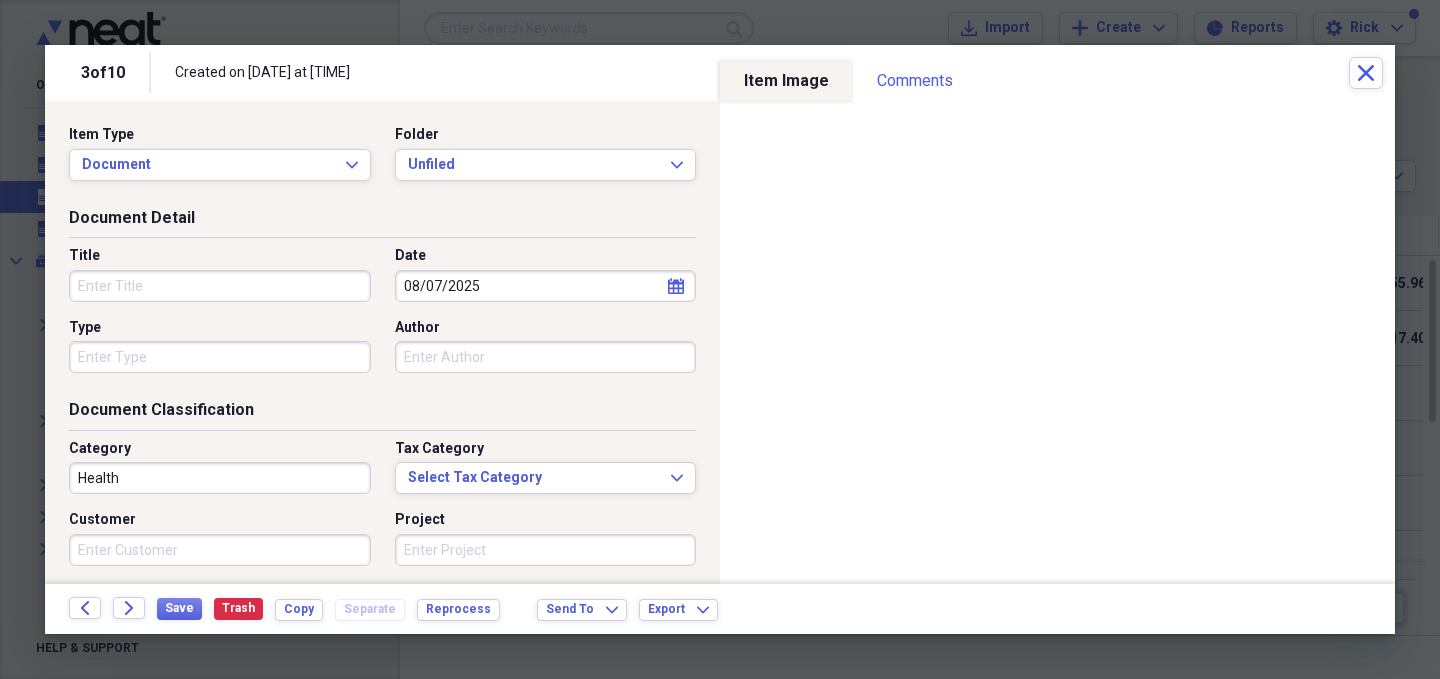 click on "Author" at bounding box center (546, 357) 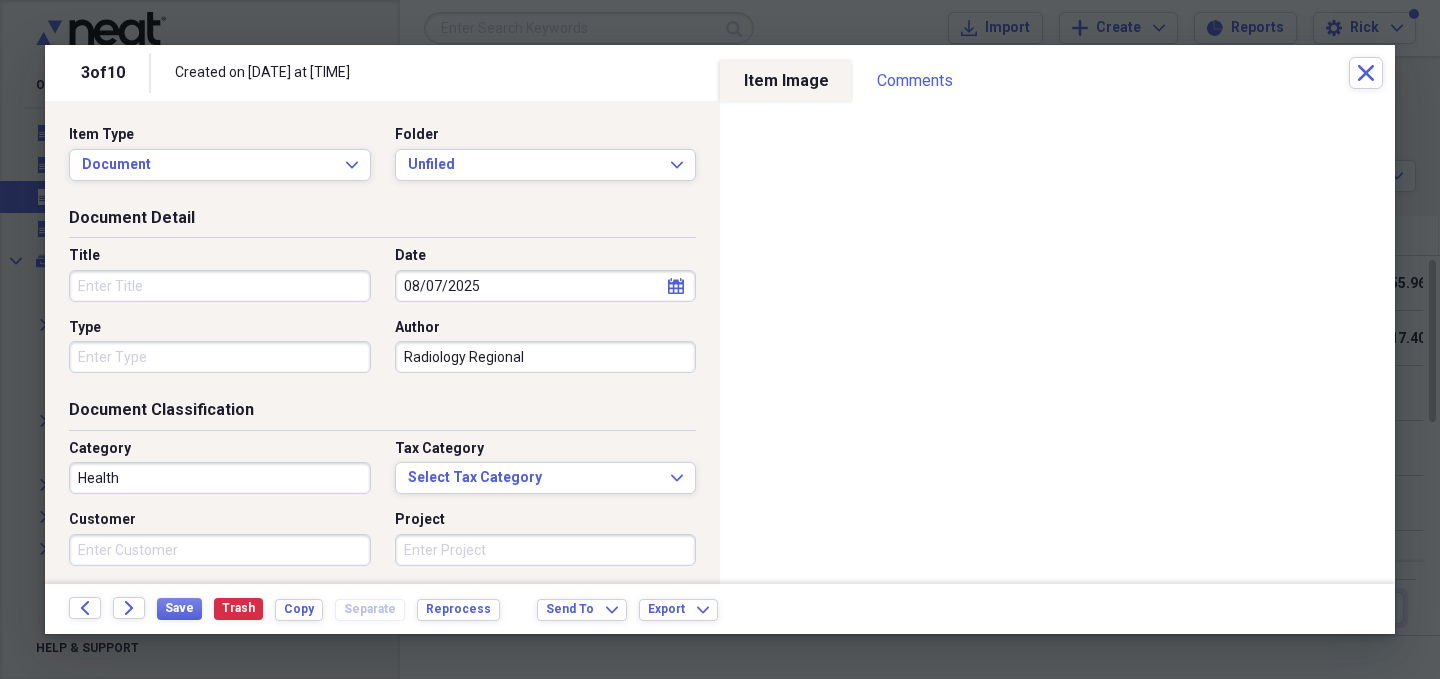type on "Radiology Regional" 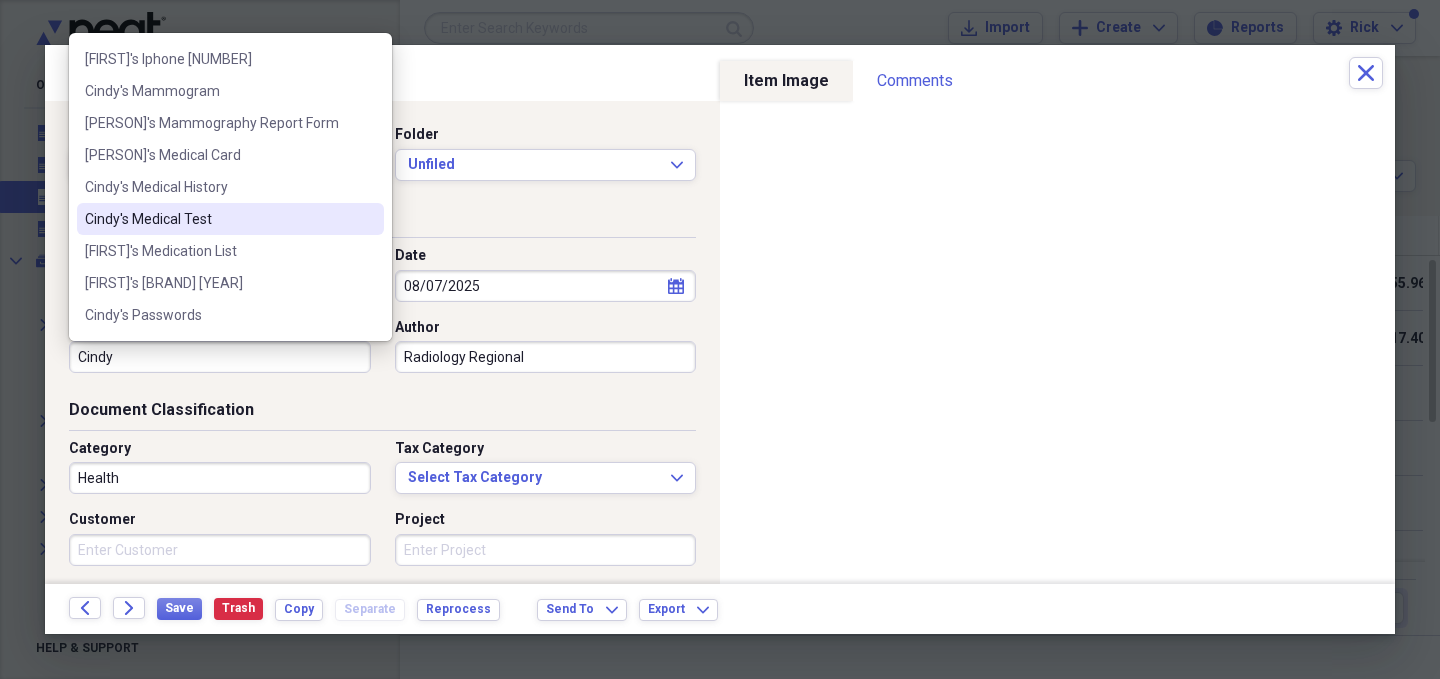 scroll, scrollTop: 1146, scrollLeft: 0, axis: vertical 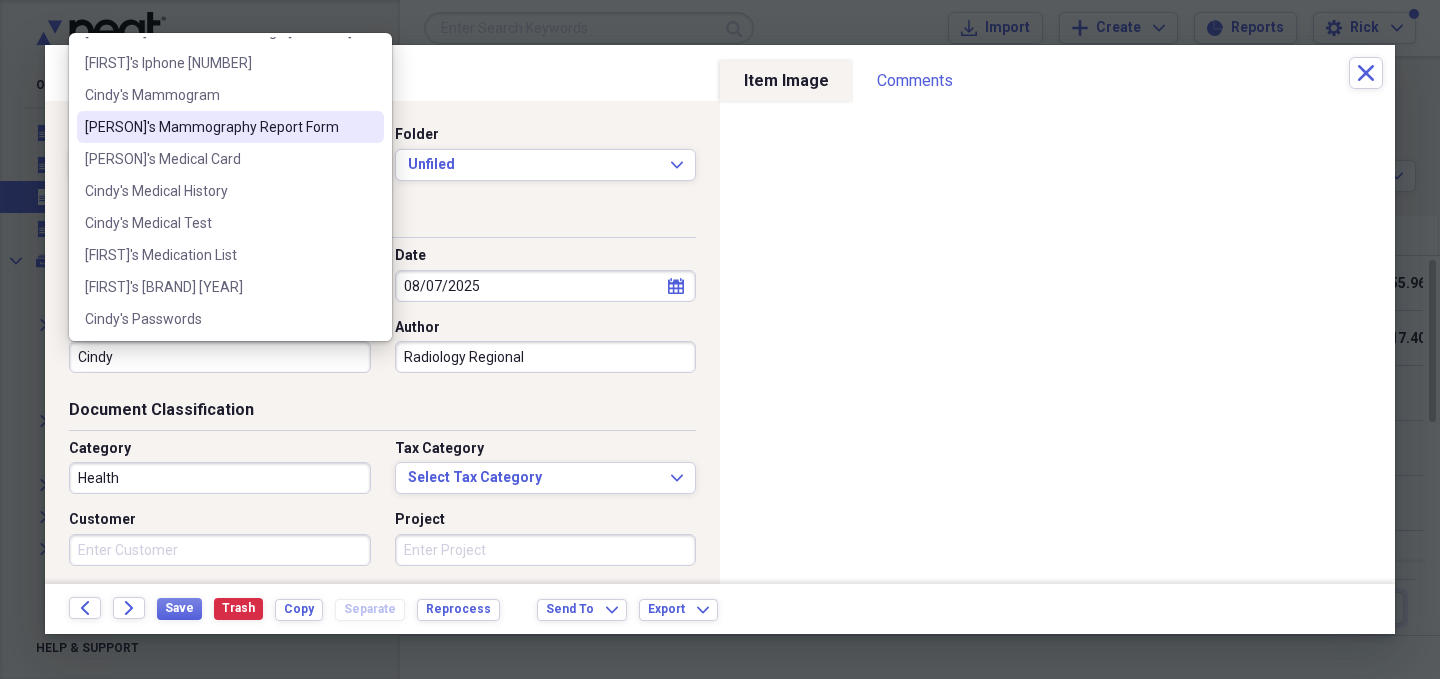 click on "[PERSON]'s Mammography Report Form" at bounding box center (218, 127) 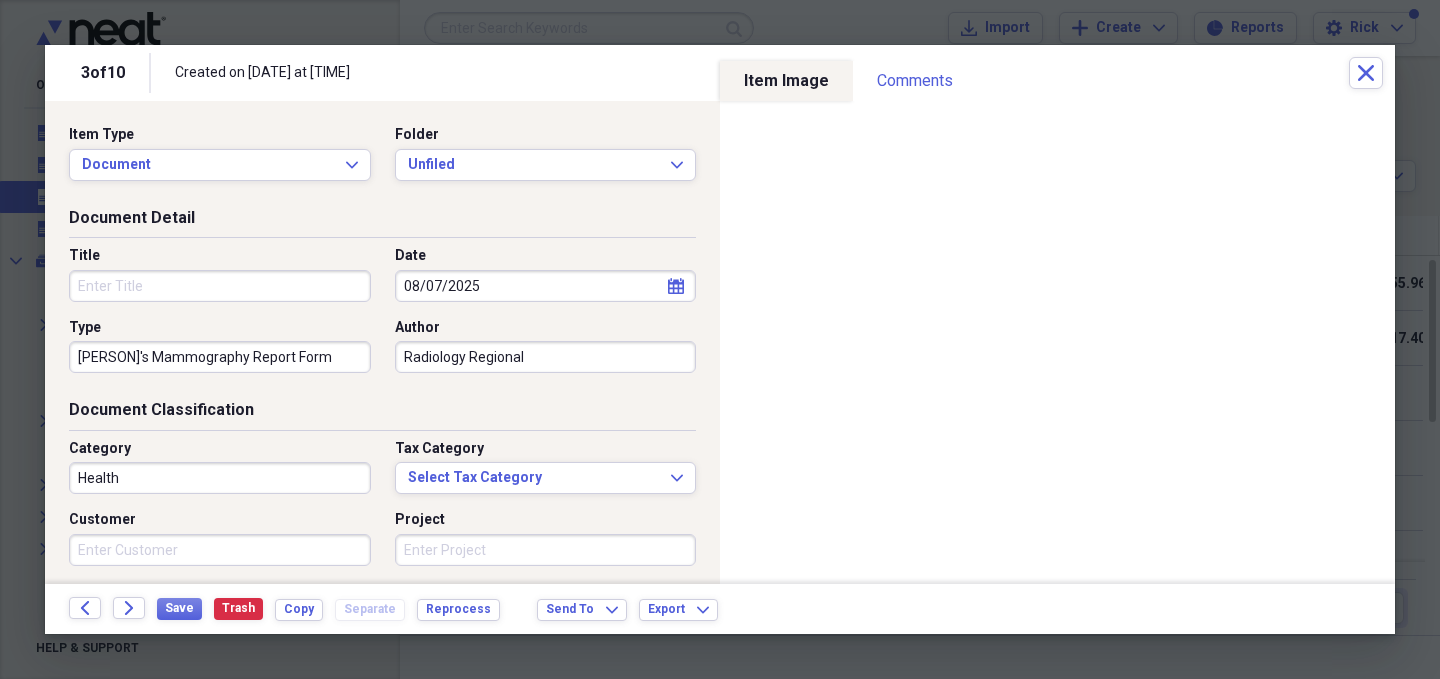 click on "Title" at bounding box center [220, 286] 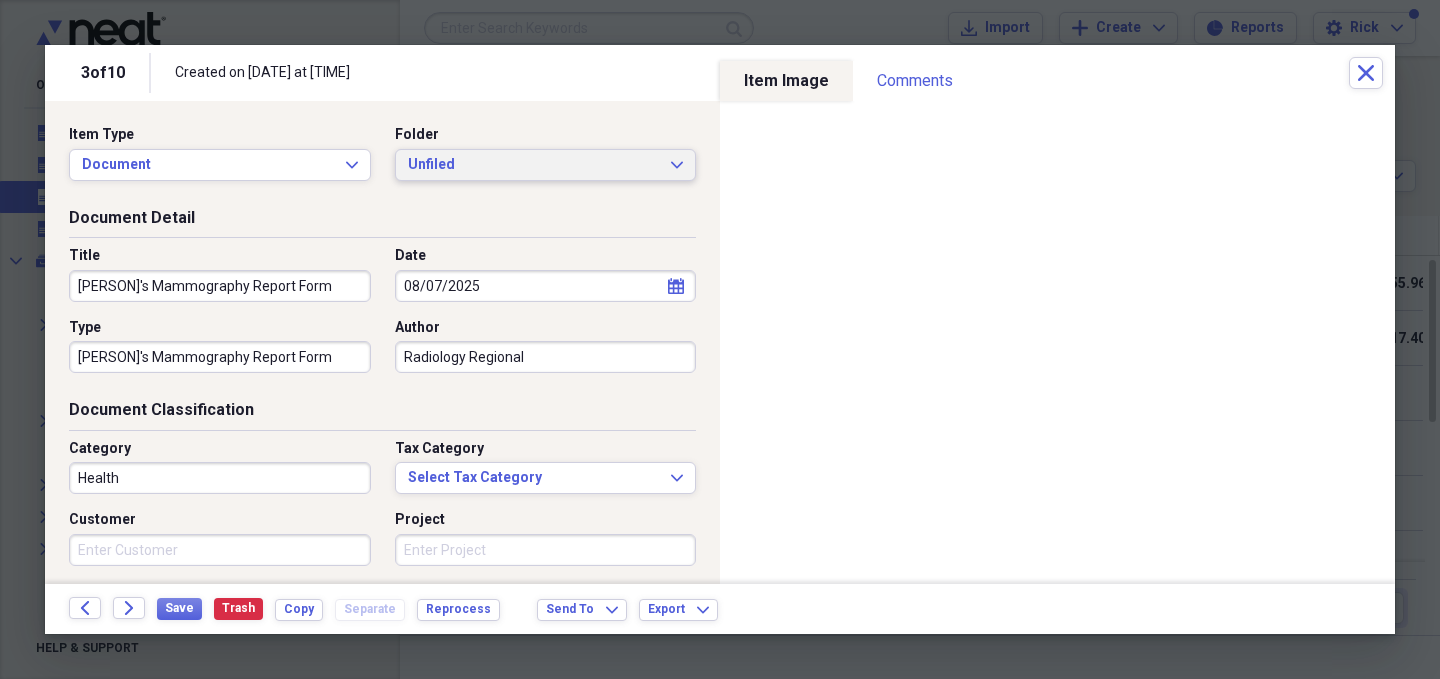 type on "[PERSON]'s Mammography Report Form" 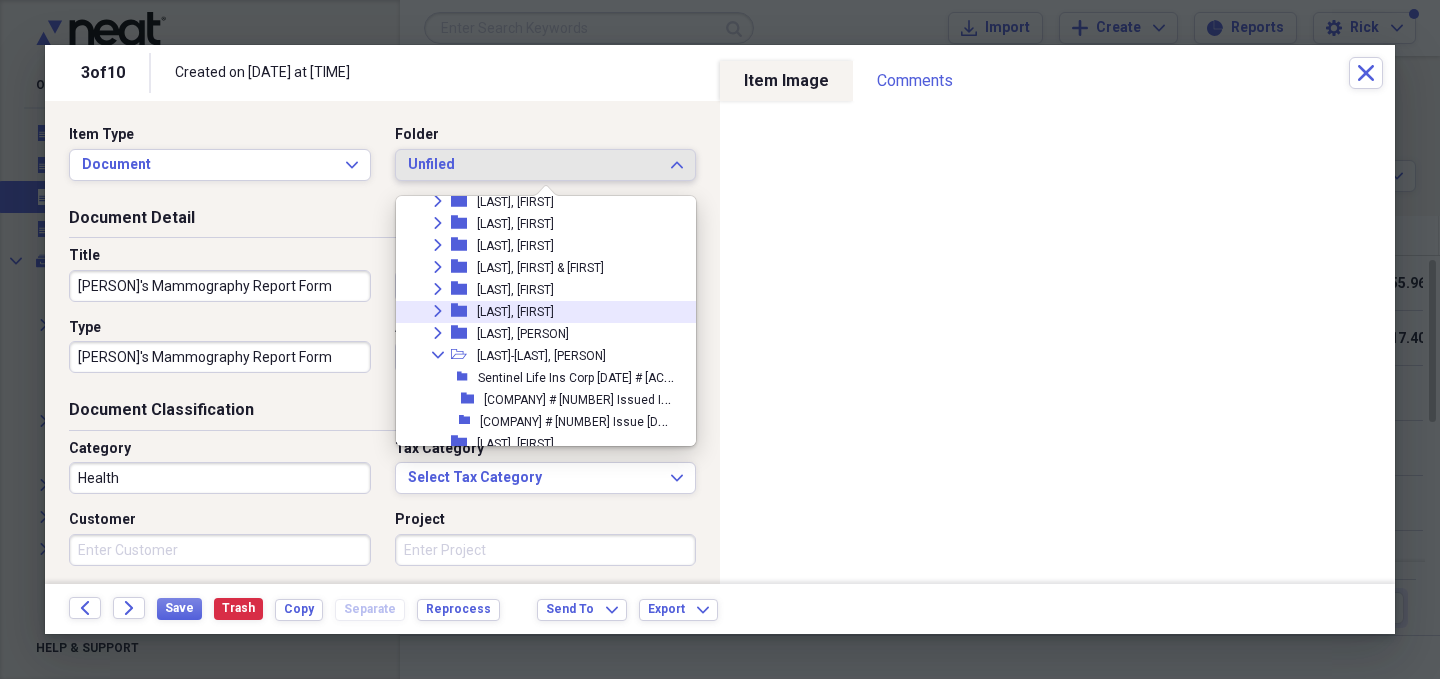 scroll, scrollTop: 550, scrollLeft: 0, axis: vertical 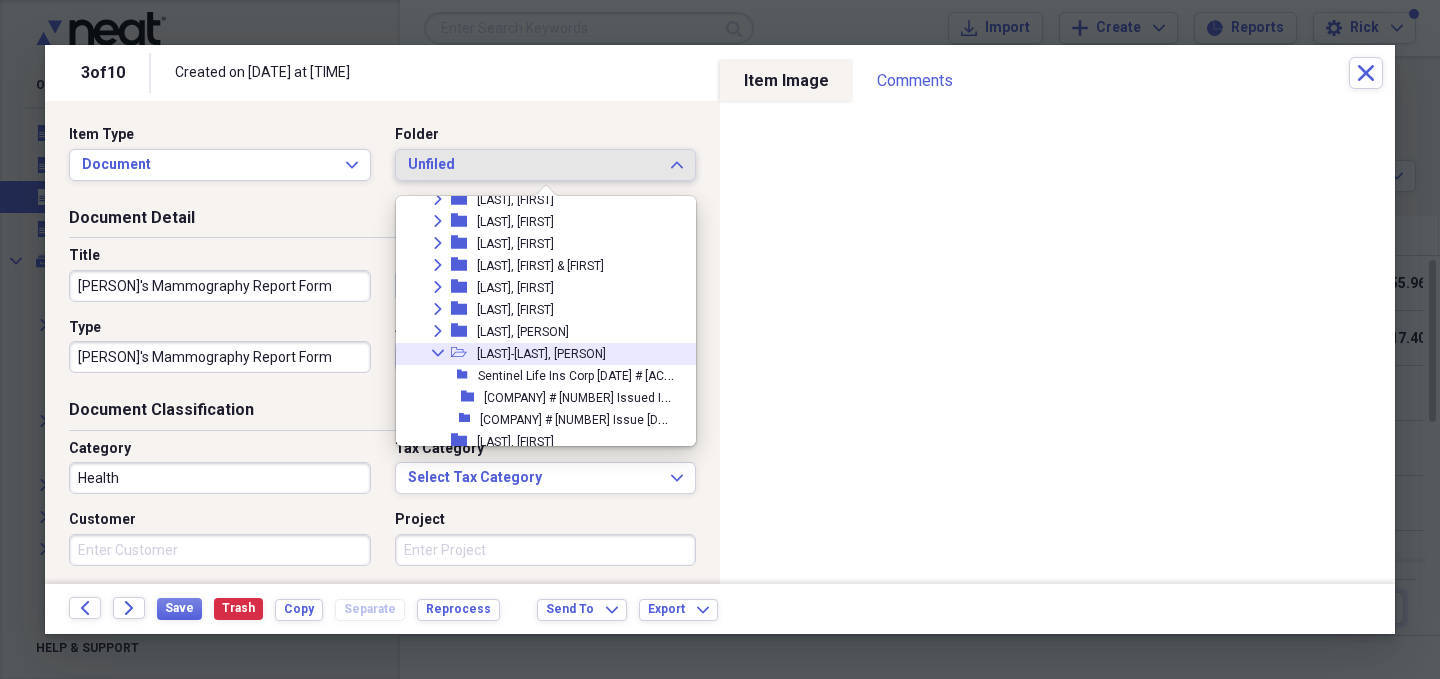 click 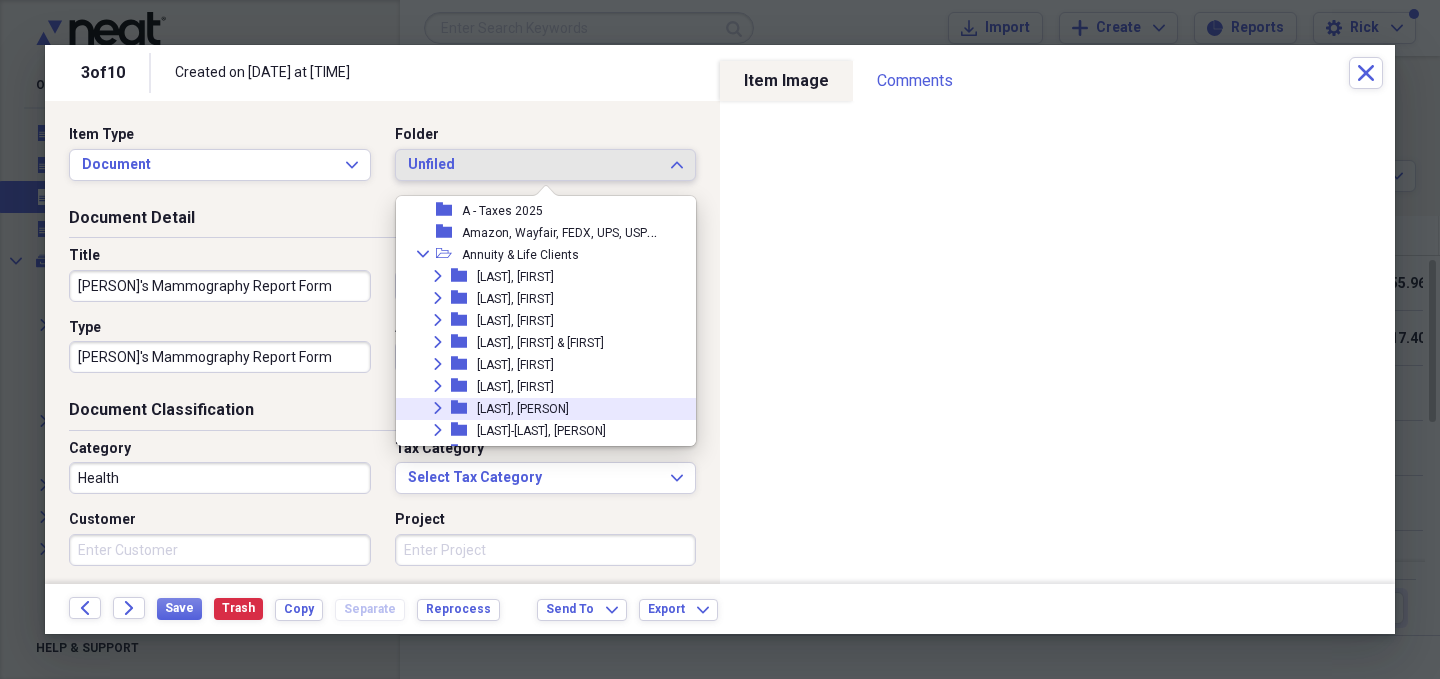scroll, scrollTop: 458, scrollLeft: 0, axis: vertical 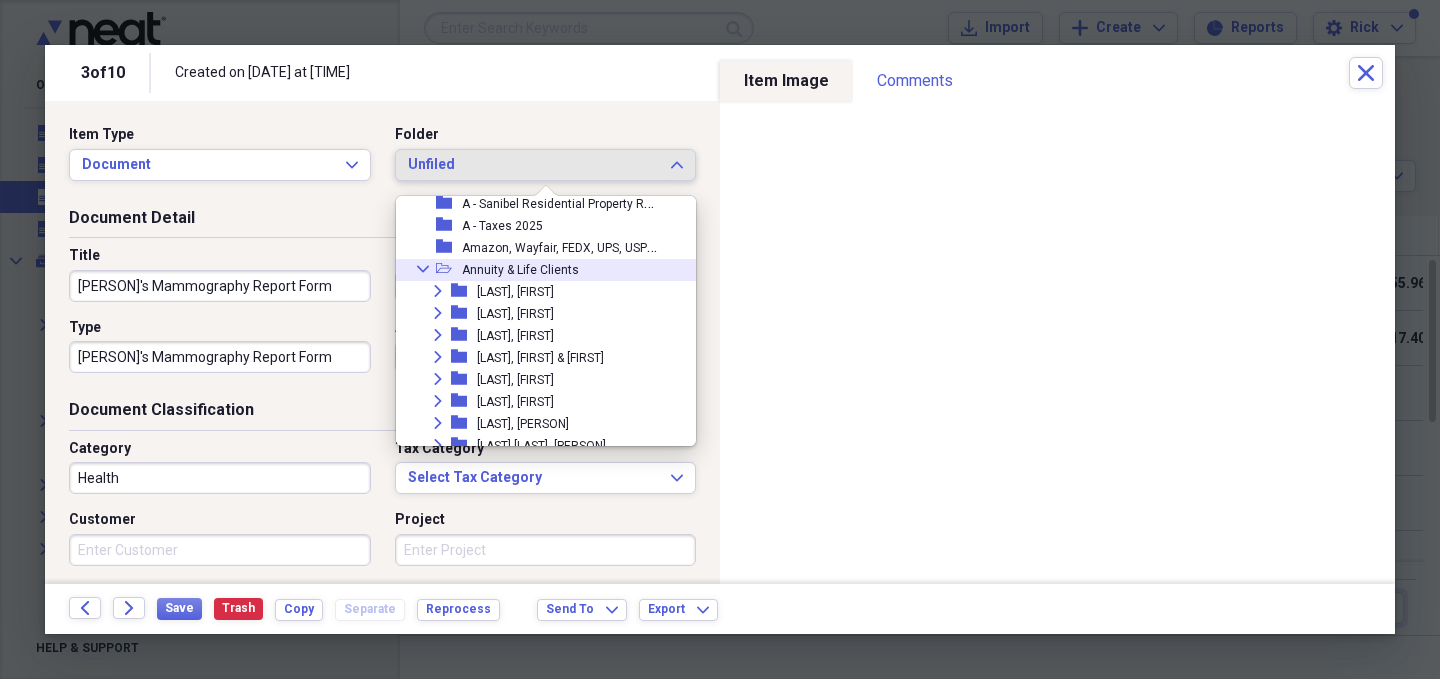 click on "Collapse" 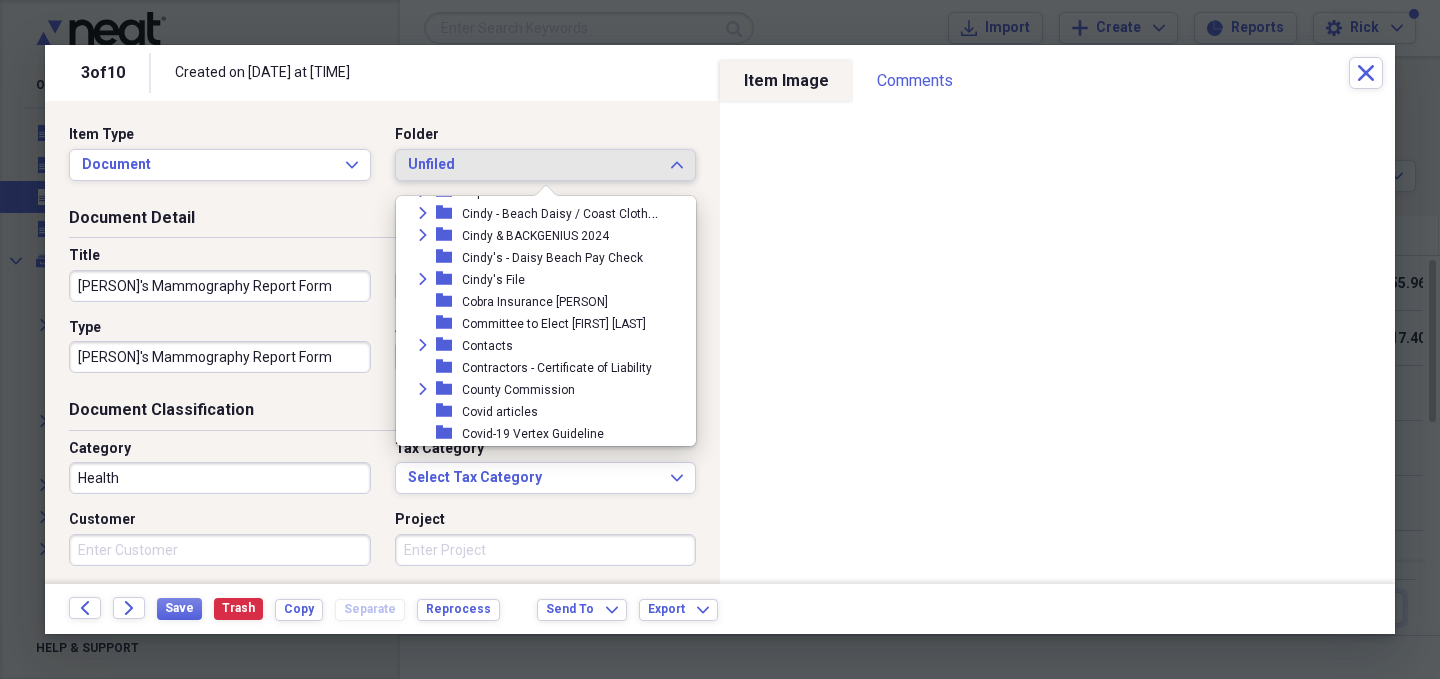 scroll, scrollTop: 736, scrollLeft: 0, axis: vertical 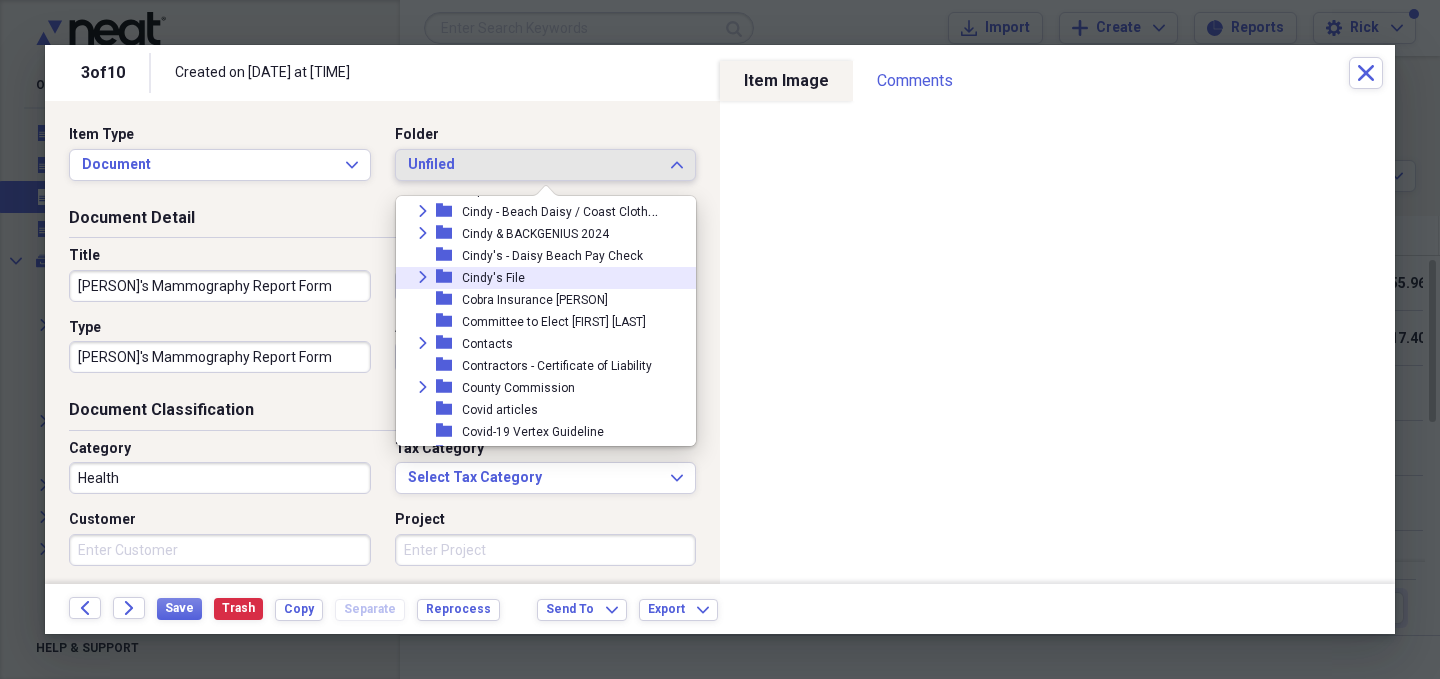 click on "Expand" 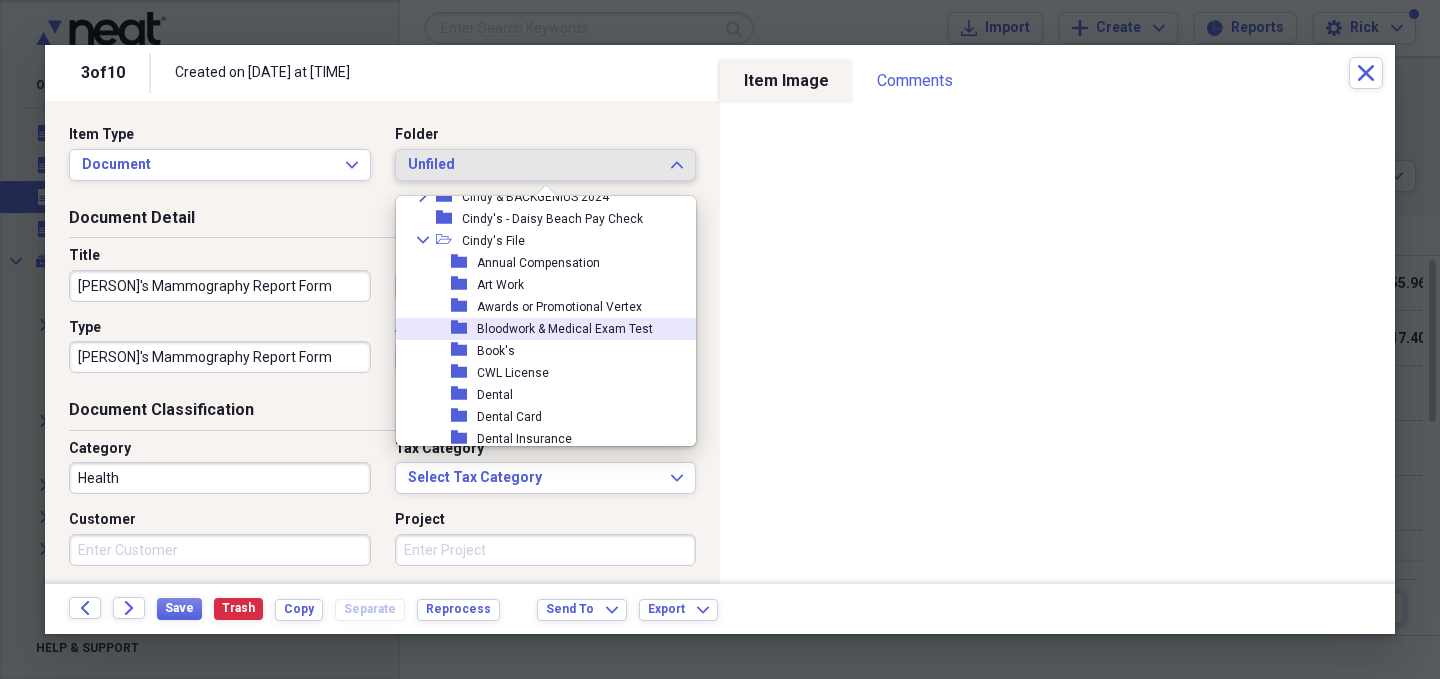 scroll, scrollTop: 776, scrollLeft: 0, axis: vertical 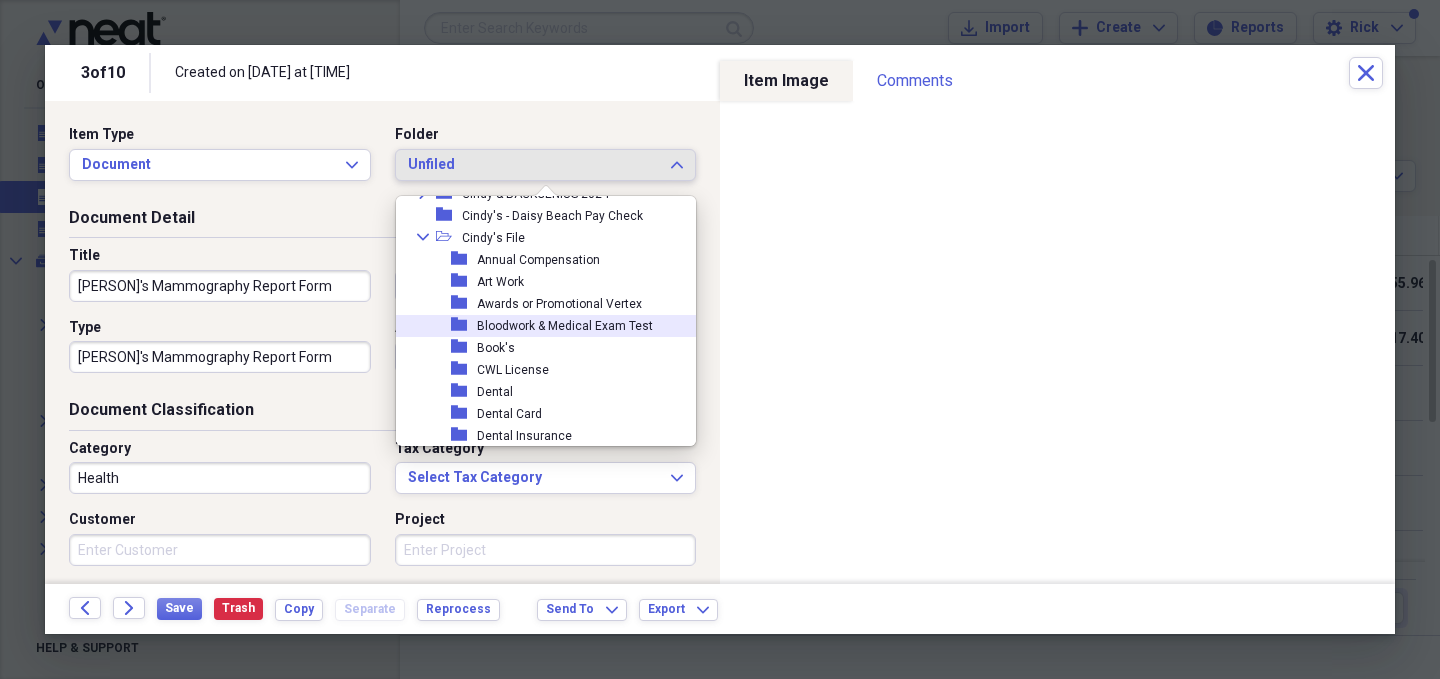 click on "Bloodwork & Medical Exam Test" at bounding box center (565, 326) 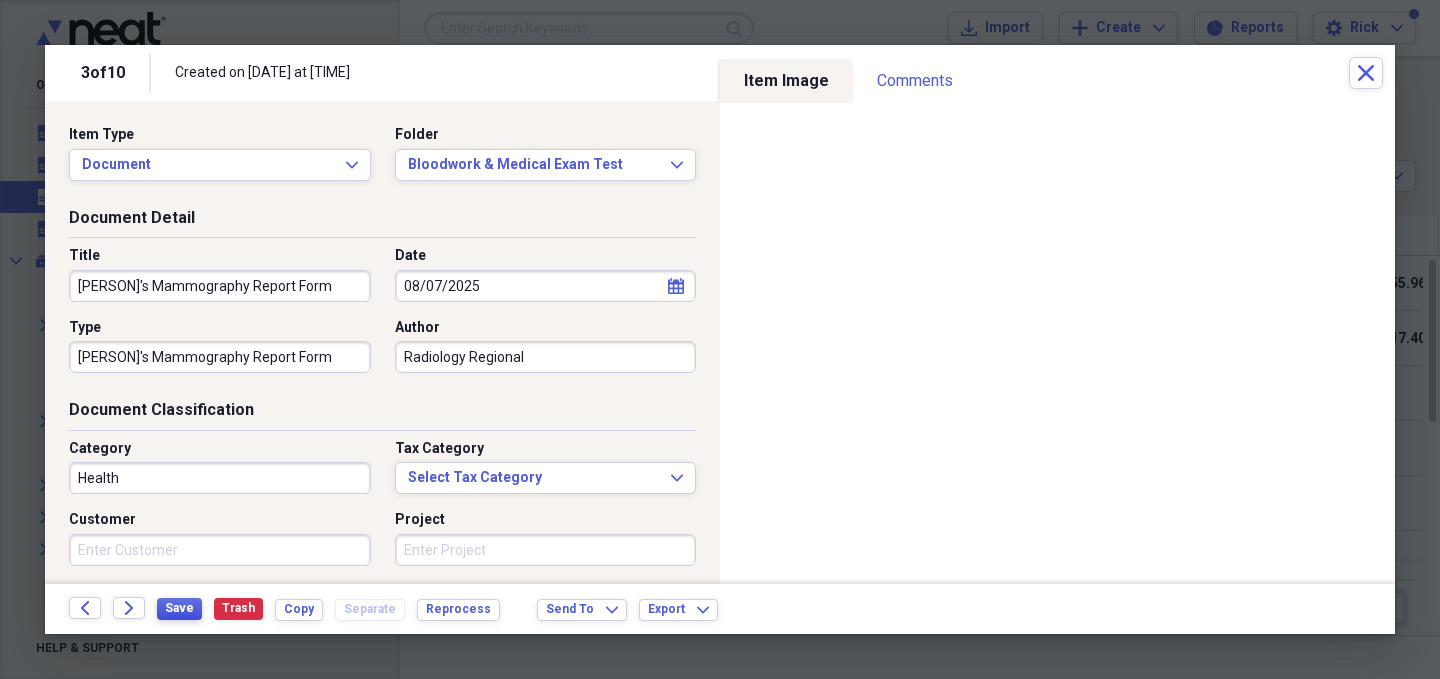 click on "Save" at bounding box center (179, 608) 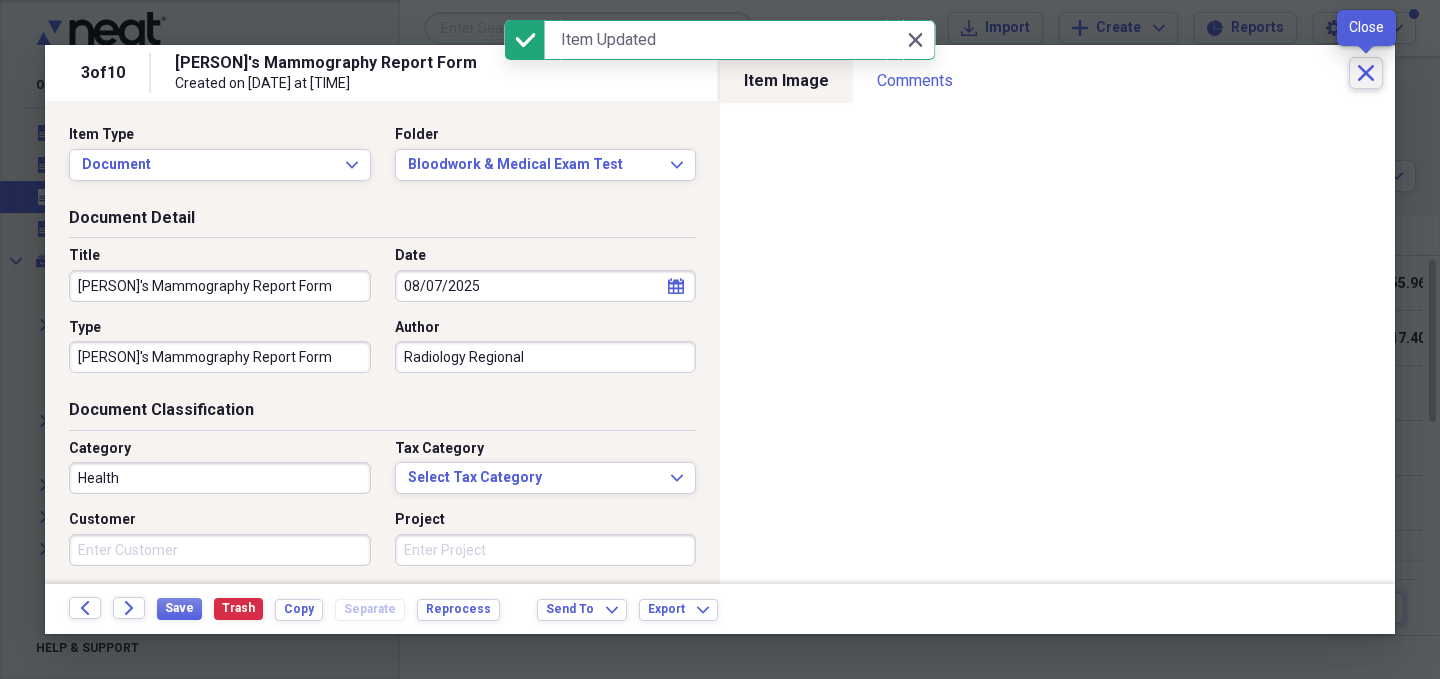 click on "Close" 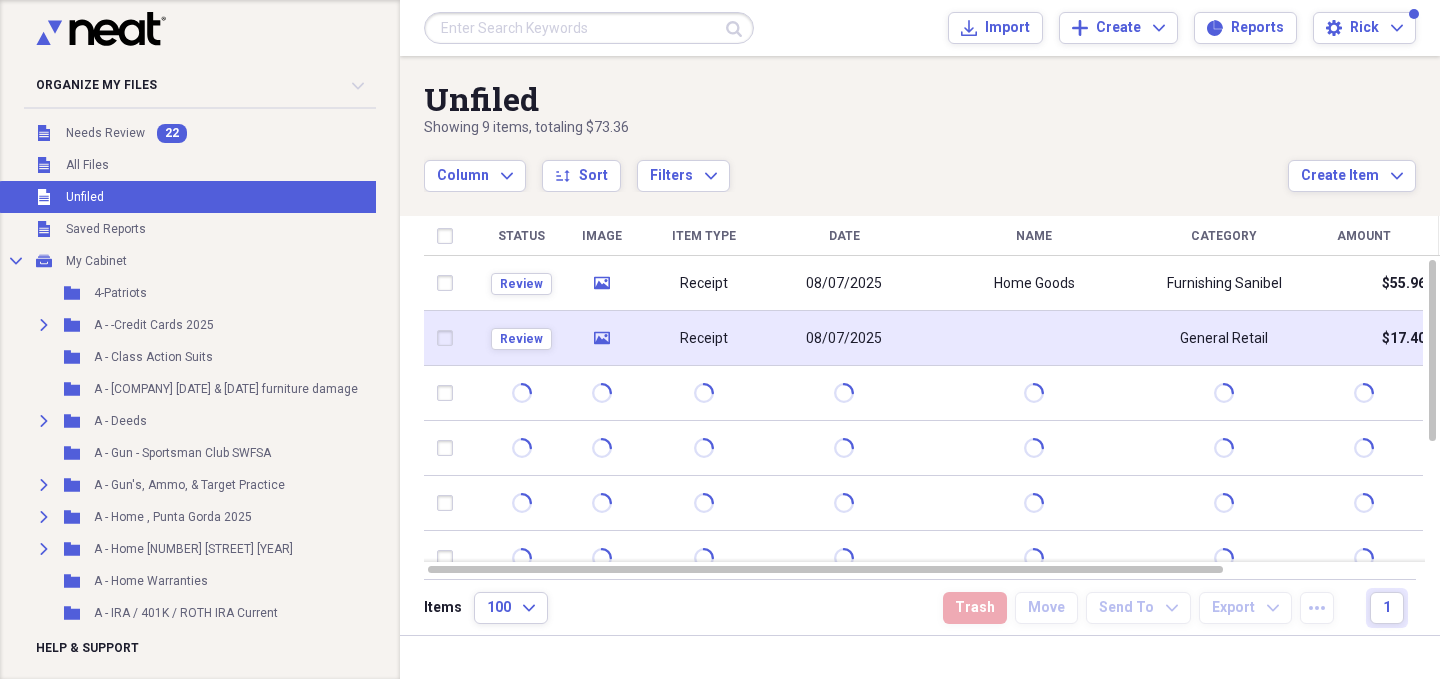 click on "Review" at bounding box center [521, 338] 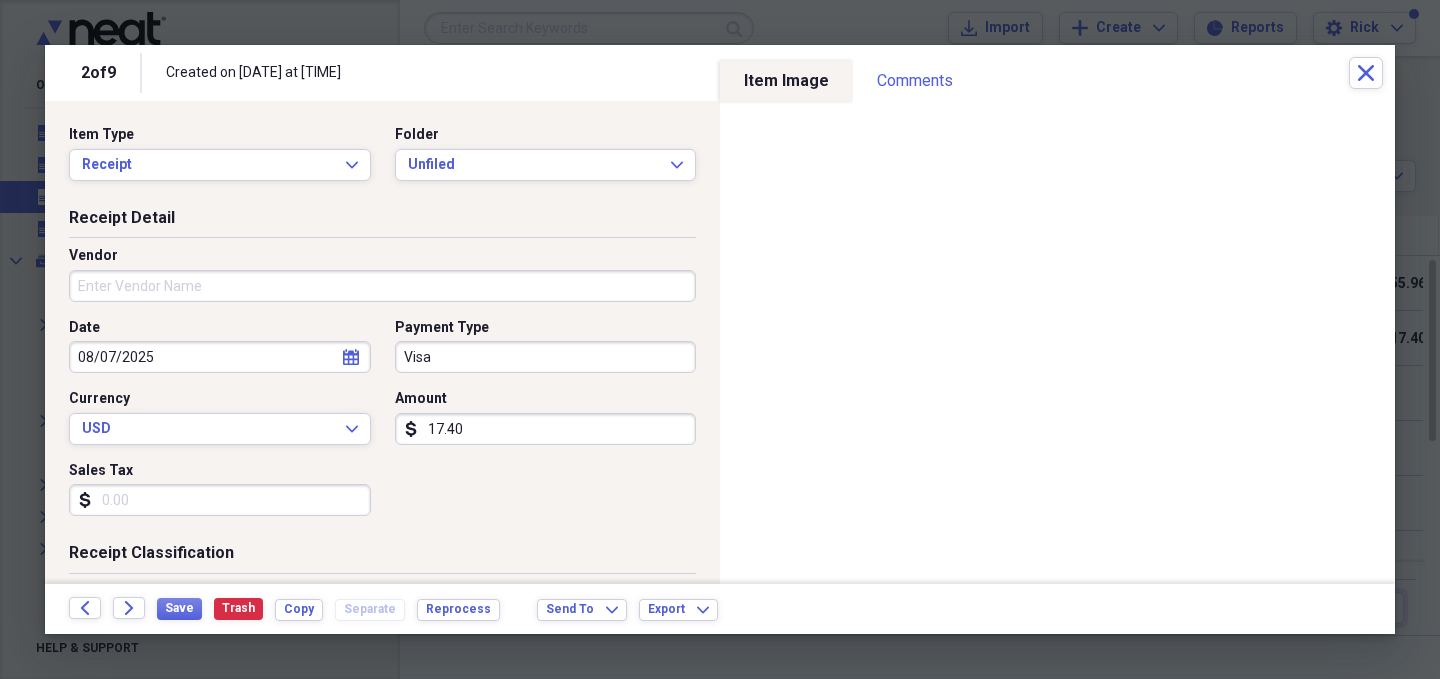 click on "Vendor" at bounding box center [382, 286] 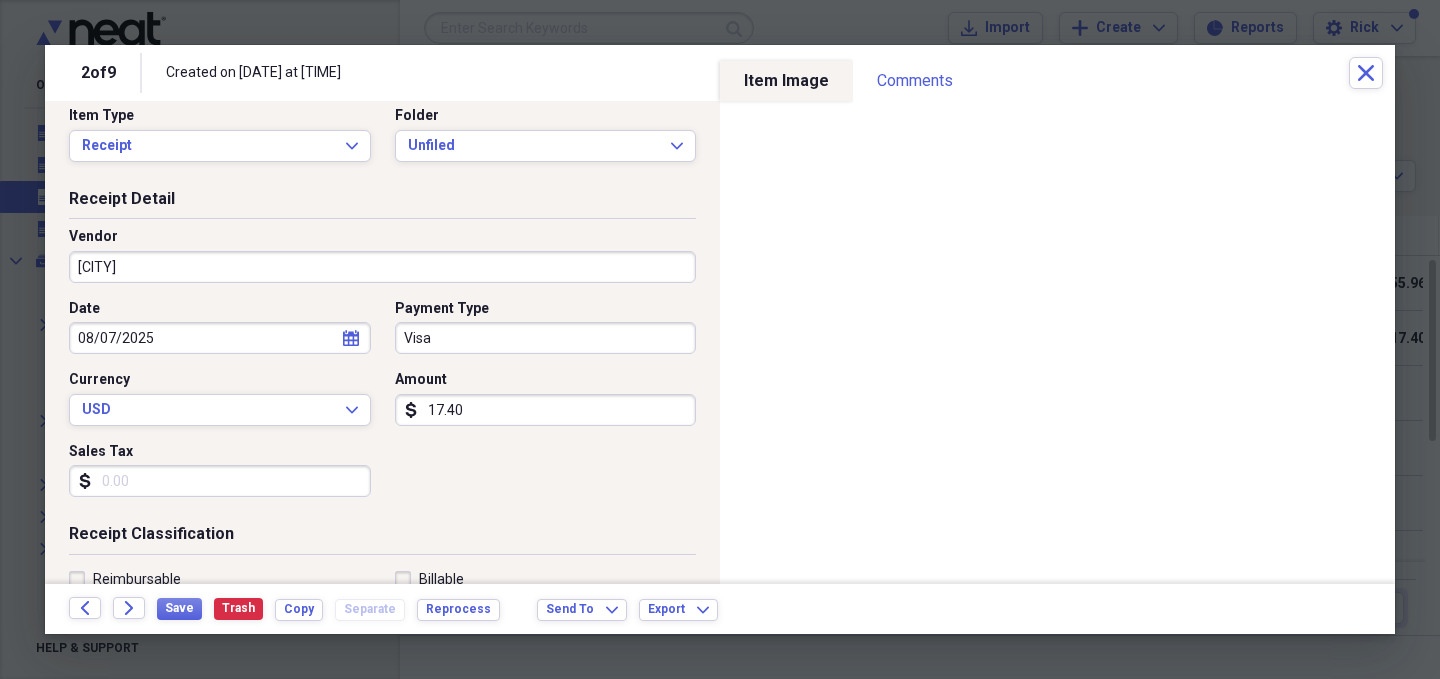 scroll, scrollTop: 0, scrollLeft: 0, axis: both 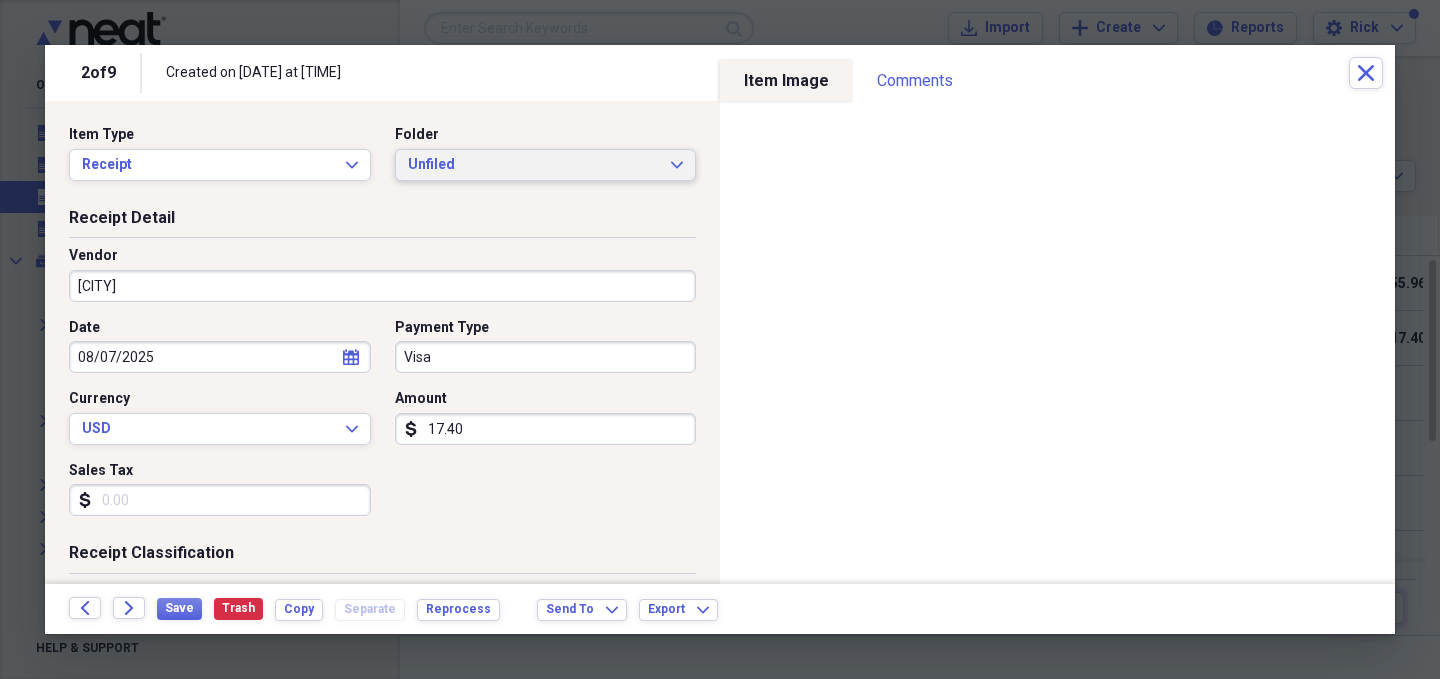 type on "[CITY]" 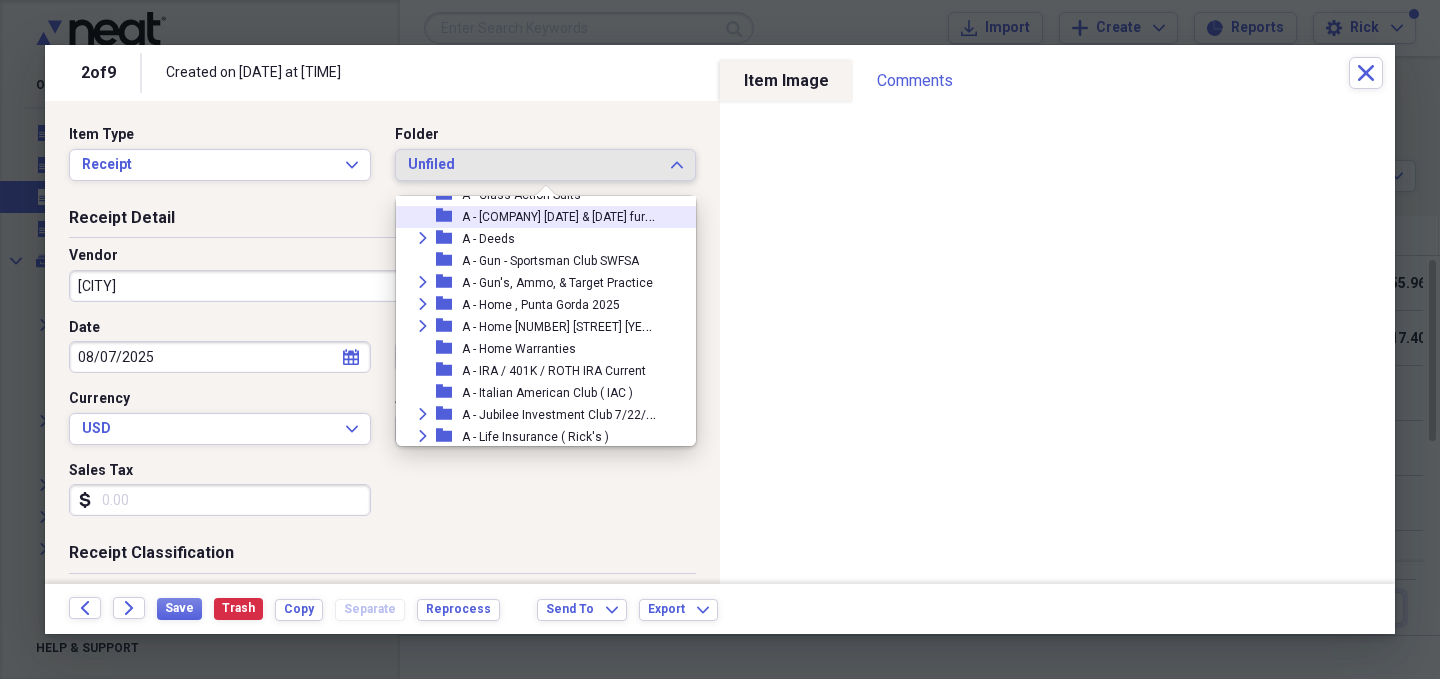 scroll, scrollTop: 127, scrollLeft: 0, axis: vertical 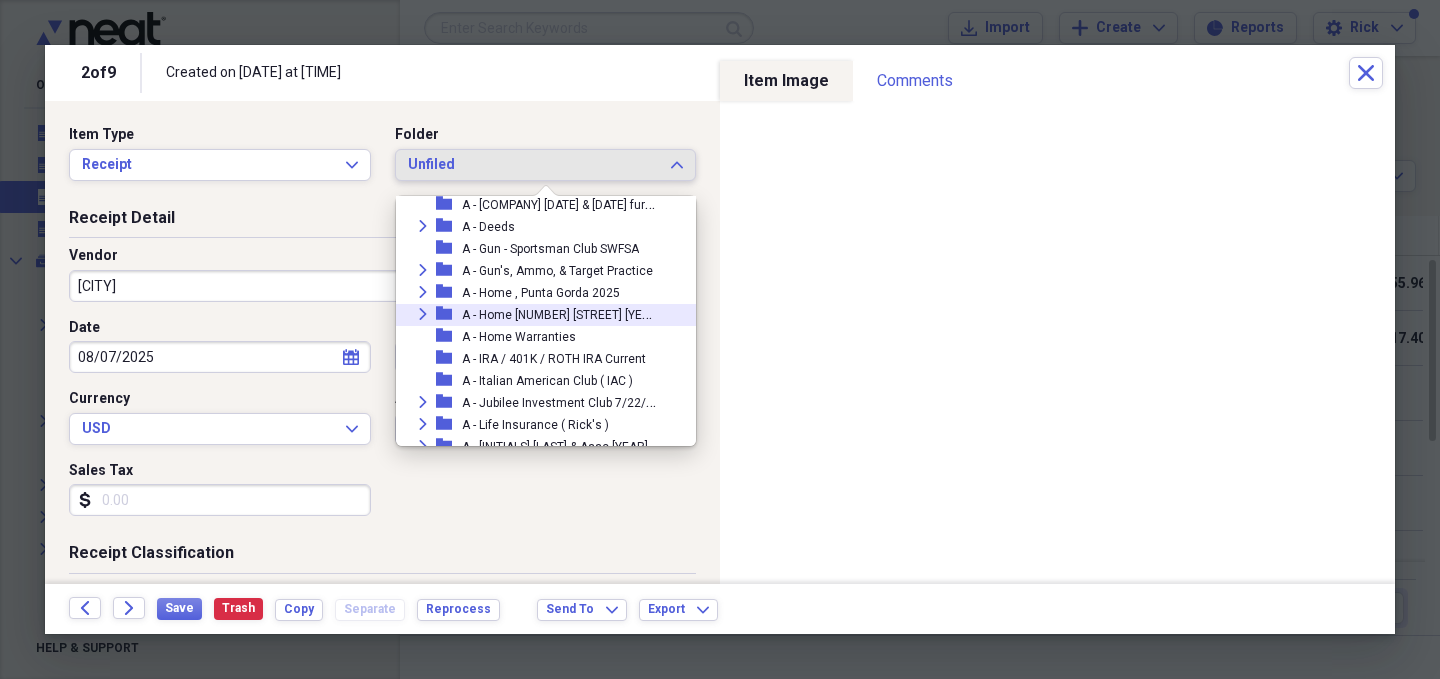 click on "Expand" 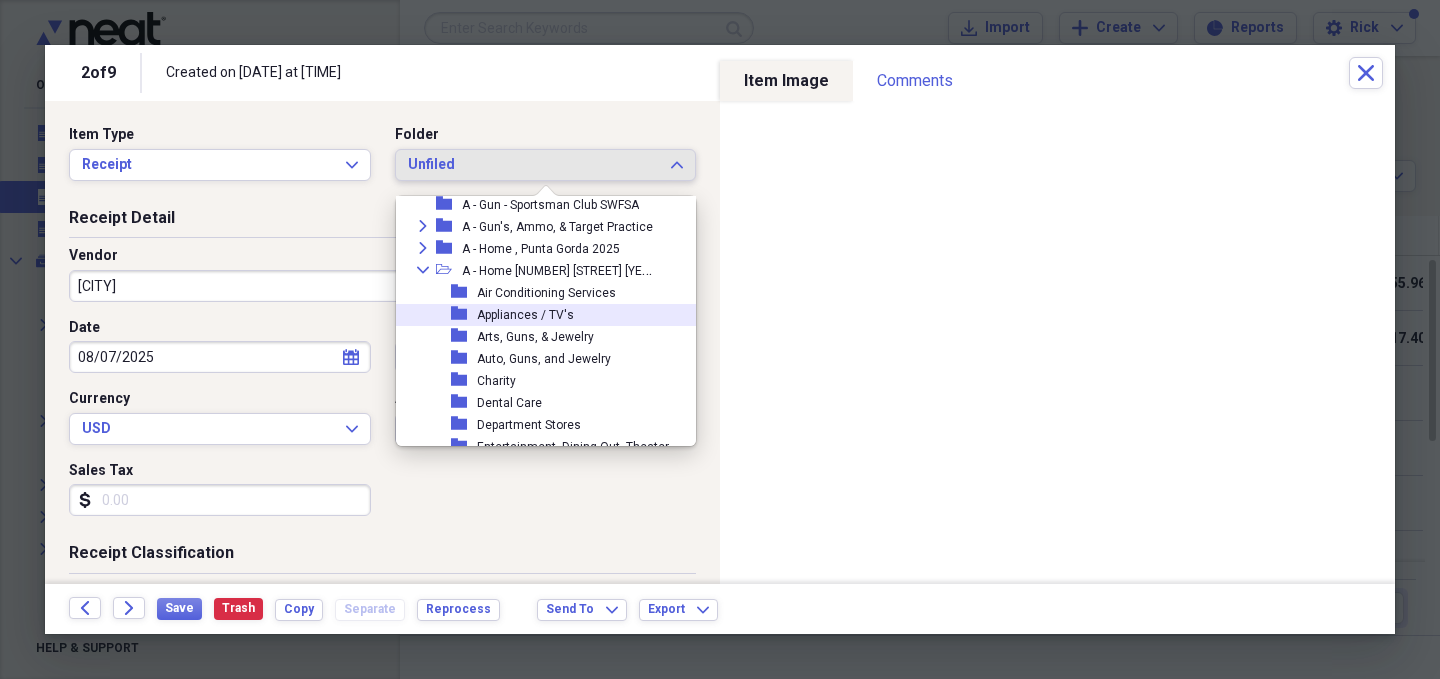 scroll, scrollTop: 188, scrollLeft: 0, axis: vertical 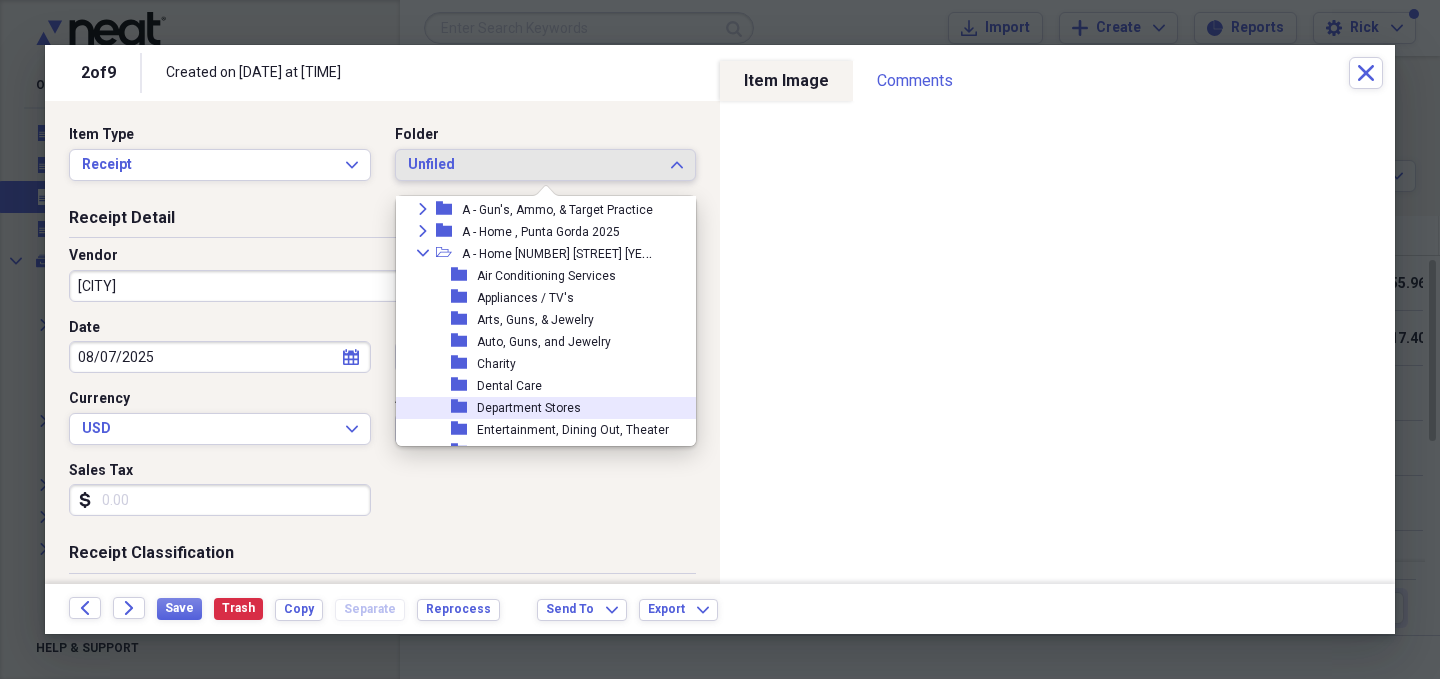 click on "Department Stores" at bounding box center (529, 408) 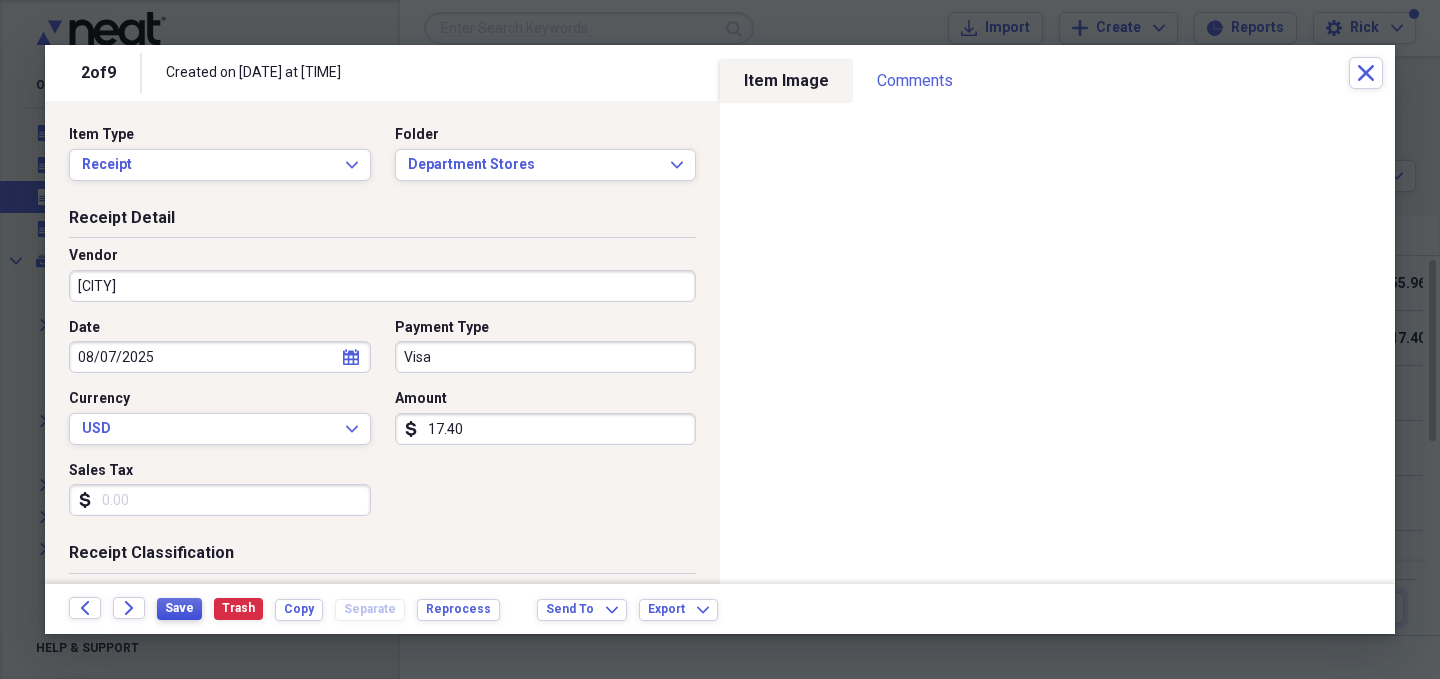 click on "Save" at bounding box center [179, 608] 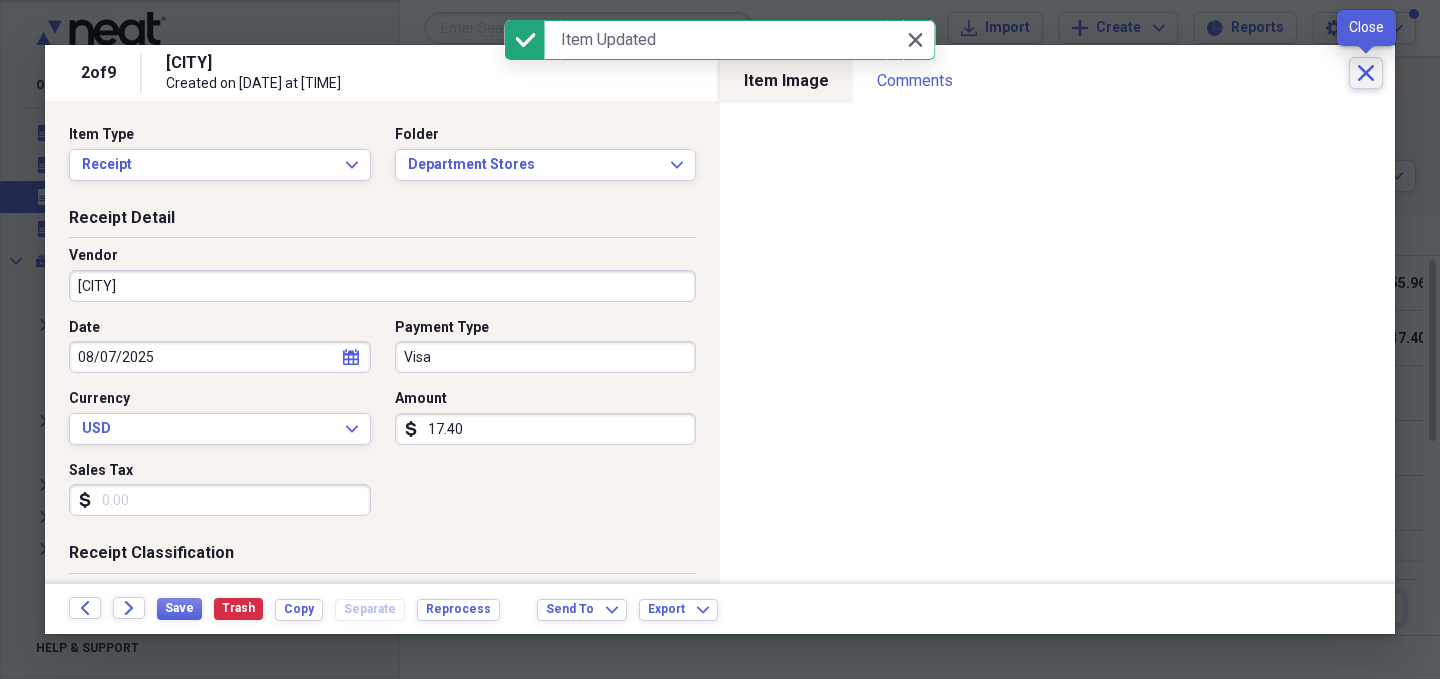 click on "Close" 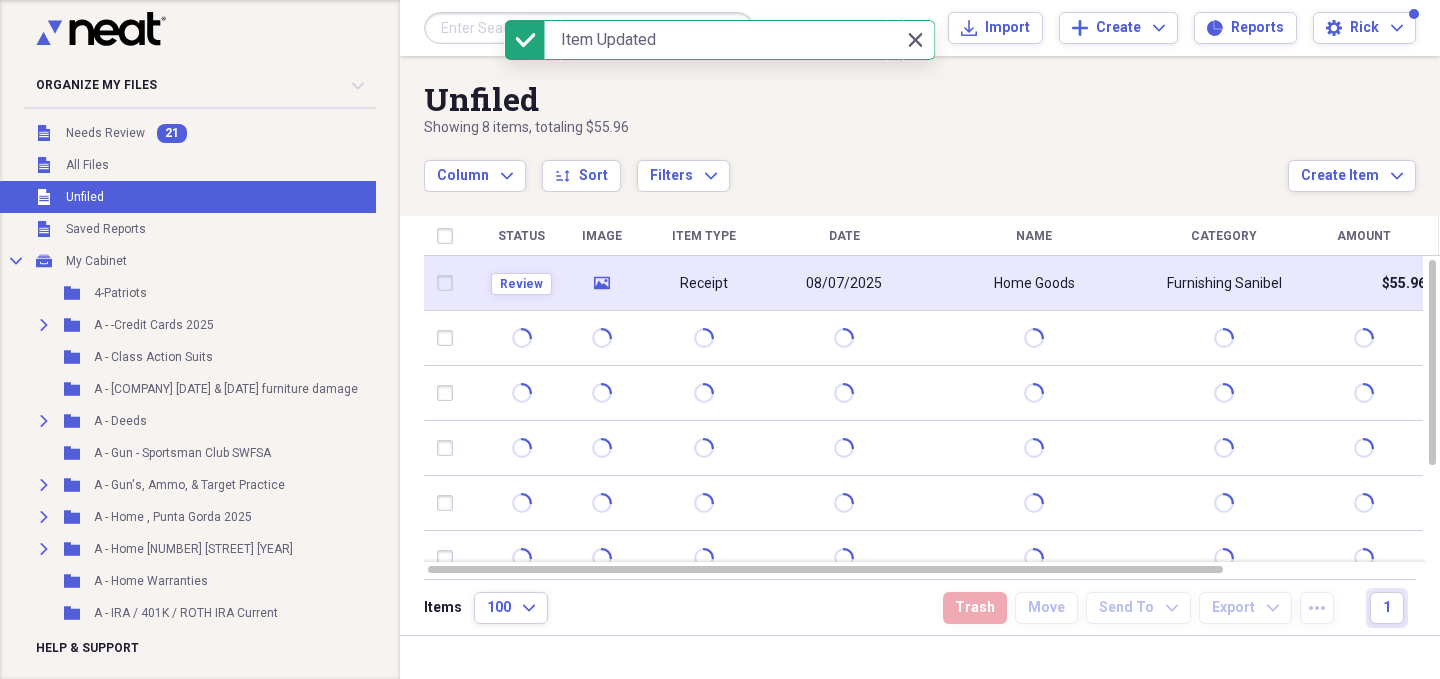 click on "media" at bounding box center [601, 283] 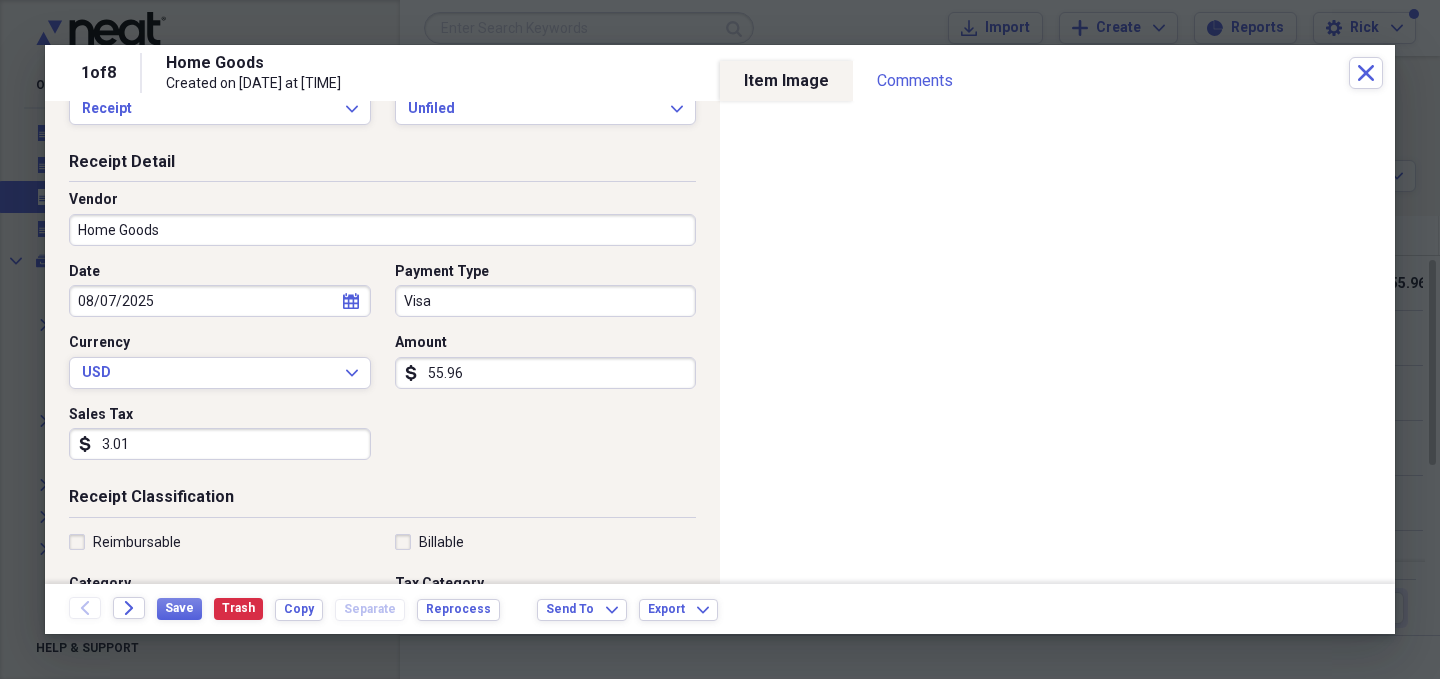 scroll, scrollTop: 59, scrollLeft: 0, axis: vertical 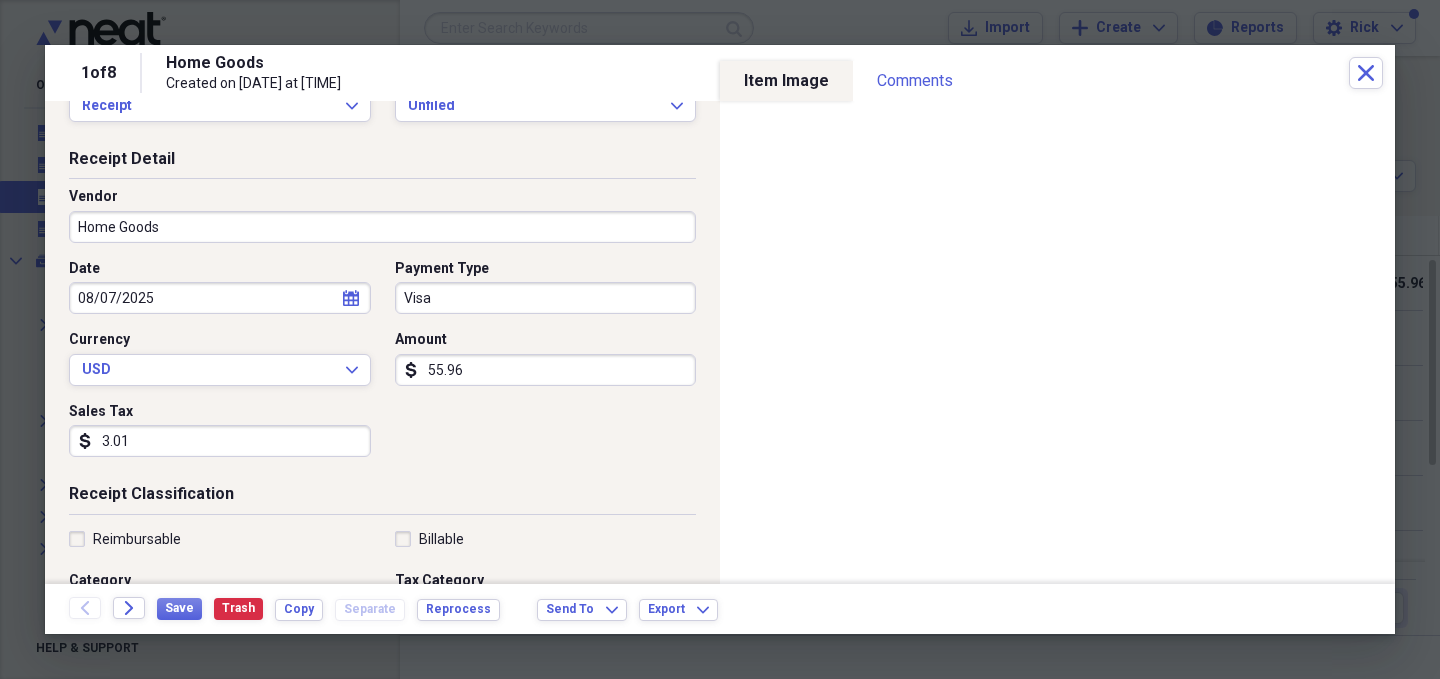 click on "3.01" at bounding box center [220, 441] 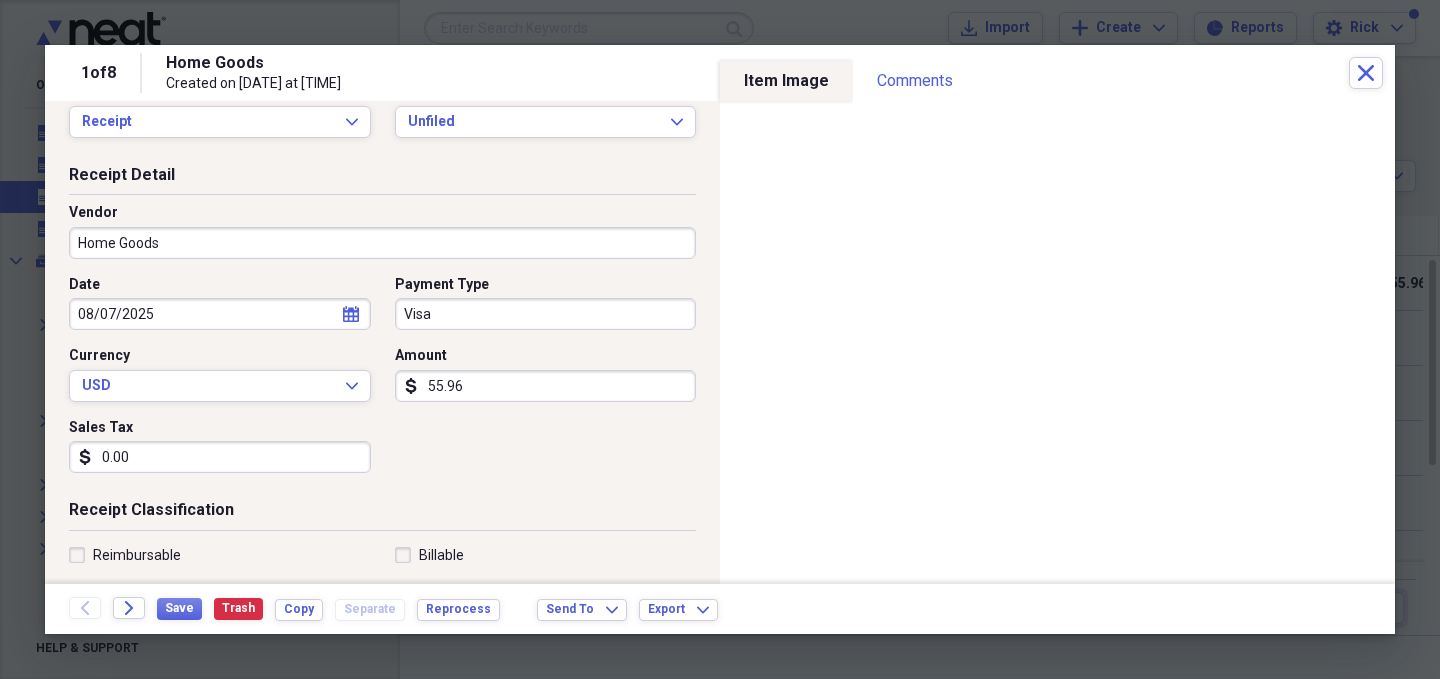 scroll, scrollTop: 28, scrollLeft: 0, axis: vertical 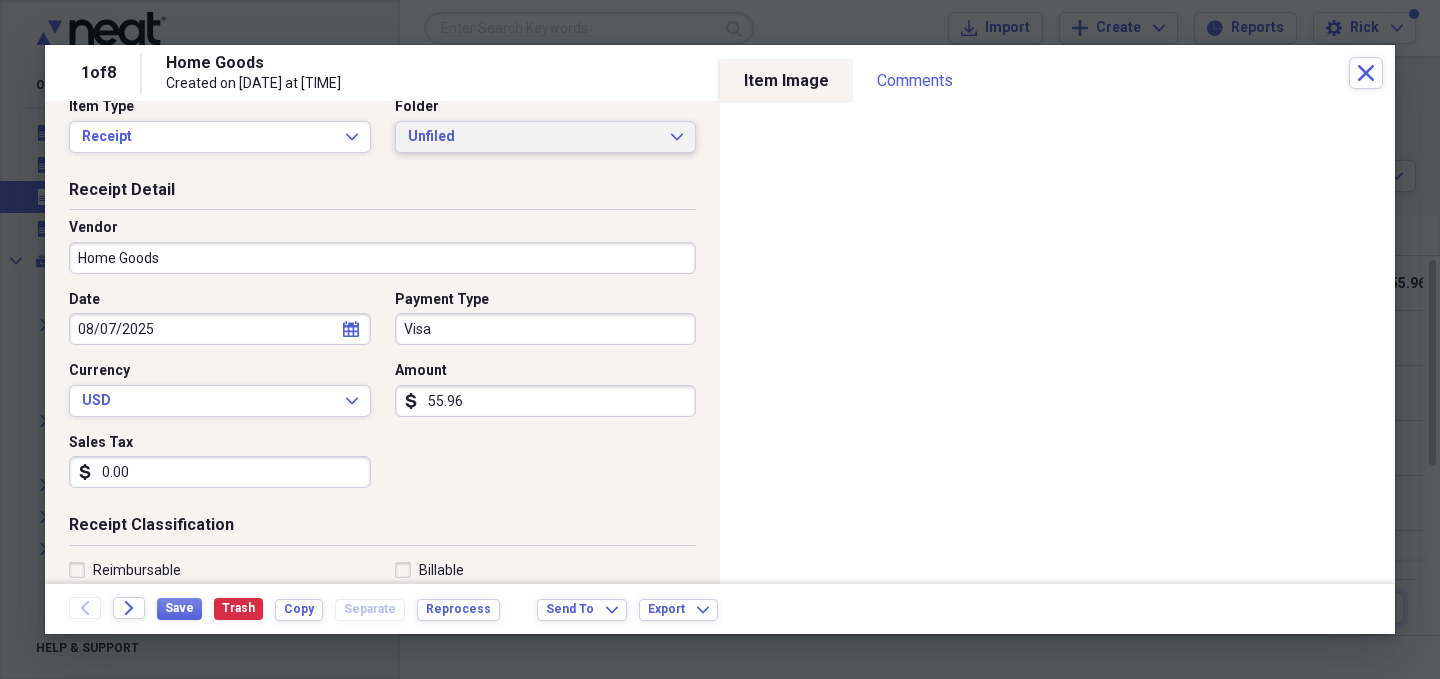 type on "0.00" 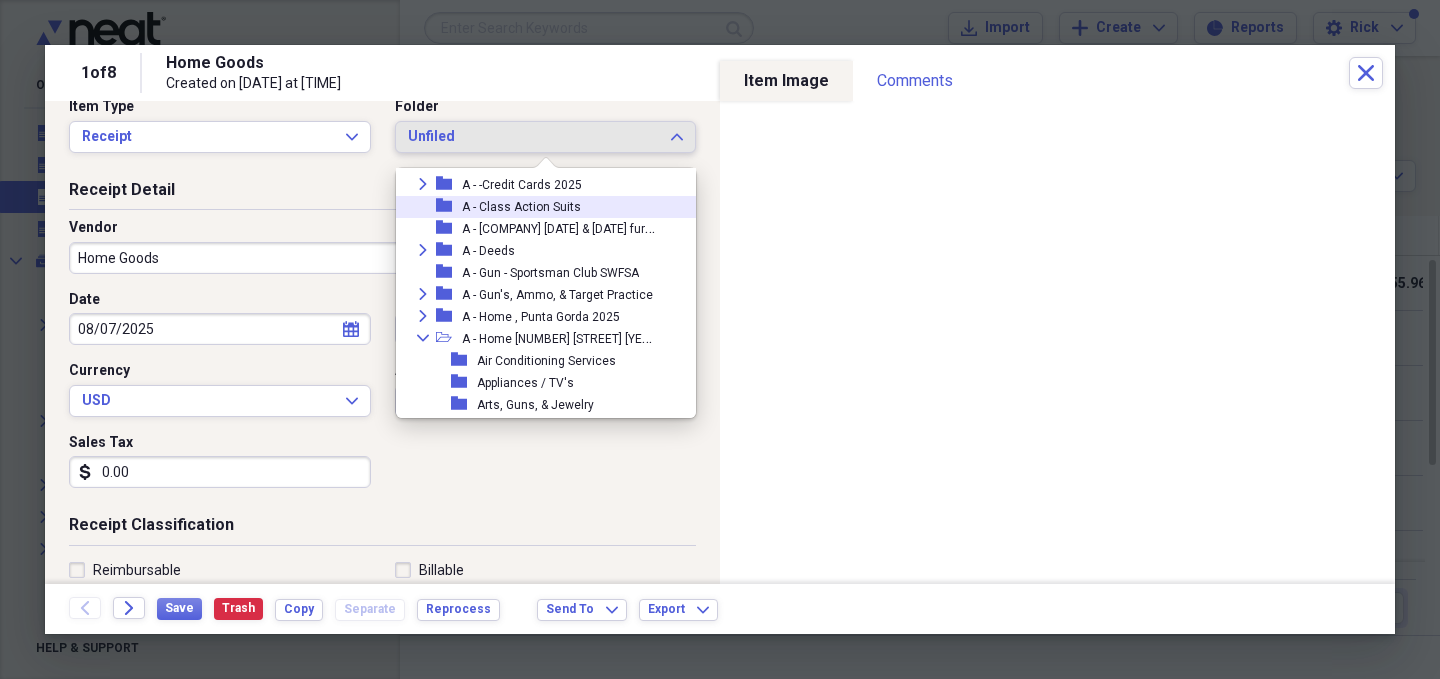 scroll, scrollTop: 83, scrollLeft: 0, axis: vertical 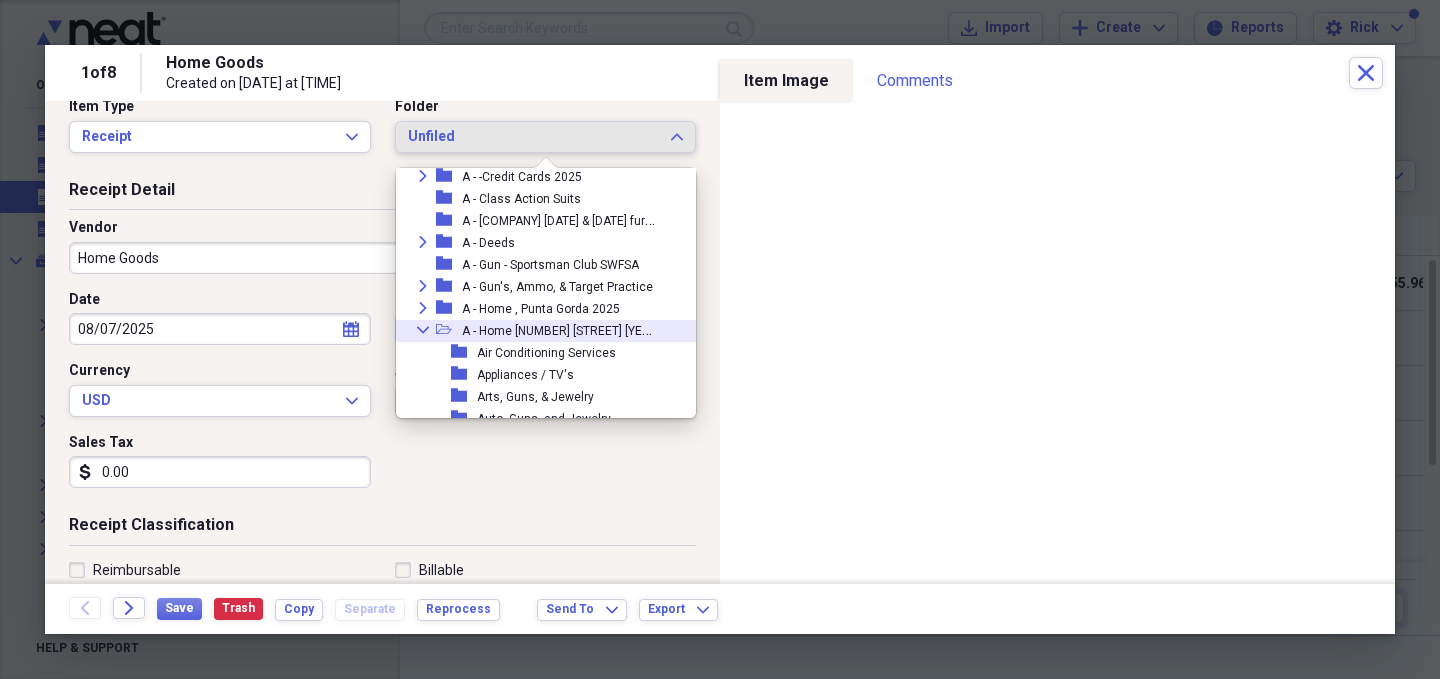 click on "Collapse" at bounding box center [423, 330] 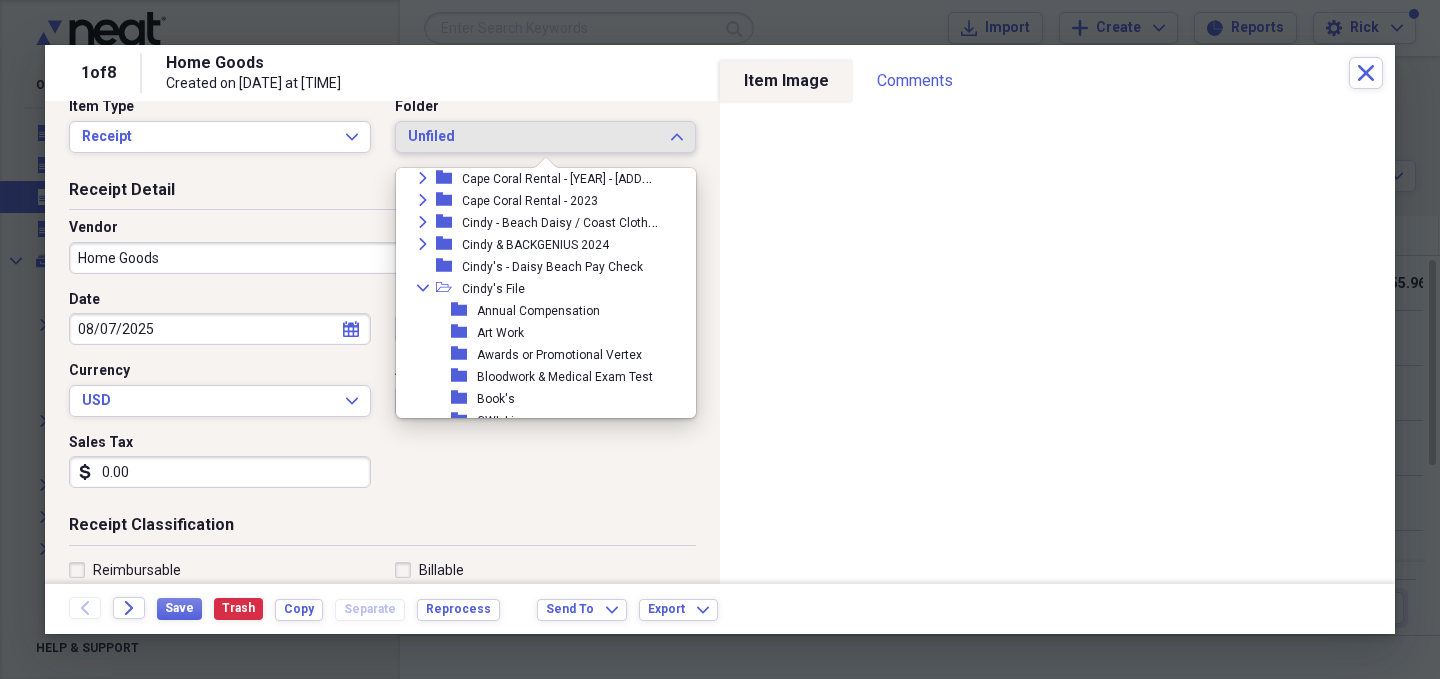 scroll, scrollTop: 702, scrollLeft: 0, axis: vertical 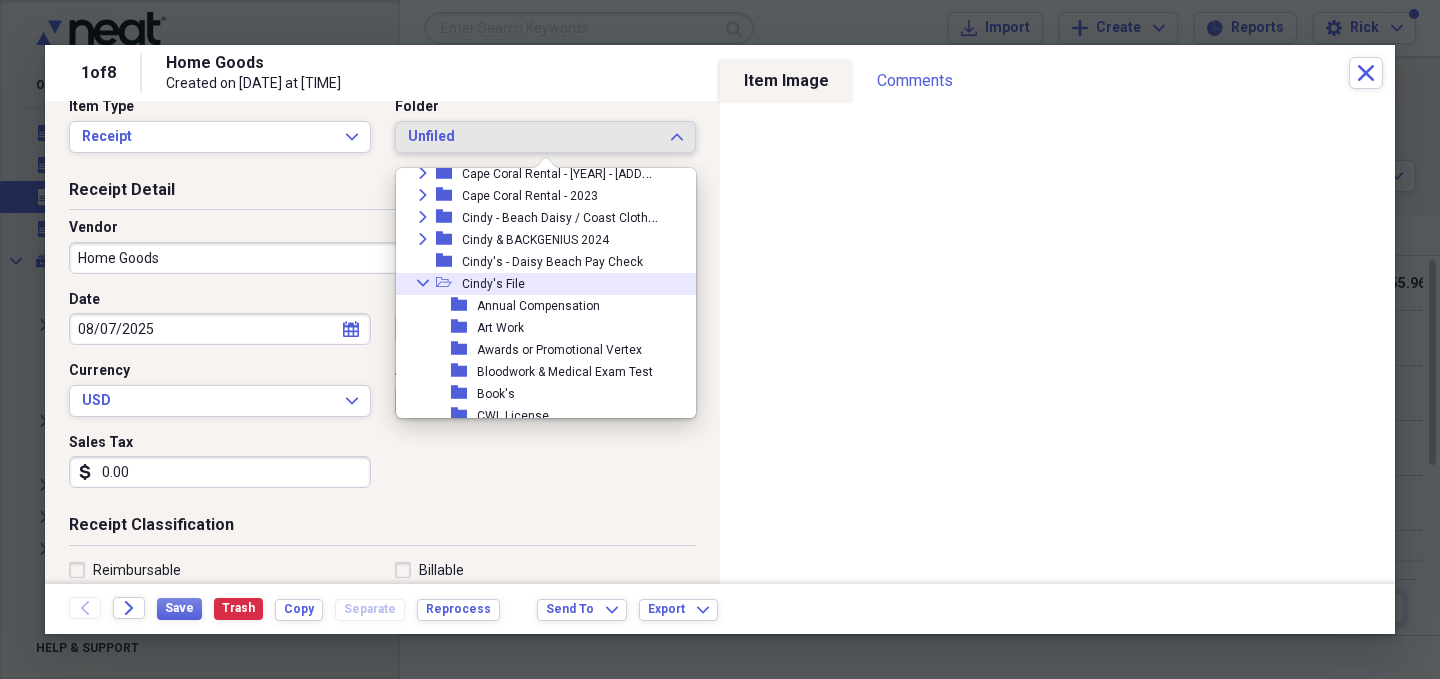 click on "Collapse" 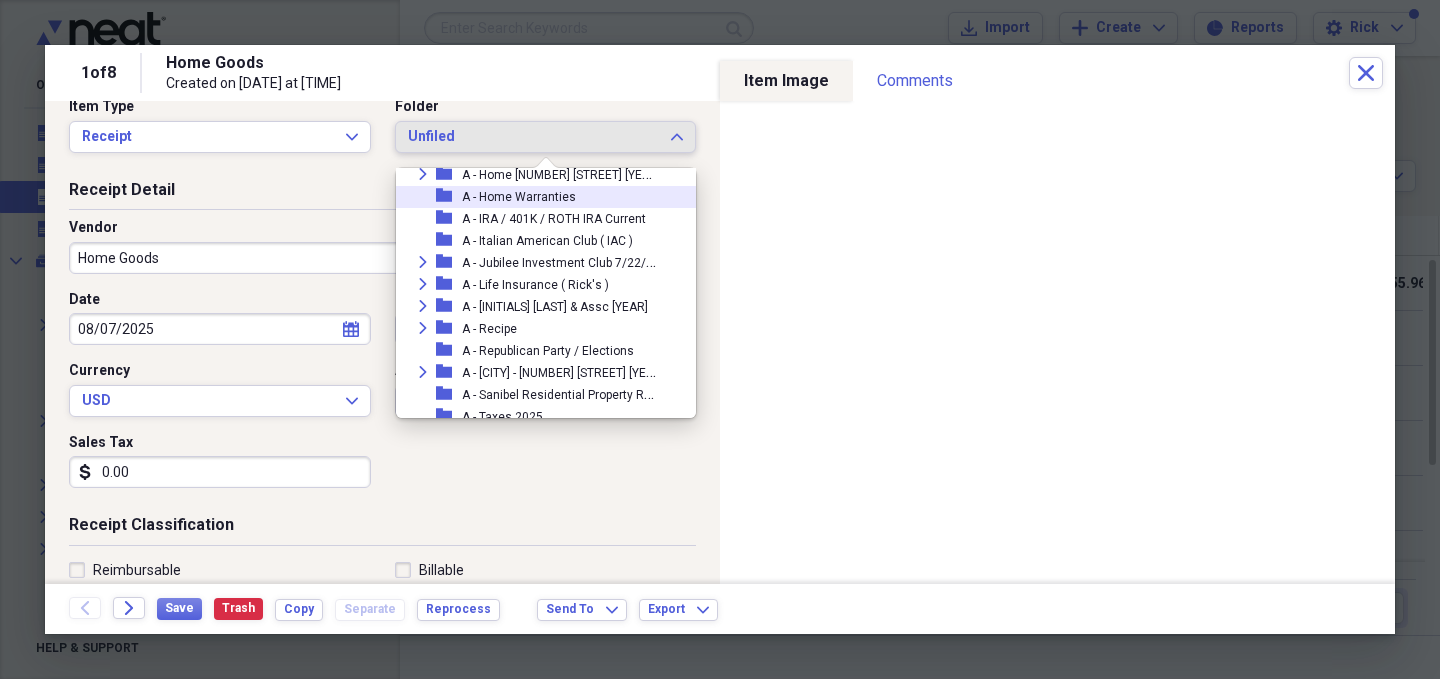 scroll, scrollTop: 238, scrollLeft: 0, axis: vertical 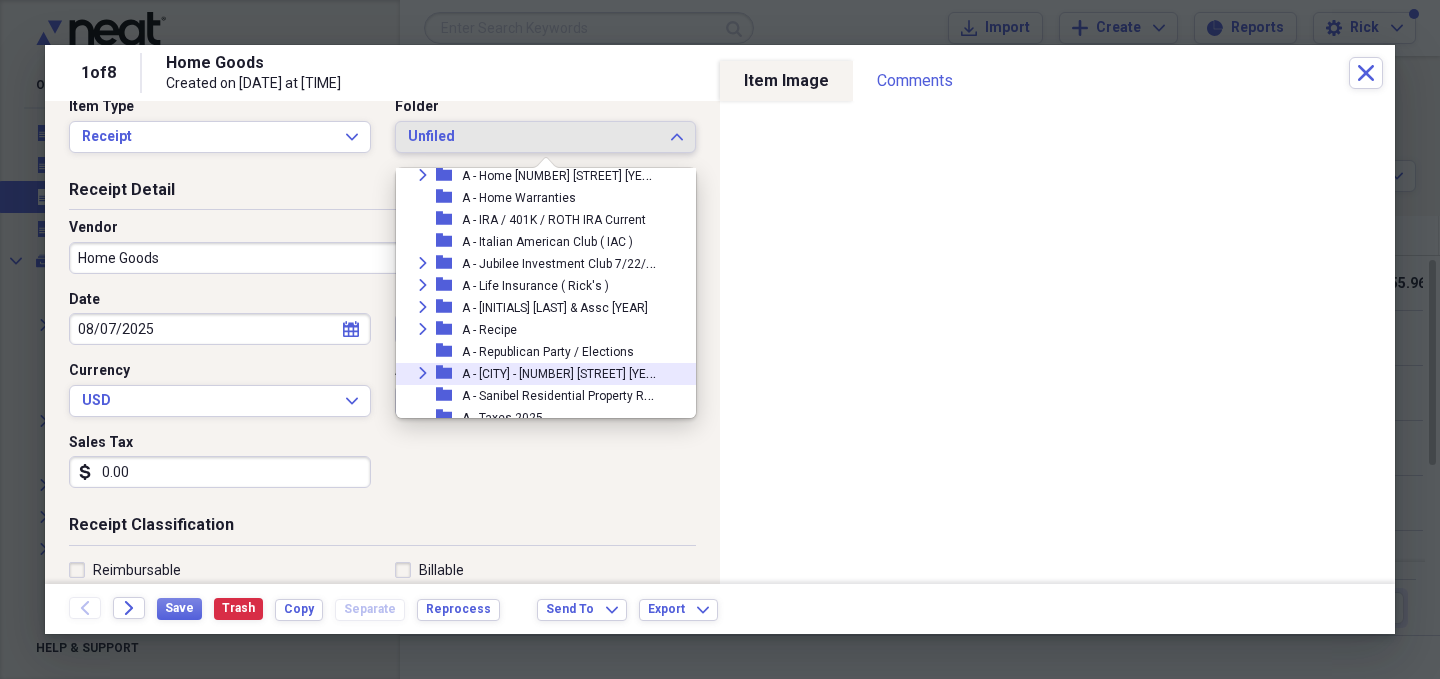 click on "Expand" 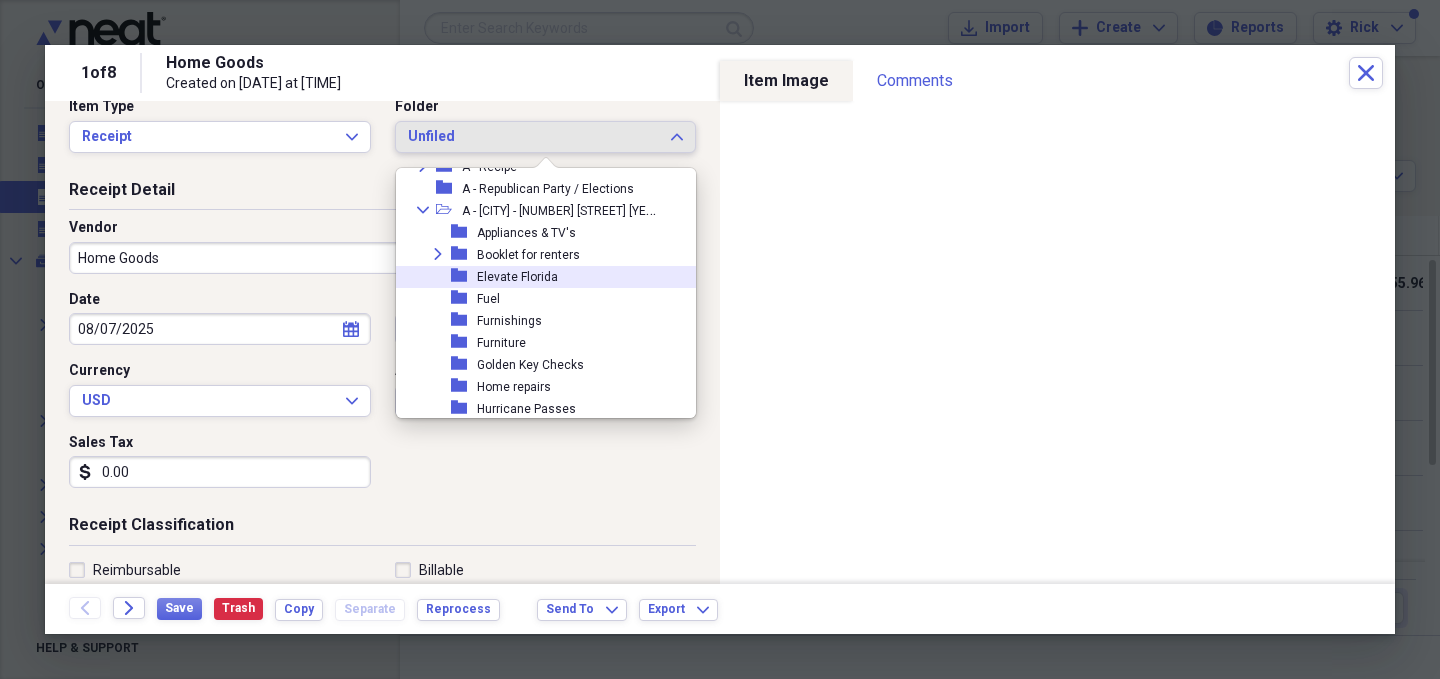 scroll, scrollTop: 408, scrollLeft: 0, axis: vertical 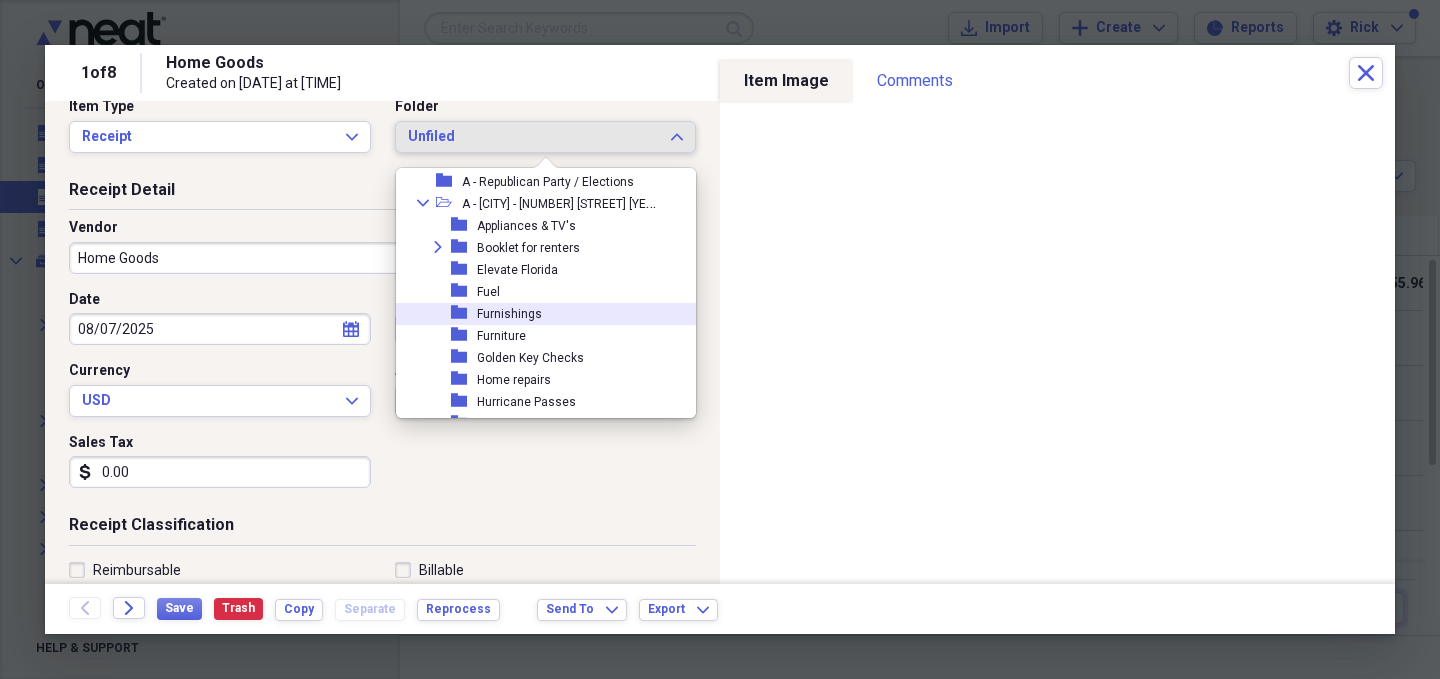 click on "Furnishings" at bounding box center [509, 314] 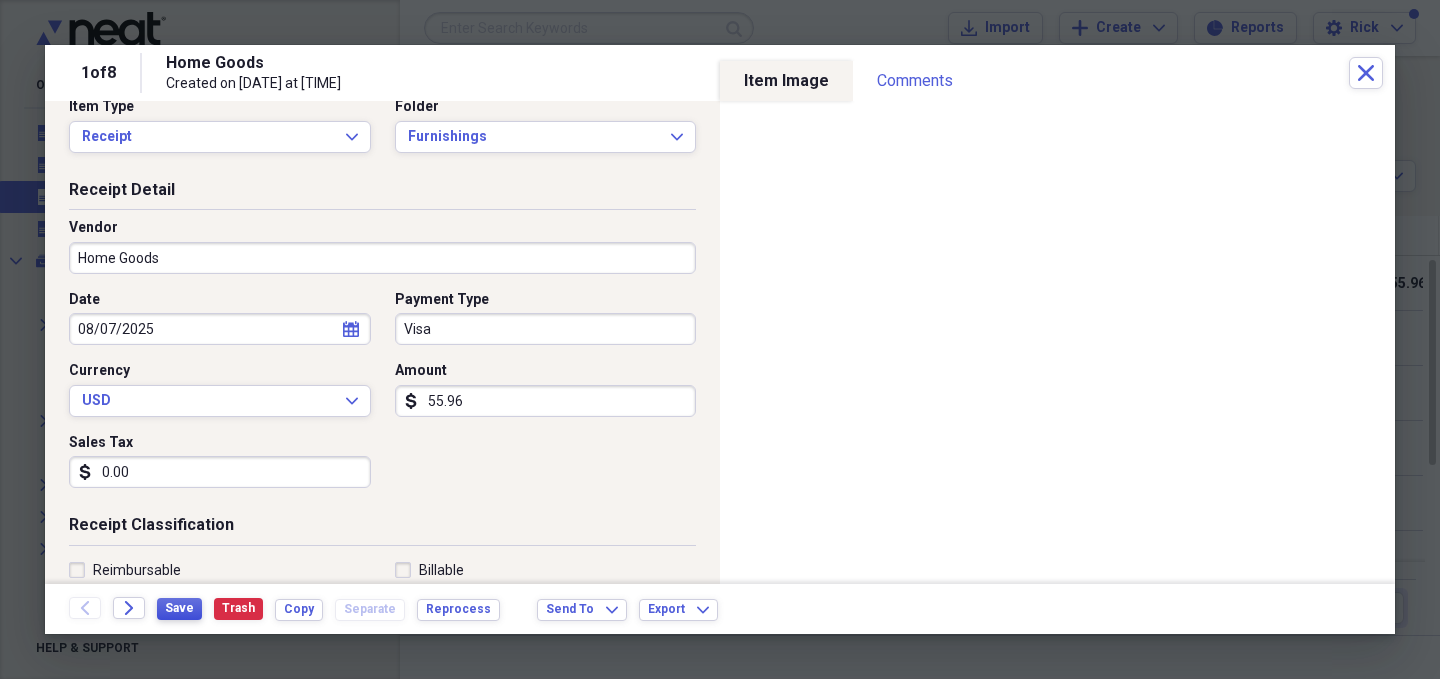 click on "Save" at bounding box center (179, 608) 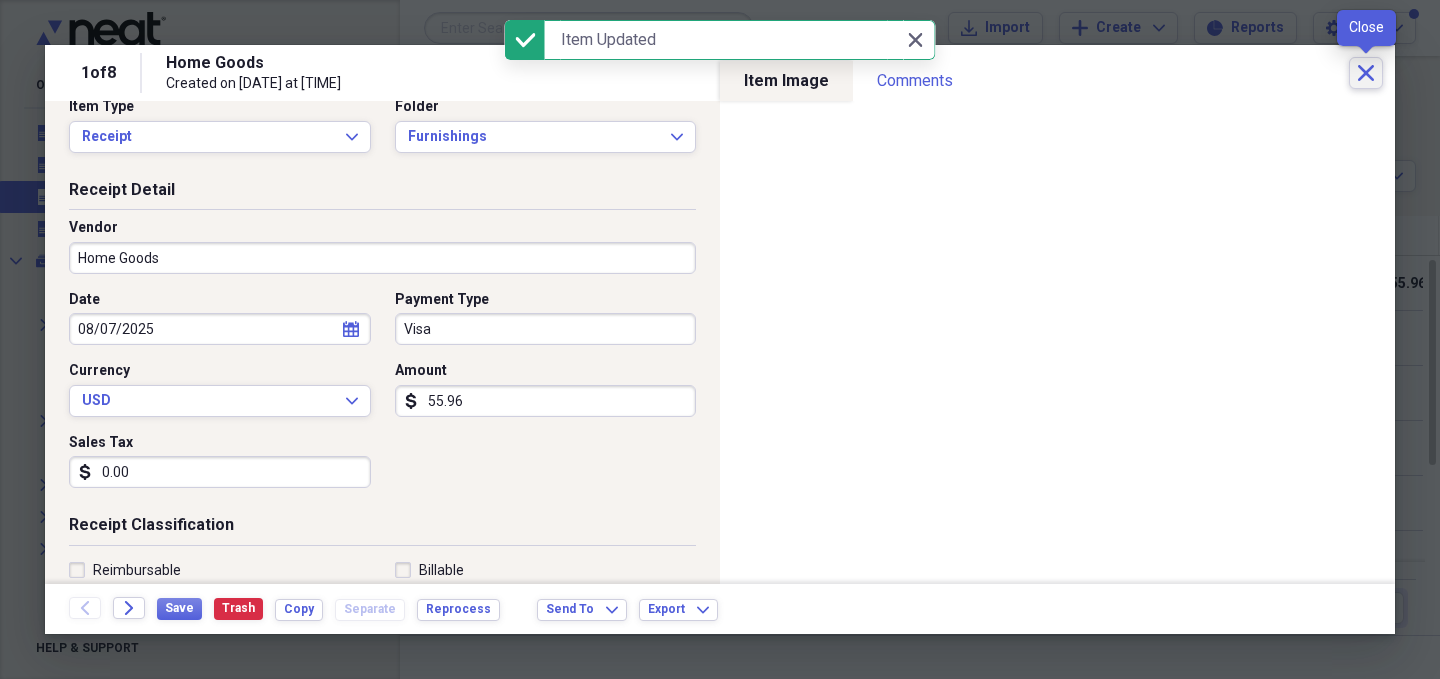 click 